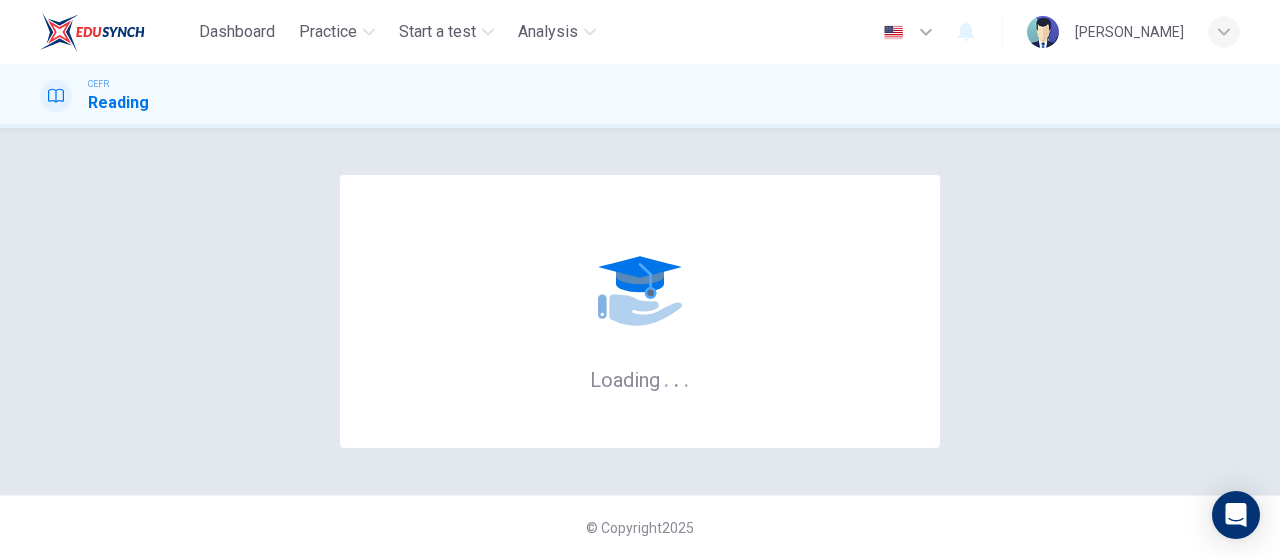 scroll, scrollTop: 0, scrollLeft: 0, axis: both 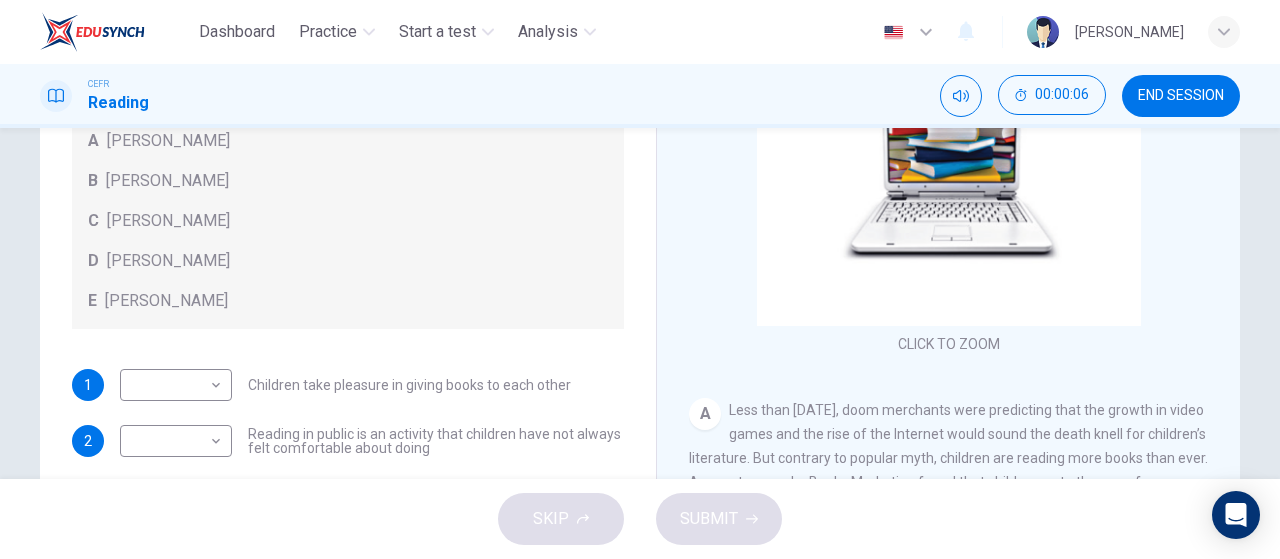 click on "Questions 1 - 7 Look at the following list of people A-E and the list of statements. Match each statement with one of the people listed. People A [PERSON_NAME] B [PERSON_NAME] C [PERSON_NAME] D [PERSON_NAME] E [PERSON_NAME] 1 ​ ​ Children take pleasure in giving books to each other 2 ​ ​ Reading in public is an activity that children have not always felt comfortable about doing 3 ​ ​ Some well-known writers of adult literature regret that they earn less than popular children’s writers 4 ​ ​ Children are quick to decide whether they like or dislike a book 5 ​ ​ Children will read many books by an author that they like 6 ​ ​ The public do not realise how much children read [DATE] 7 ​ ​ We are experiencing a rise in the popularity of children’s literature Twist in the Tale CLICK TO ZOOM Click to Zoom A B C D E F G H I J" at bounding box center [640, 236] 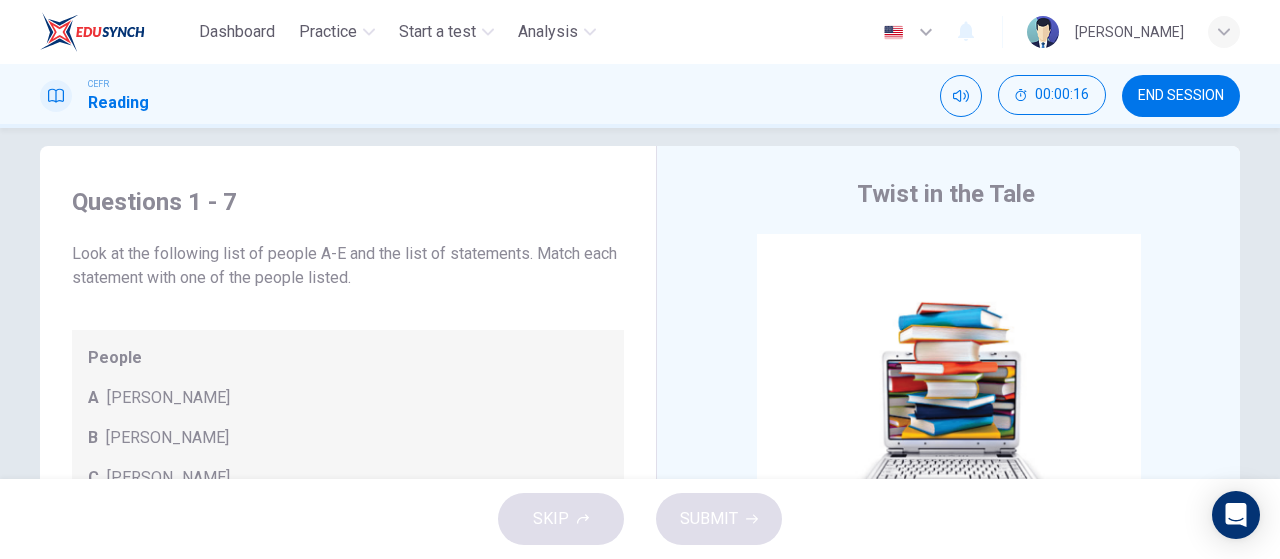 scroll, scrollTop: 0, scrollLeft: 0, axis: both 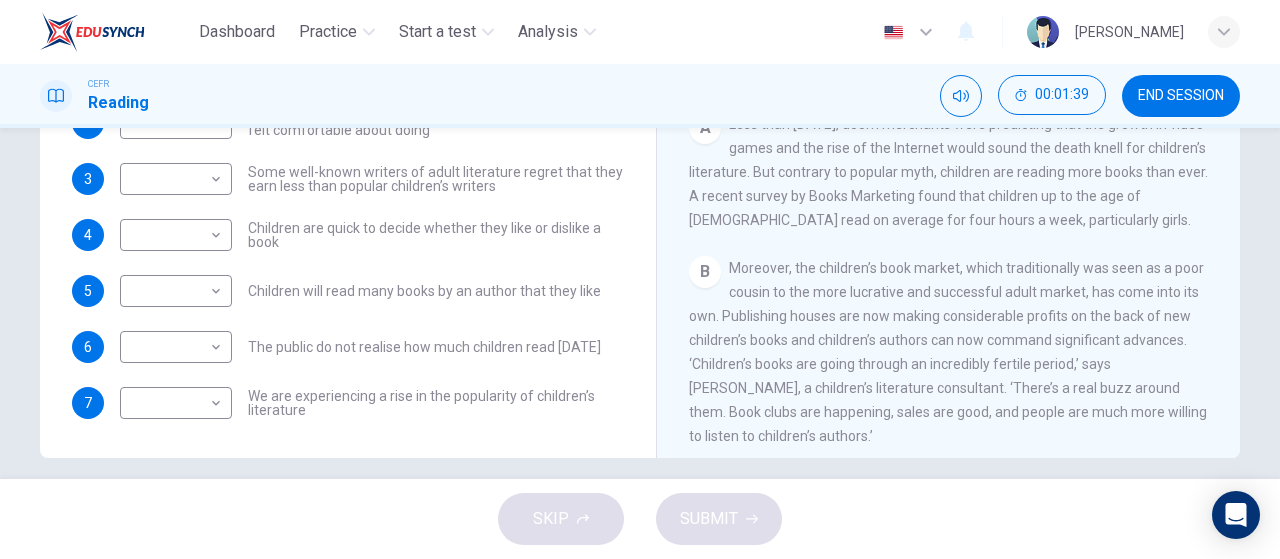 drag, startPoint x: 1132, startPoint y: 9, endPoint x: 823, endPoint y: 343, distance: 455.01318 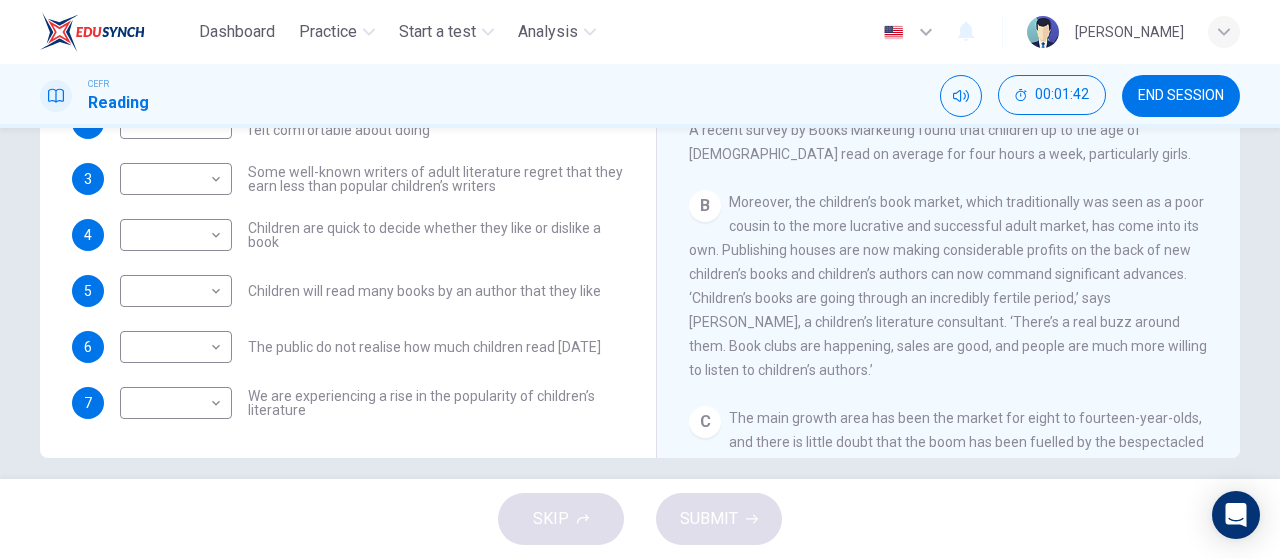 scroll, scrollTop: 232, scrollLeft: 0, axis: vertical 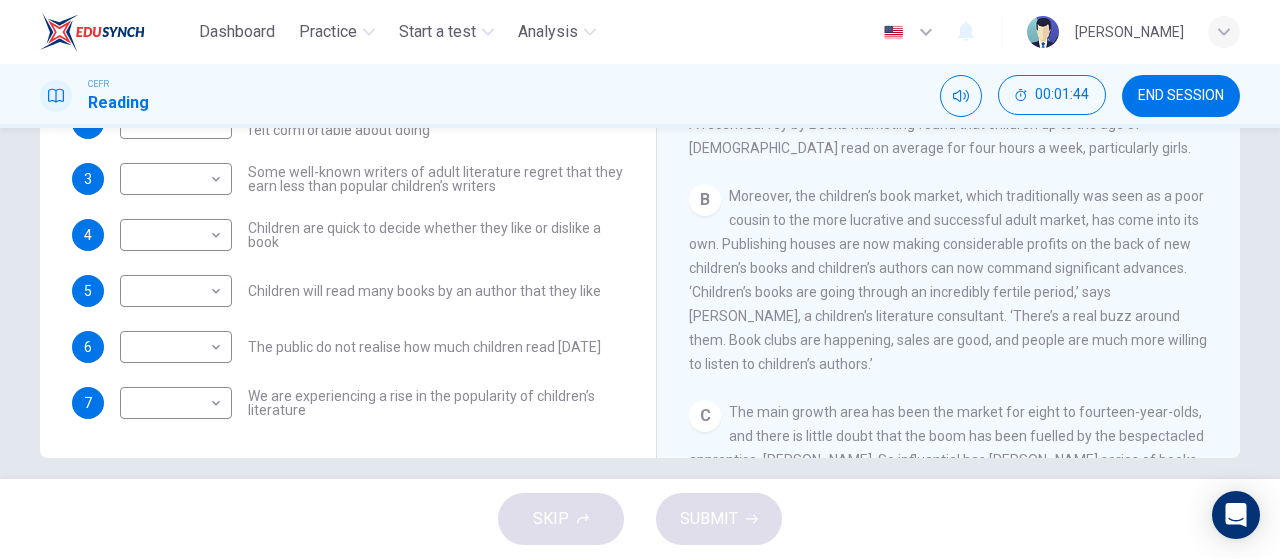 click on "Moreover, the children’s book market, which traditionally was seen as a poor cousin to the more lucrative and successful adult market, has come into its own. Publishing houses are now making considerable profits on the back of new children’s books and children’s authors can now command significant advances. ‘Children’s books are going through an incredibly fertile period,’ says [PERSON_NAME], a children’s literature consultant. ‘There’s a real buzz around them. Book clubs are happening, sales are good, and people are much more willing to listen to children’s authors.’" at bounding box center (948, 280) 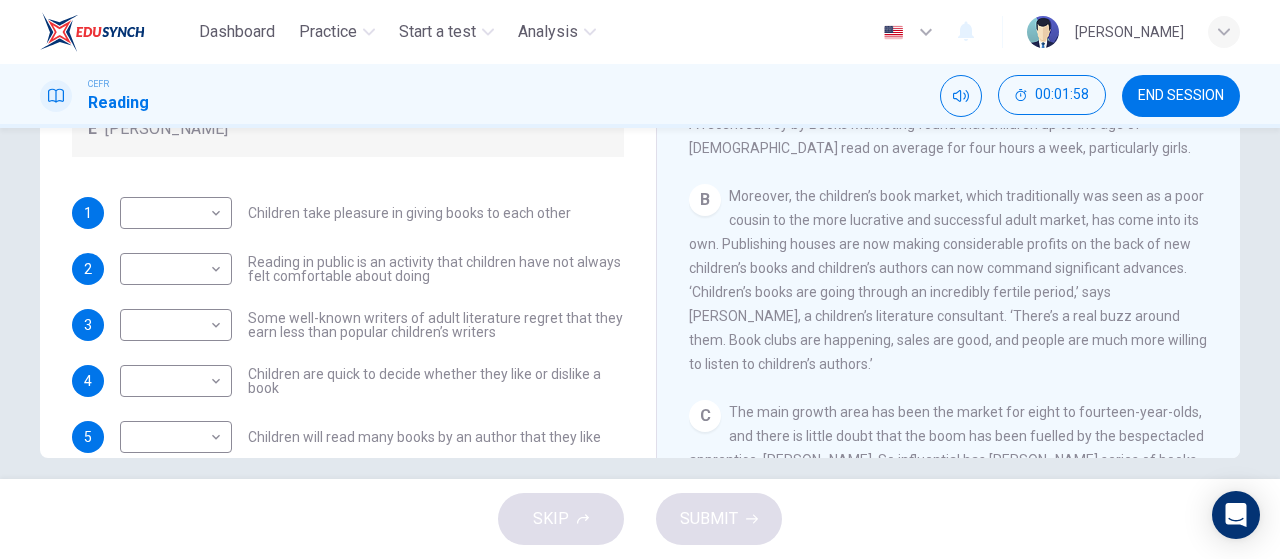 scroll, scrollTop: 40, scrollLeft: 0, axis: vertical 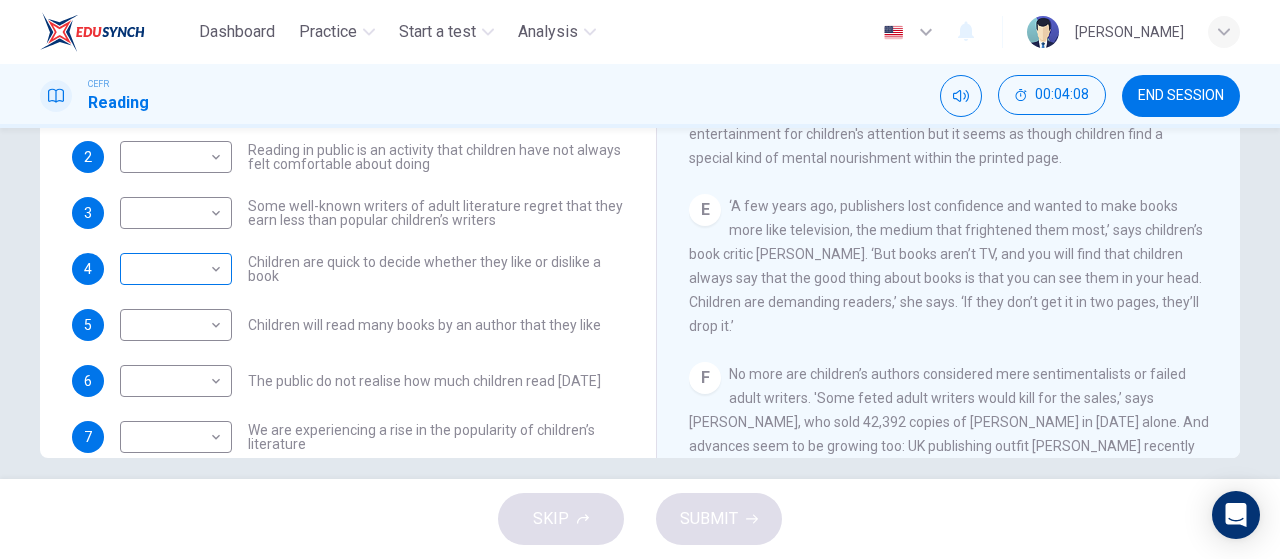 click on "Dashboard Practice Start a test Analysis English en ​ [PERSON_NAME] CEFR Reading 00:04:08 END SESSION Questions 1 - 7 Look at the following list of people A-E and the list of statements. Match each statement with one of the people listed. People A [PERSON_NAME] B [PERSON_NAME] C [PERSON_NAME] D [PERSON_NAME] E [PERSON_NAME] 1 ​ ​ Children take pleasure in giving books to each other 2 ​ ​ Reading in public is an activity that children have not always felt comfortable about doing 3 ​ ​ Some well-known writers of adult literature regret that they earn less than popular children’s writers 4 ​ ​ Children are quick to decide whether they like or dislike a book 5 ​ ​ Children will read many books by an author that they like 6 ​ ​ The public do not realise how much children read [DATE] 7 ​ ​ We are experiencing a rise in the popularity of children’s literature Twist in the Tale CLICK TO ZOOM Click to Zoom A B C D E F G H I J SKIP SUBMIT
Dashboard" at bounding box center (640, 279) 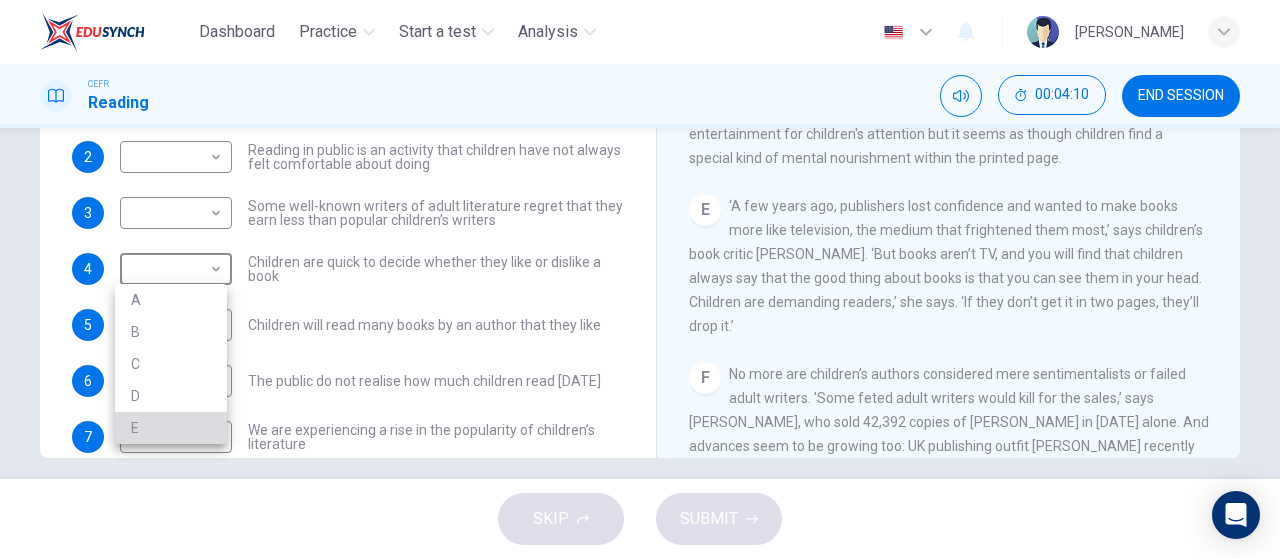 click on "E" at bounding box center (171, 428) 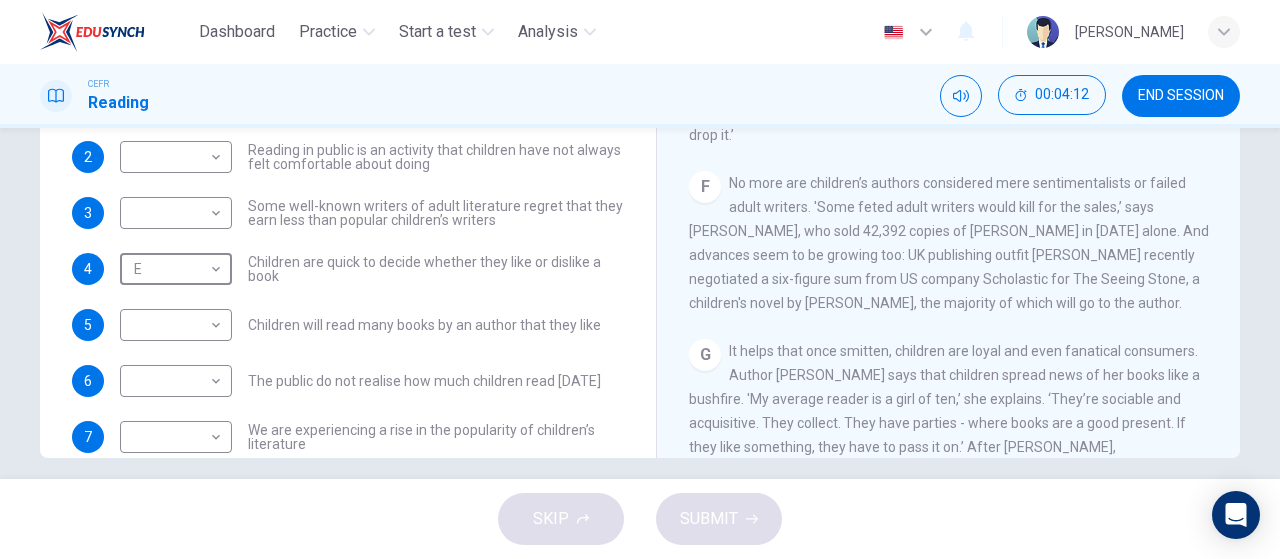 scroll, scrollTop: 1014, scrollLeft: 0, axis: vertical 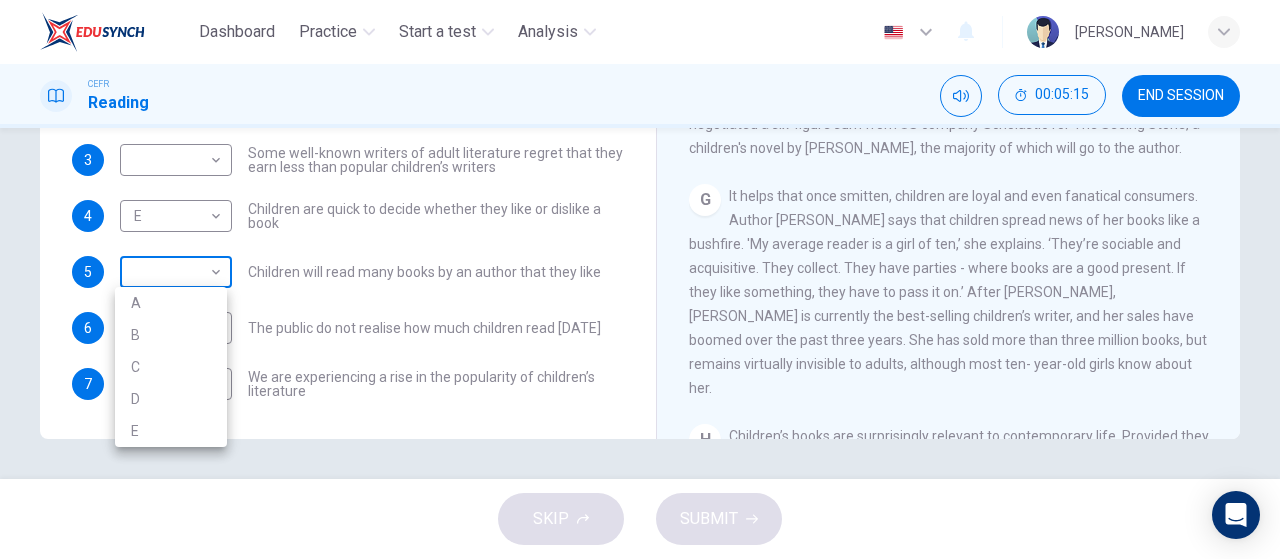 click on "Dashboard Practice Start a test Analysis English en ​ [PERSON_NAME] CEFR Reading 00:05:15 END SESSION Questions 1 - 7 Look at the following list of people A-E and the list of statements. Match each statement with one of the people listed. People A [PERSON_NAME] B [PERSON_NAME] C [PERSON_NAME] D [PERSON_NAME] E [PERSON_NAME] 1 ​ ​ Children take pleasure in giving books to each other 2 ​ ​ Reading in public is an activity that children have not always felt comfortable about doing 3 ​ ​ Some well-known writers of adult literature regret that they earn less than popular children’s writers 4 E E ​ Children are quick to decide whether they like or dislike a book 5 ​ ​ Children will read many books by an author that they like 6 ​ ​ The public do not realise how much children read [DATE] 7 ​ ​ We are experiencing a rise in the popularity of children’s literature Twist in the Tale CLICK TO ZOOM Click to Zoom A B C D E F G H I J SKIP SUBMIT
Dashboard A" at bounding box center (640, 279) 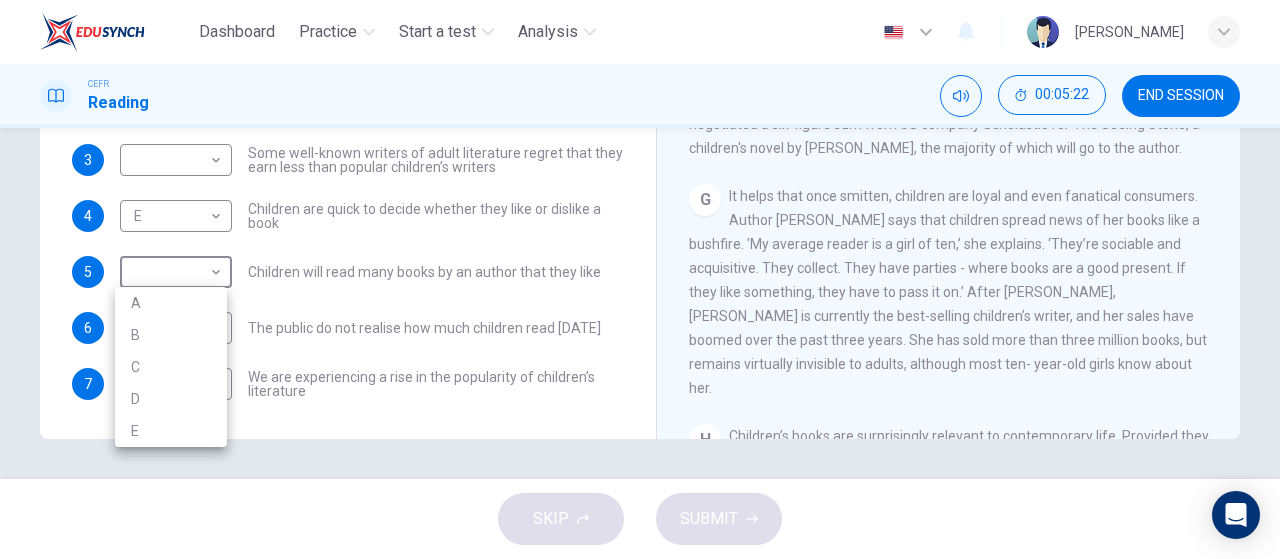 click at bounding box center (640, 279) 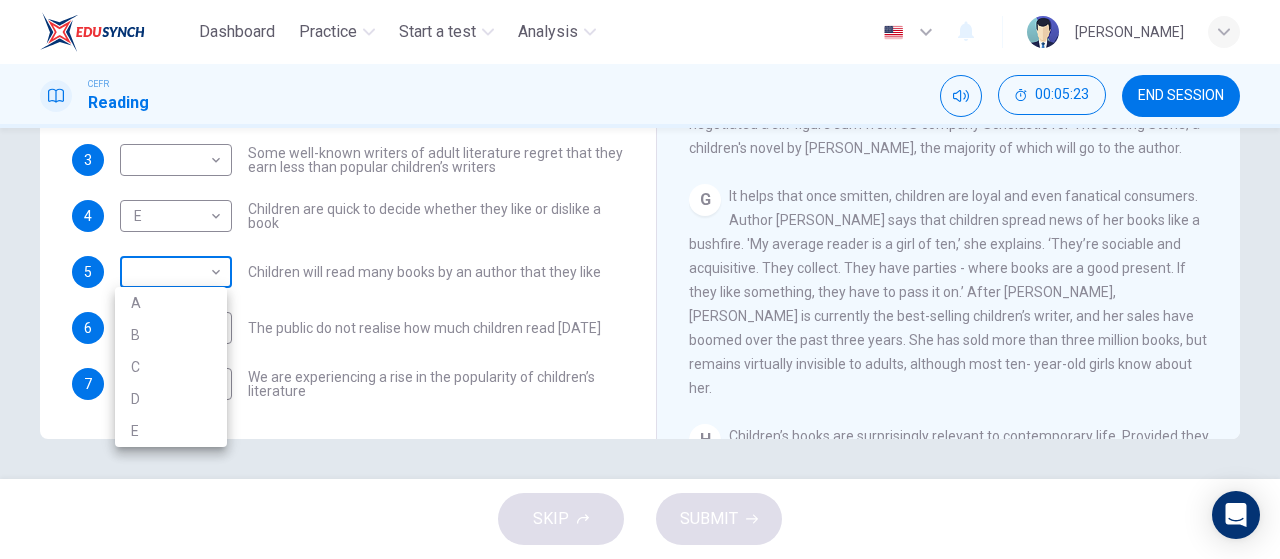 click on "Dashboard Practice Start a test Analysis English en ​ [PERSON_NAME] CEFR Reading 00:05:23 END SESSION Questions 1 - 7 Look at the following list of people A-E and the list of statements. Match each statement with one of the people listed. People A [PERSON_NAME] B [PERSON_NAME] C [PERSON_NAME] D [PERSON_NAME] E [PERSON_NAME] 1 ​ ​ Children take pleasure in giving books to each other 2 ​ ​ Reading in public is an activity that children have not always felt comfortable about doing 3 ​ ​ Some well-known writers of adult literature regret that they earn less than popular children’s writers 4 E E ​ Children are quick to decide whether they like or dislike a book 5 ​ ​ Children will read many books by an author that they like 6 ​ ​ The public do not realise how much children read [DATE] 7 ​ ​ We are experiencing a rise in the popularity of children’s literature Twist in the Tale CLICK TO ZOOM Click to Zoom A B C D E F G H I J SKIP SUBMIT
Dashboard A" at bounding box center [640, 279] 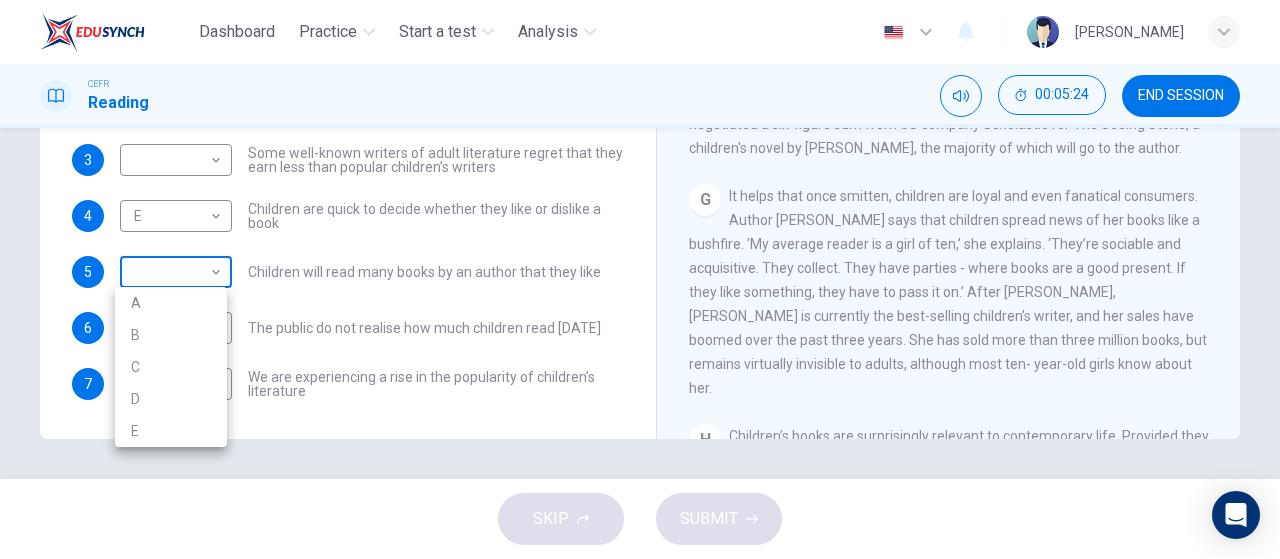 type 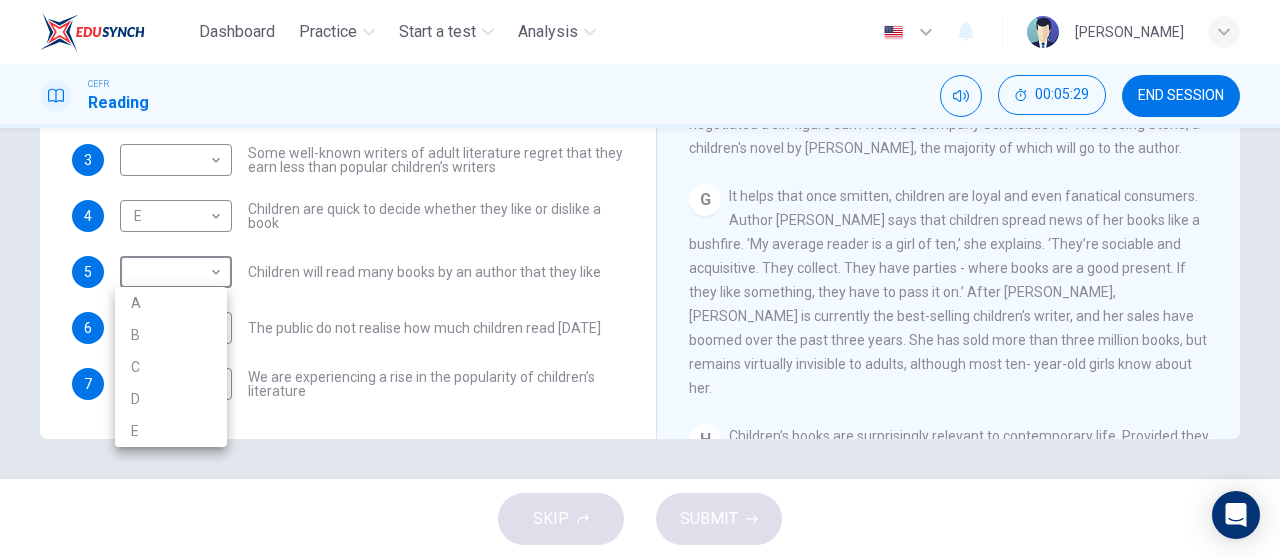 click at bounding box center (640, 279) 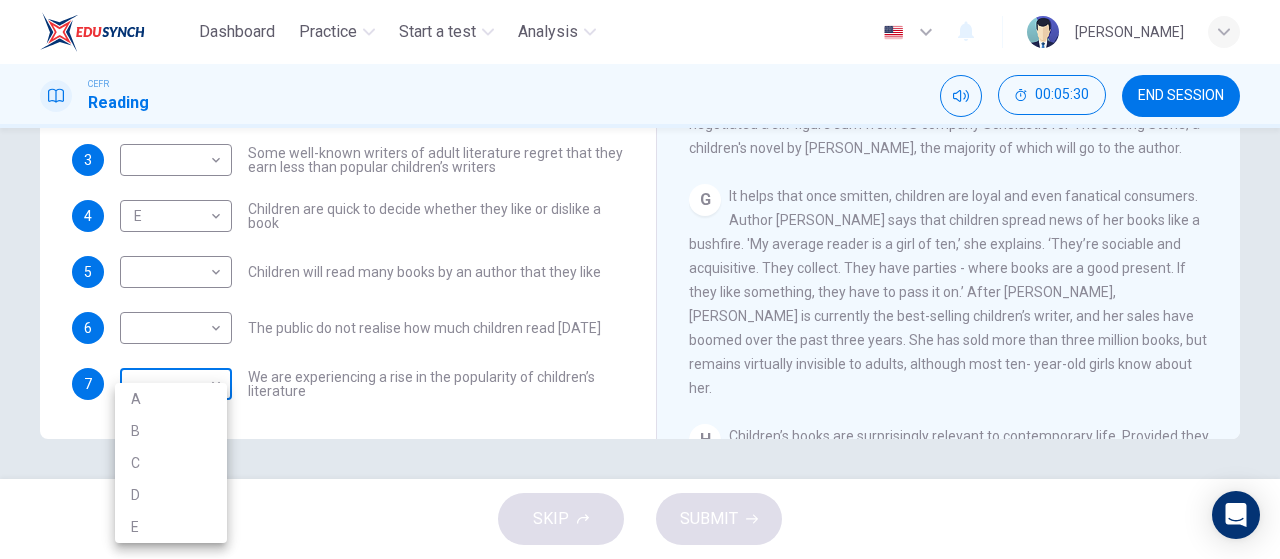 click on "Dashboard Practice Start a test Analysis English en ​ [PERSON_NAME] CEFR Reading 00:05:30 END SESSION Questions 1 - 7 Look at the following list of people A-E and the list of statements. Match each statement with one of the people listed. People A [PERSON_NAME] B [PERSON_NAME] C [PERSON_NAME] D [PERSON_NAME] E [PERSON_NAME] 1 ​ ​ Children take pleasure in giving books to each other 2 ​ ​ Reading in public is an activity that children have not always felt comfortable about doing 3 ​ ​ Some well-known writers of adult literature regret that they earn less than popular children’s writers 4 E E ​ Children are quick to decide whether they like or dislike a book 5 ​ ​ Children will read many books by an author that they like 6 ​ ​ The public do not realise how much children read [DATE] 7 ​ ​ We are experiencing a rise in the popularity of children’s literature Twist in the Tale CLICK TO ZOOM Click to Zoom A B C D E F G H I J SKIP SUBMIT
Dashboard A" at bounding box center [640, 279] 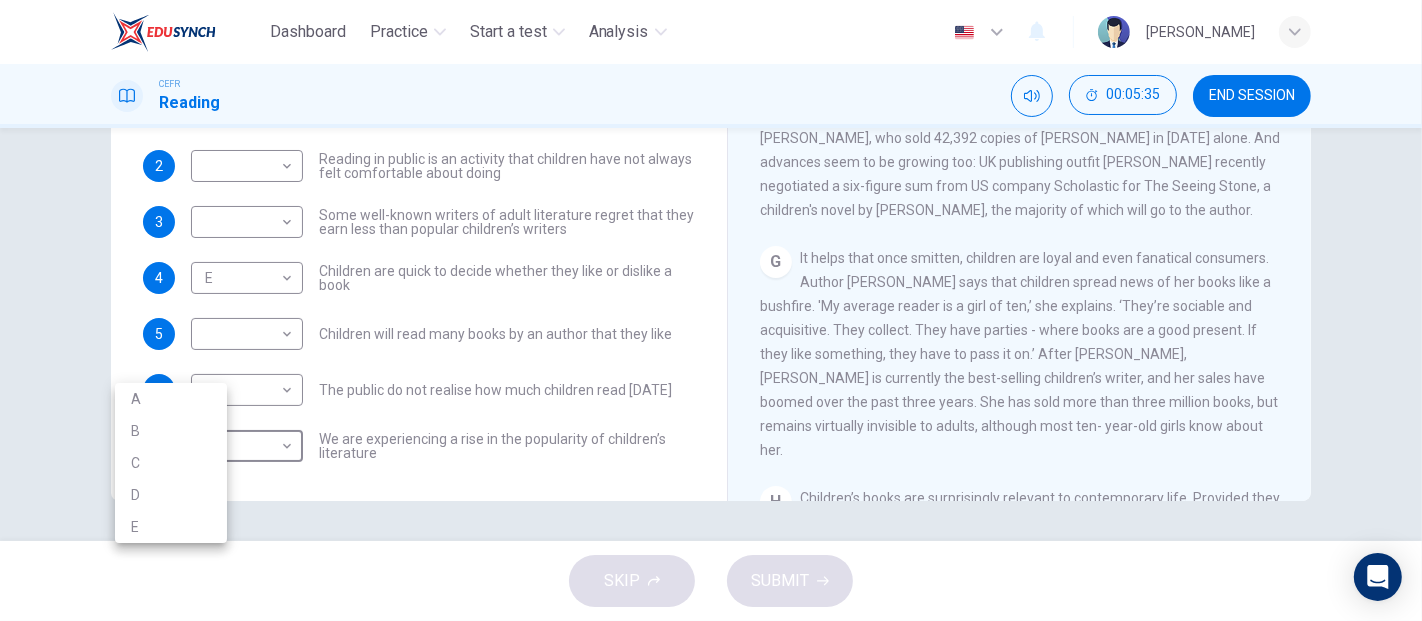 scroll, scrollTop: 361, scrollLeft: 0, axis: vertical 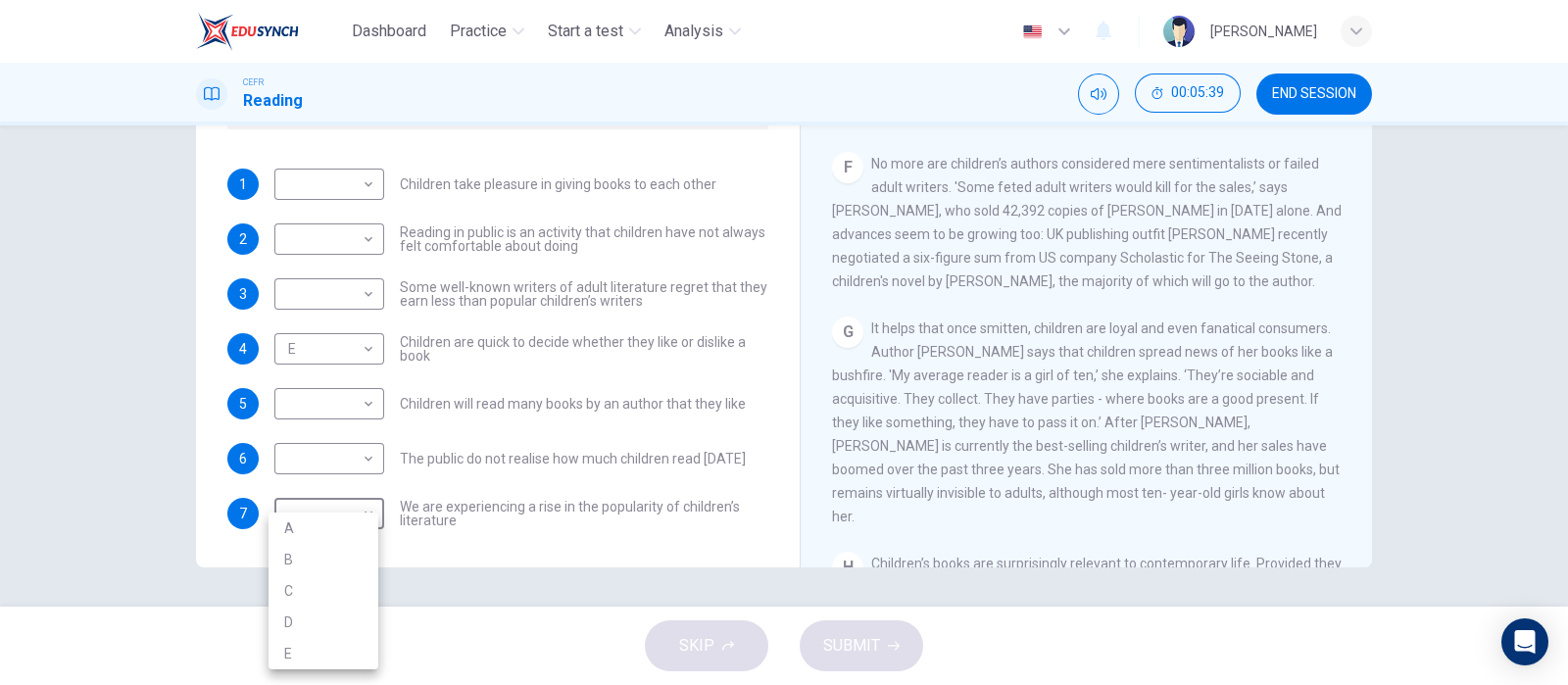 drag, startPoint x: 1154, startPoint y: 1, endPoint x: 484, endPoint y: 406, distance: 782.895 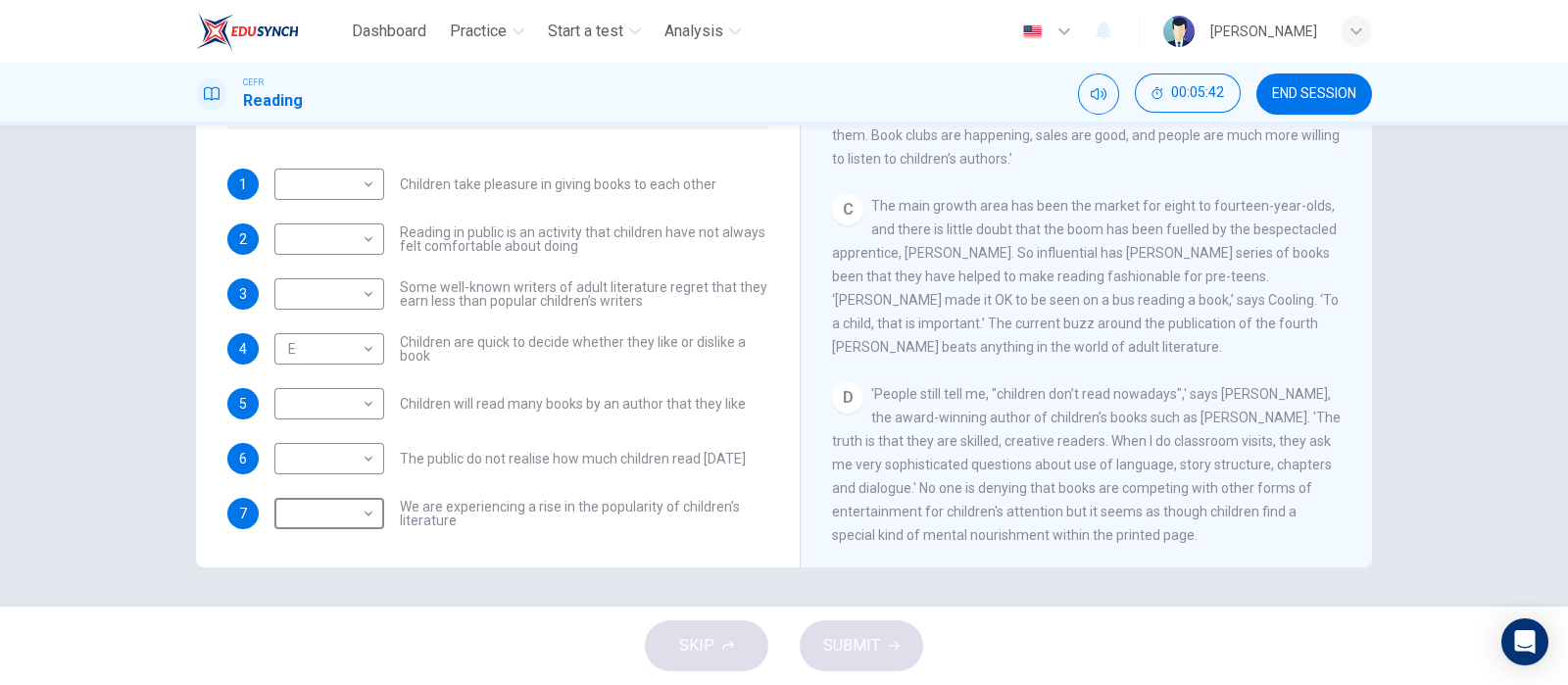 scroll, scrollTop: 0, scrollLeft: 0, axis: both 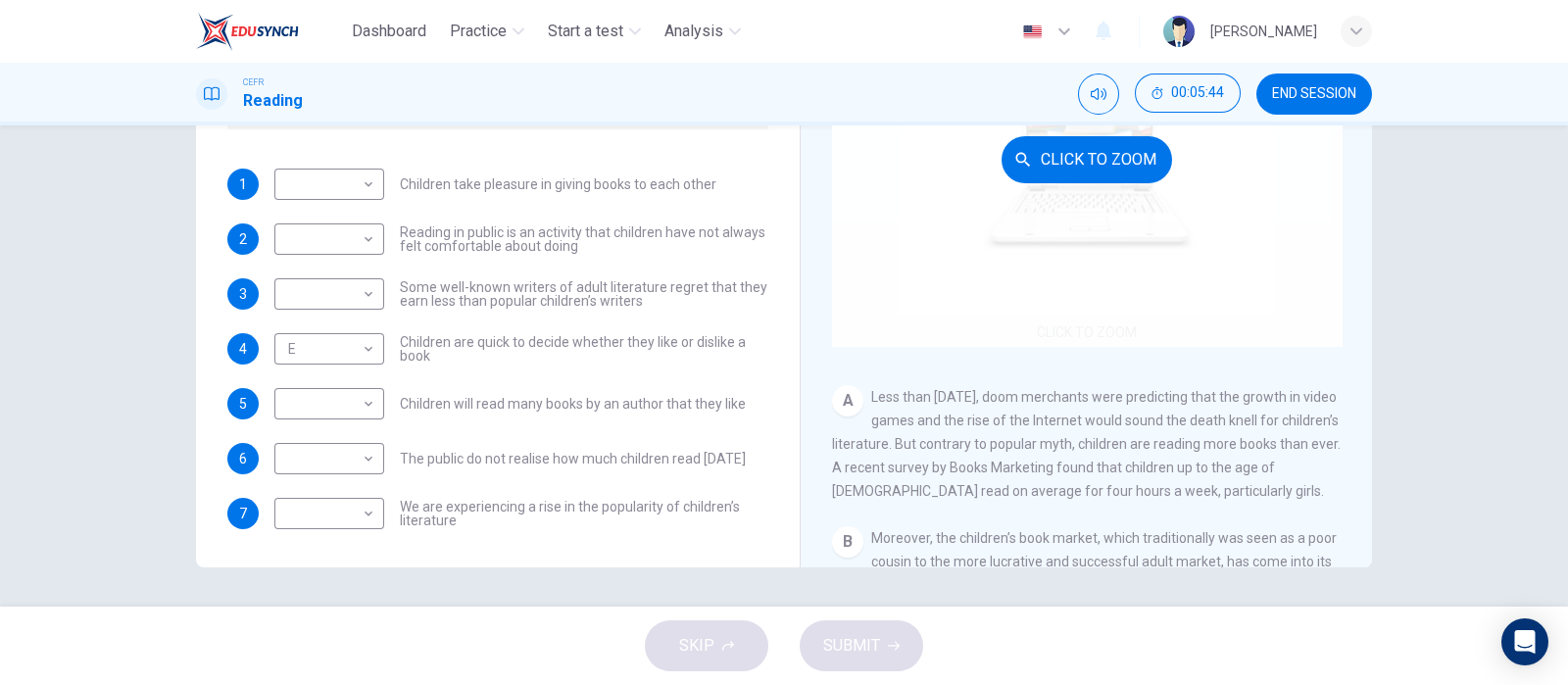click on "Click to Zoom" at bounding box center [1087, 159] 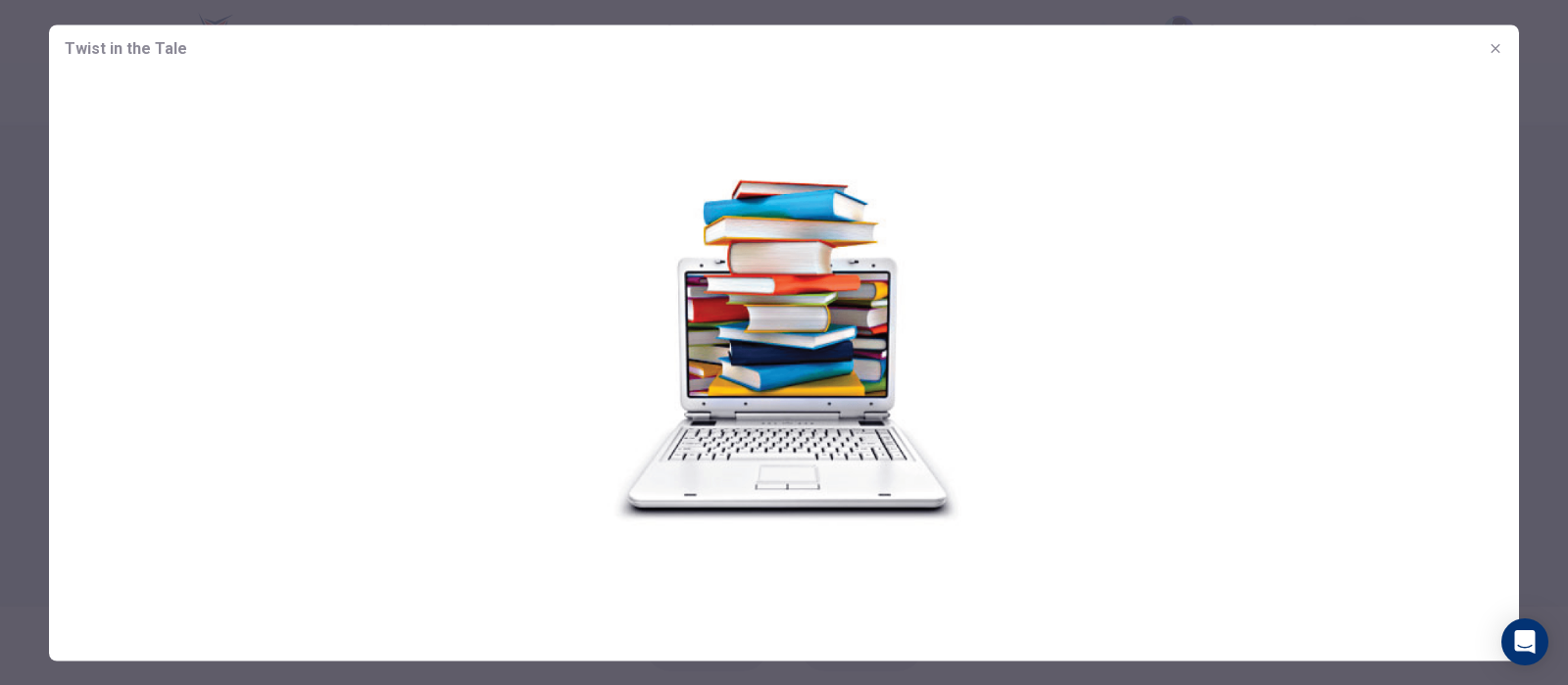 click at bounding box center [784, 348] 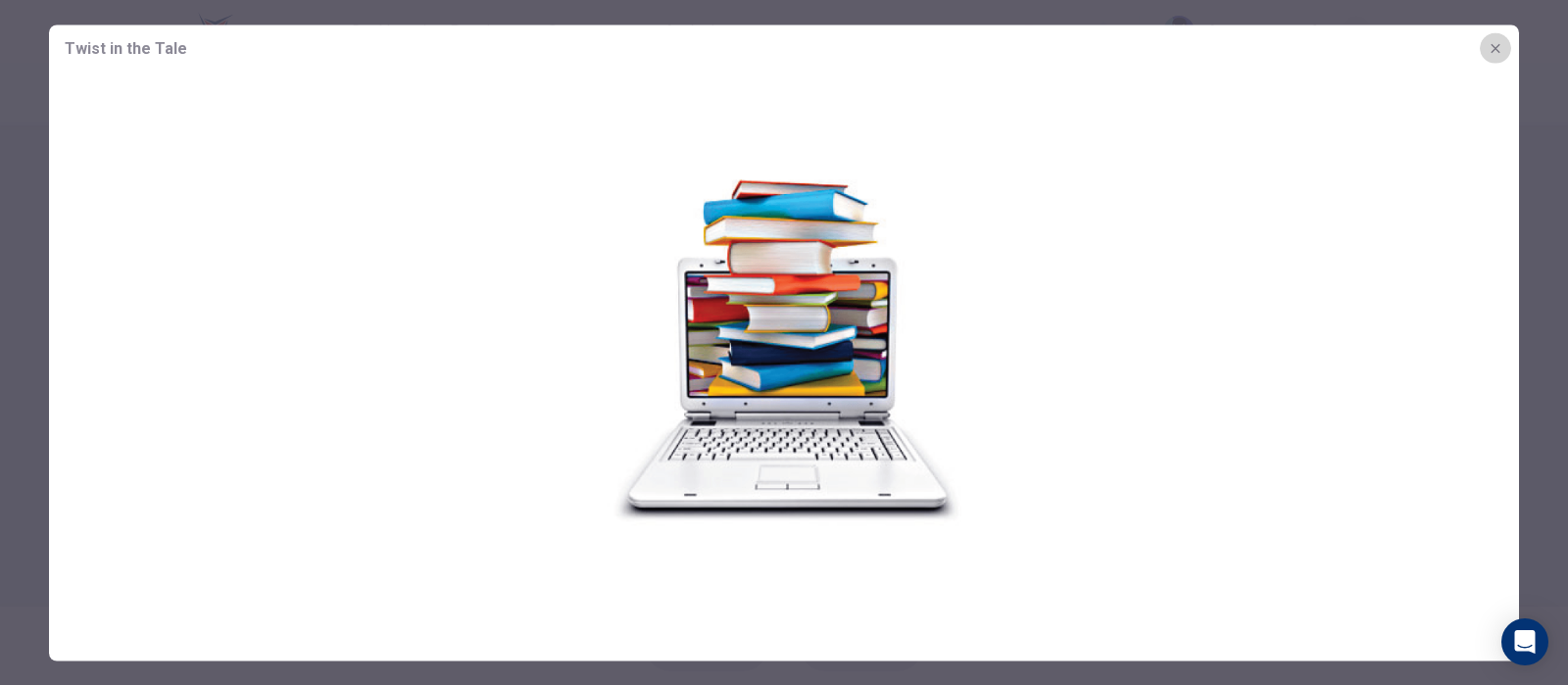 click 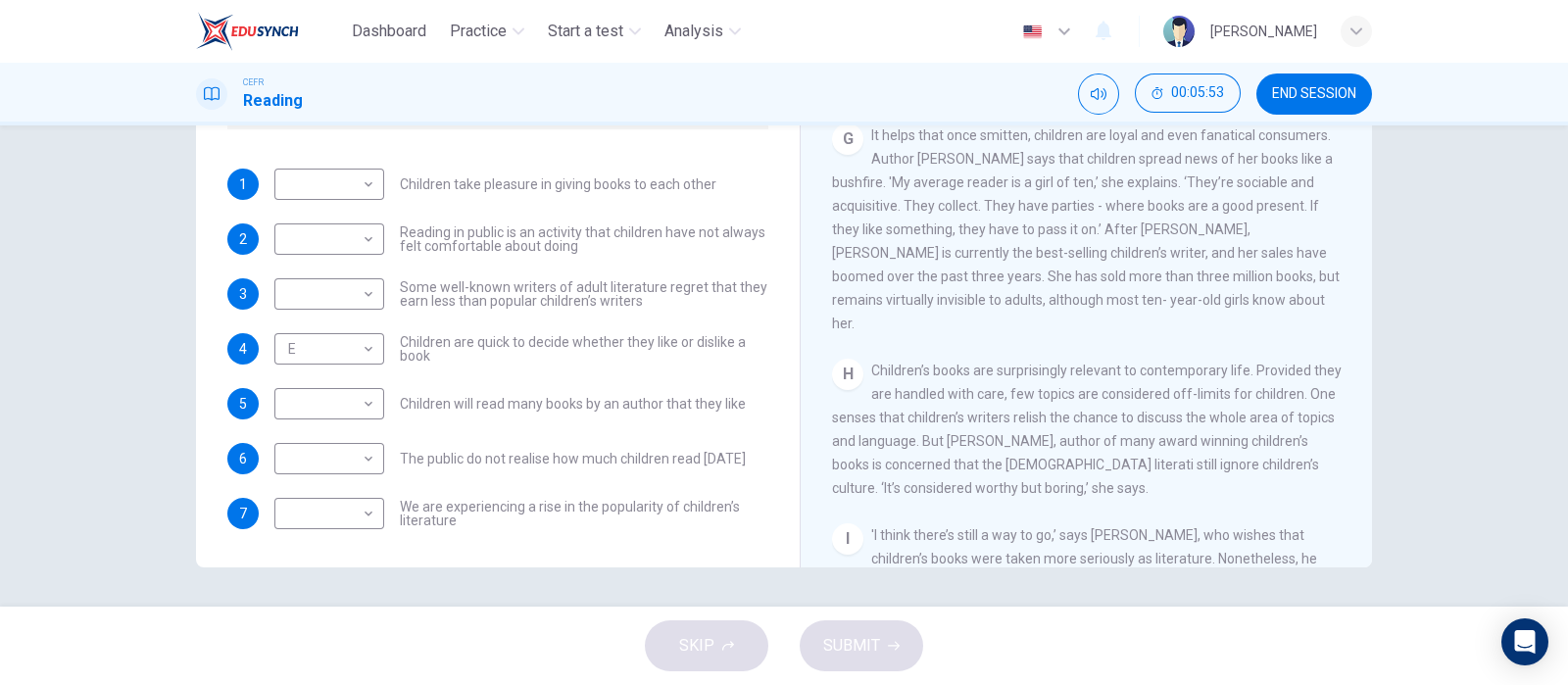 scroll, scrollTop: 1581, scrollLeft: 0, axis: vertical 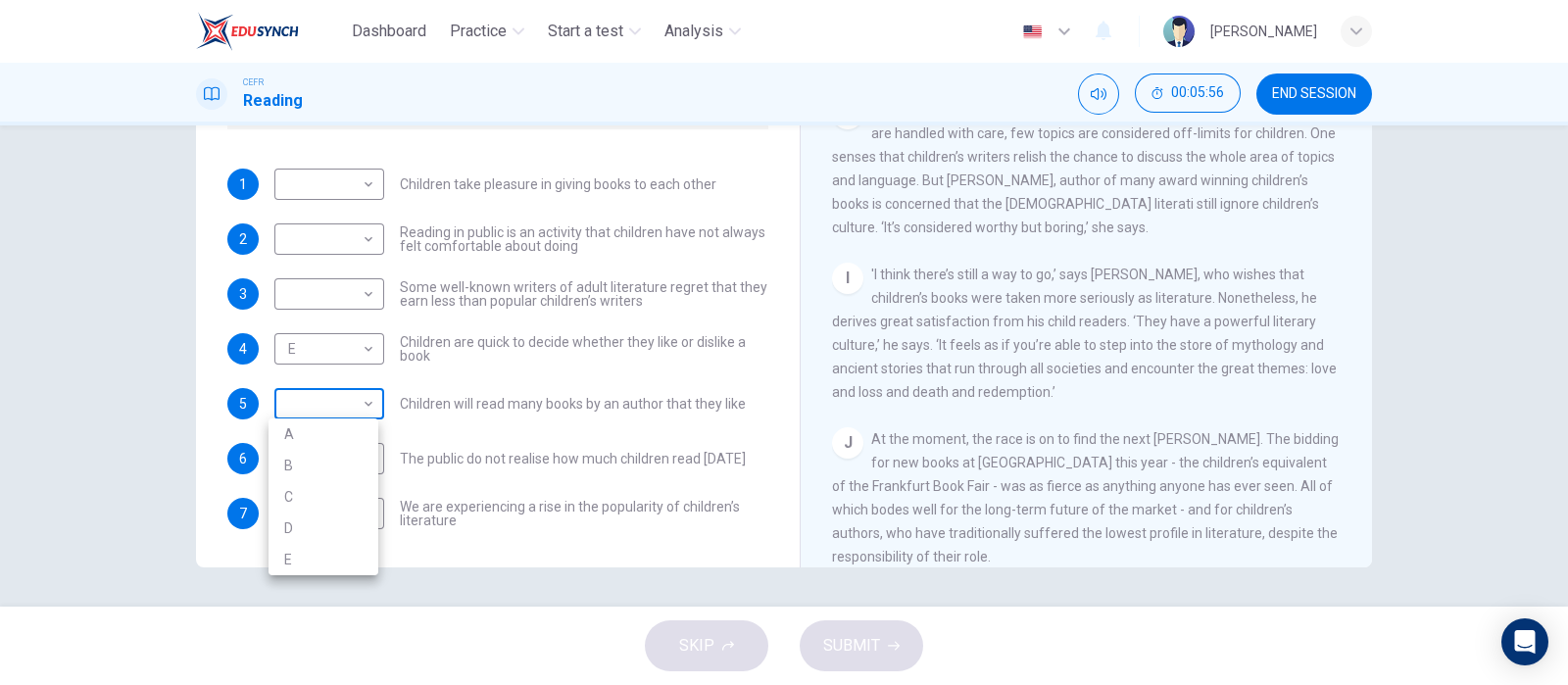 click on "Dashboard Practice Start a test Analysis English en ​ [PERSON_NAME] CEFR Reading 00:05:56 END SESSION Questions 1 - 7 Look at the following list of people A-E and the list of statements. Match each statement with one of the people listed. People A [PERSON_NAME] B [PERSON_NAME] C [PERSON_NAME] D [PERSON_NAME] E [PERSON_NAME] 1 ​ ​ Children take pleasure in giving books to each other 2 ​ ​ Reading in public is an activity that children have not always felt comfortable about doing 3 ​ ​ Some well-known writers of adult literature regret that they earn less than popular children’s writers 4 E E ​ Children are quick to decide whether they like or dislike a book 5 ​ ​ Children will read many books by an author that they like 6 ​ ​ The public do not realise how much children read [DATE] 7 ​ ​ We are experiencing a rise in the popularity of children’s literature Twist in the Tale CLICK TO ZOOM Click to Zoom A B C D E F G H I J SKIP SUBMIT
Dashboard A" at bounding box center (784, 342) 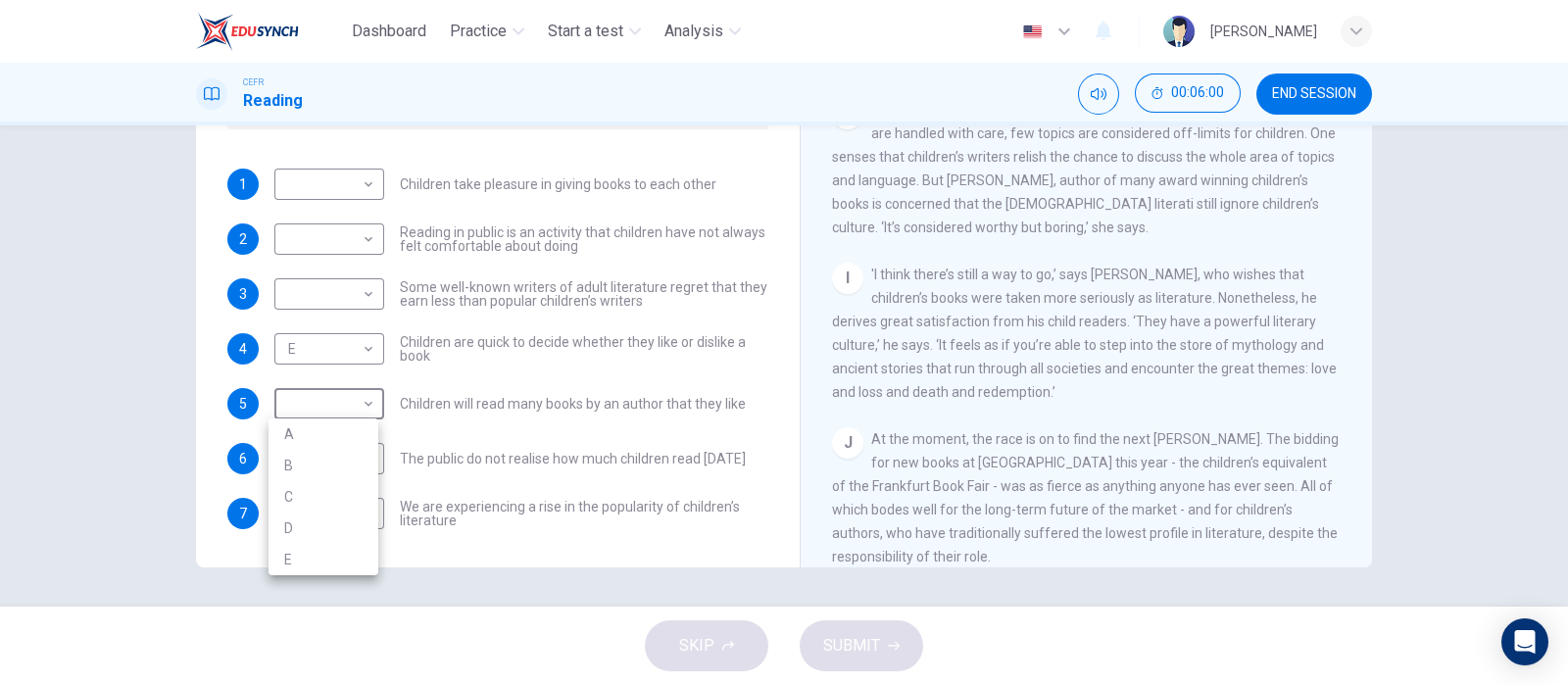 drag, startPoint x: 319, startPoint y: 561, endPoint x: 327, endPoint y: 346, distance: 215.14879 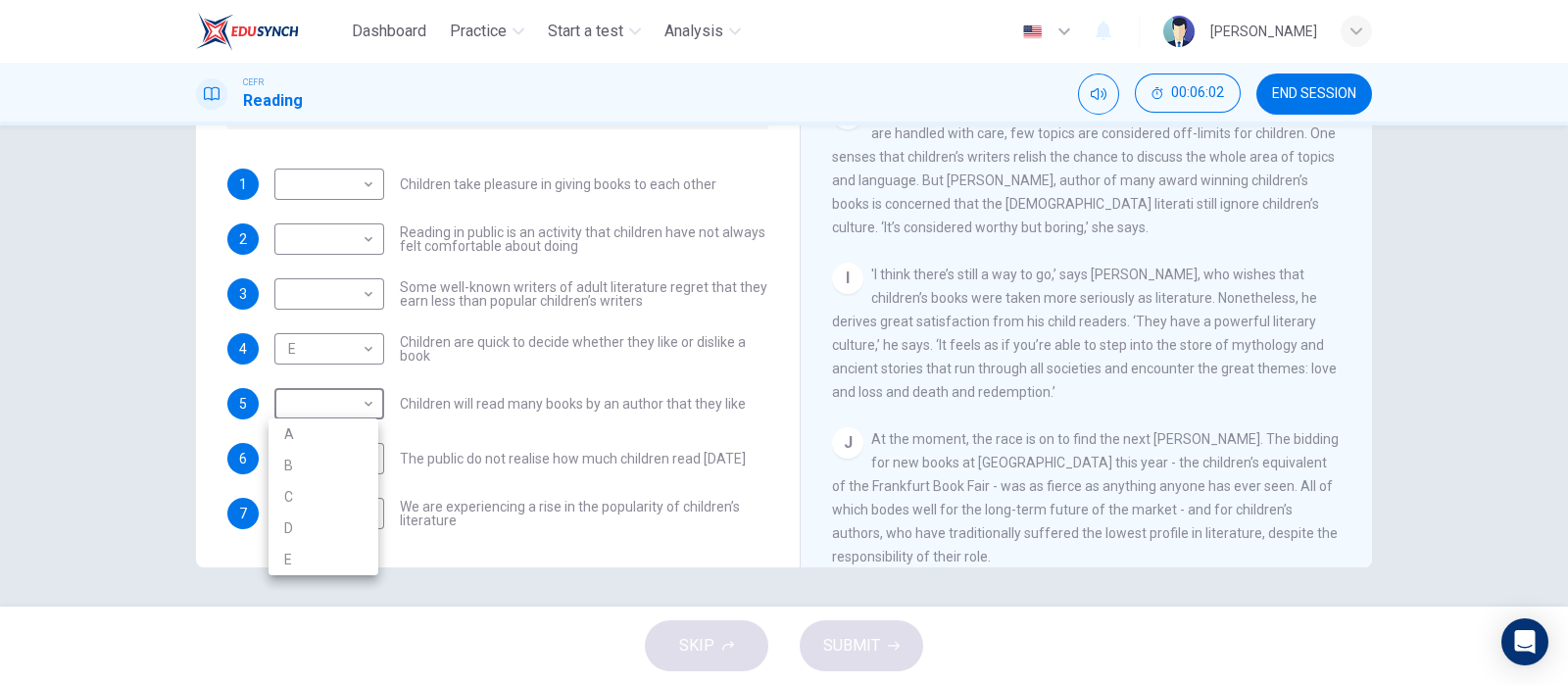 click at bounding box center (784, 342) 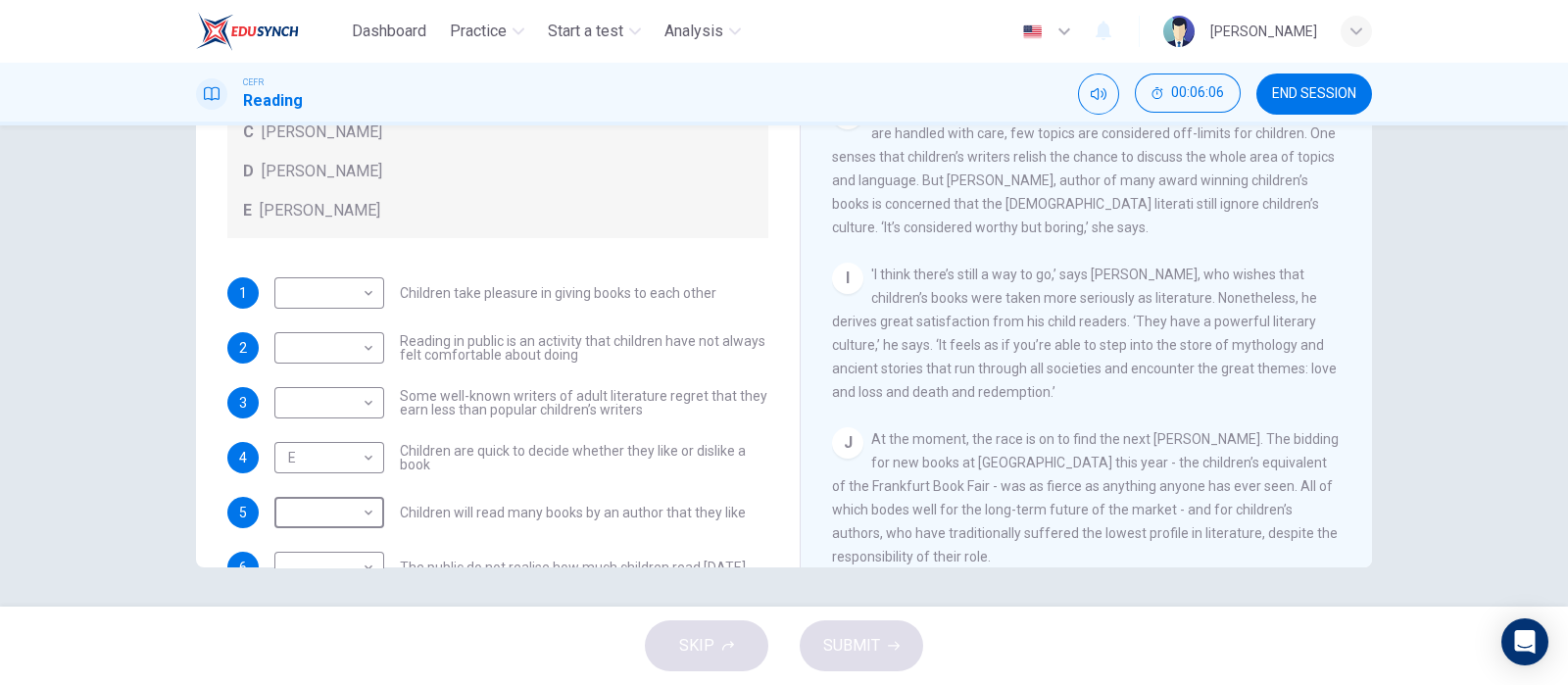 scroll, scrollTop: 0, scrollLeft: 0, axis: both 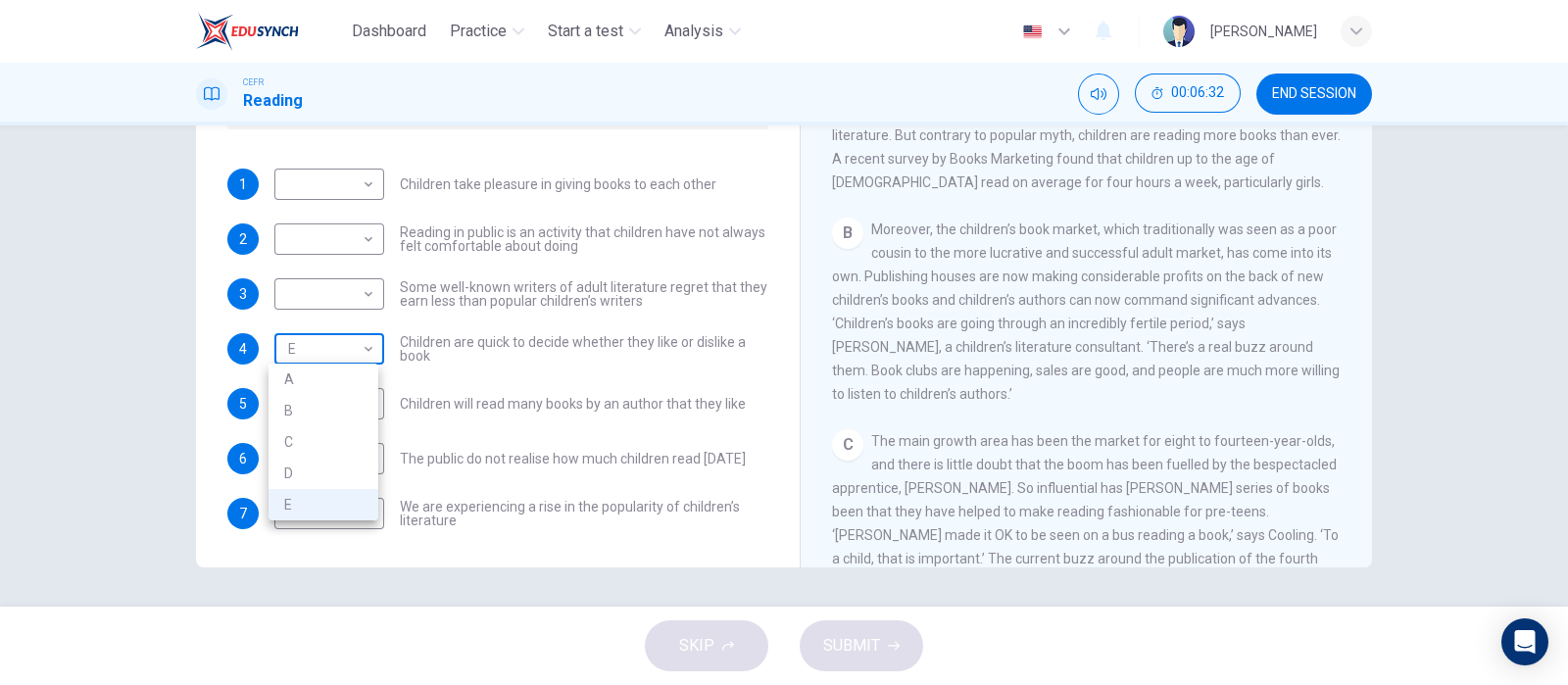 click on "Dashboard Practice Start a test Analysis English en ​ [PERSON_NAME] CEFR Reading 00:06:32 END SESSION Questions 1 - 7 Look at the following list of people A-E and the list of statements. Match each statement with one of the people listed. People A [PERSON_NAME] B [PERSON_NAME] C [PERSON_NAME] D [PERSON_NAME] E [PERSON_NAME] 1 ​ ​ Children take pleasure in giving books to each other 2 ​ ​ Reading in public is an activity that children have not always felt comfortable about doing 3 ​ ​ Some well-known writers of adult literature regret that they earn less than popular children’s writers 4 E E ​ Children are quick to decide whether they like or dislike a book 5 ​ ​ Children will read many books by an author that they like 6 ​ ​ The public do not realise how much children read [DATE] 7 ​ ​ We are experiencing a rise in the popularity of children’s literature Twist in the Tale CLICK TO ZOOM Click to Zoom A B C D E F G H I J SKIP SUBMIT
Dashboard A" at bounding box center (784, 342) 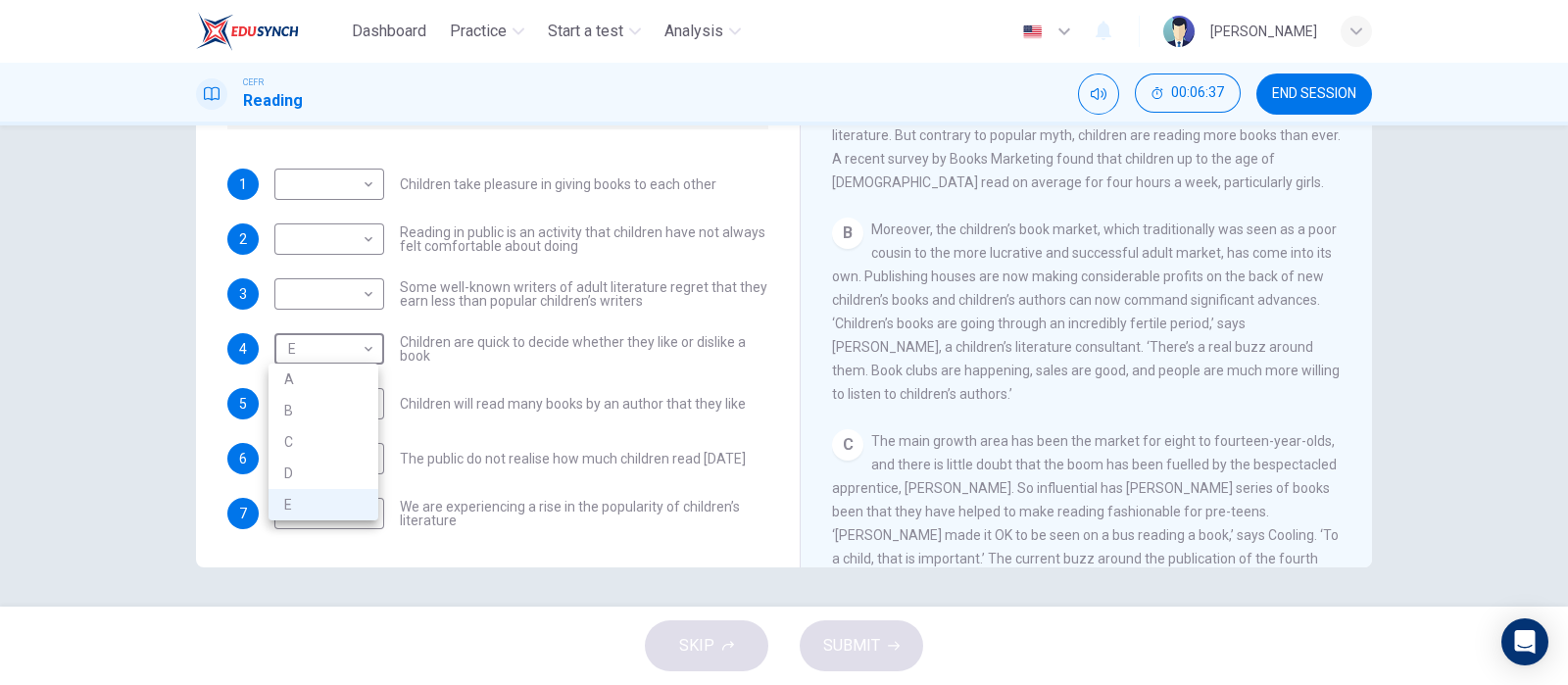 drag, startPoint x: 1058, startPoint y: 582, endPoint x: 1095, endPoint y: 463, distance: 124.61942 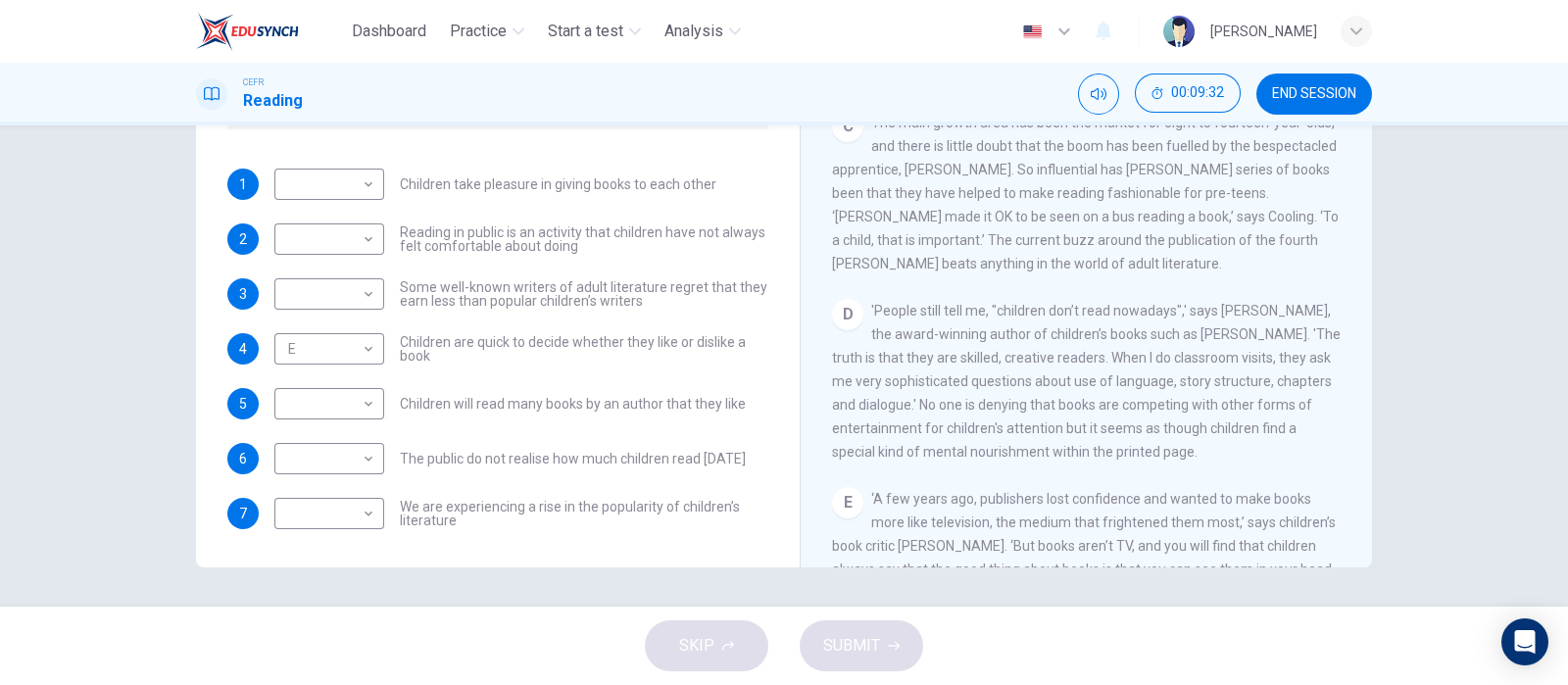 scroll, scrollTop: 632, scrollLeft: 0, axis: vertical 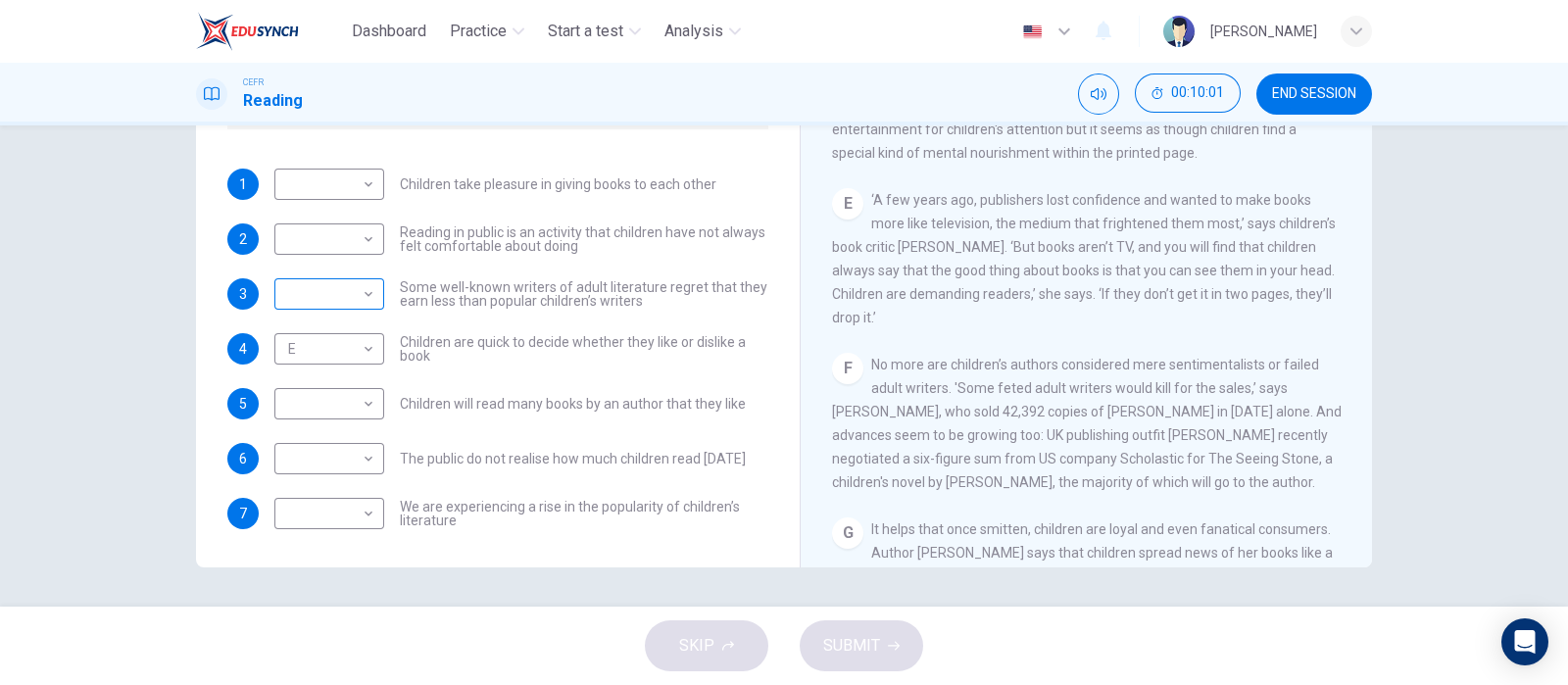 click on "Dashboard Practice Start a test Analysis English en ​ [PERSON_NAME] CEFR Reading 00:10:01 END SESSION Questions 1 - 7 Look at the following list of people A-E and the list of statements. Match each statement with one of the people listed. People A [PERSON_NAME] B [PERSON_NAME] C [PERSON_NAME] D [PERSON_NAME] E [PERSON_NAME] 1 ​ ​ Children take pleasure in giving books to each other 2 ​ ​ Reading in public is an activity that children have not always felt comfortable about doing 3 ​ ​ Some well-known writers of adult literature regret that they earn less than popular children’s writers 4 E E ​ Children are quick to decide whether they like or dislike a book 5 ​ ​ Children will read many books by an author that they like 6 ​ ​ The public do not realise how much children read [DATE] 7 ​ ​ We are experiencing a rise in the popularity of children’s literature Twist in the Tale CLICK TO ZOOM Click to Zoom A B C D E F G H I J SKIP SUBMIT
Dashboard" at bounding box center [784, 342] 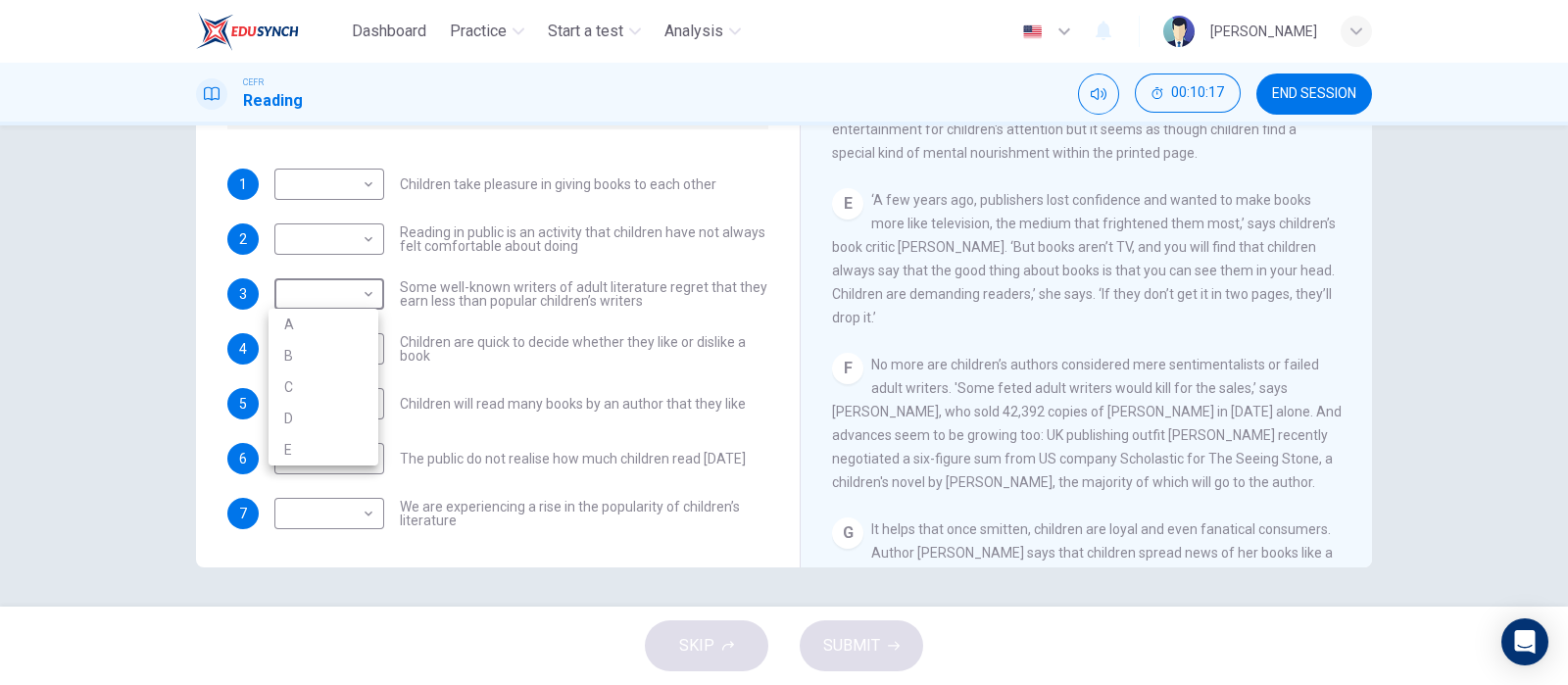 drag, startPoint x: 1351, startPoint y: 274, endPoint x: 1351, endPoint y: 247, distance: 27 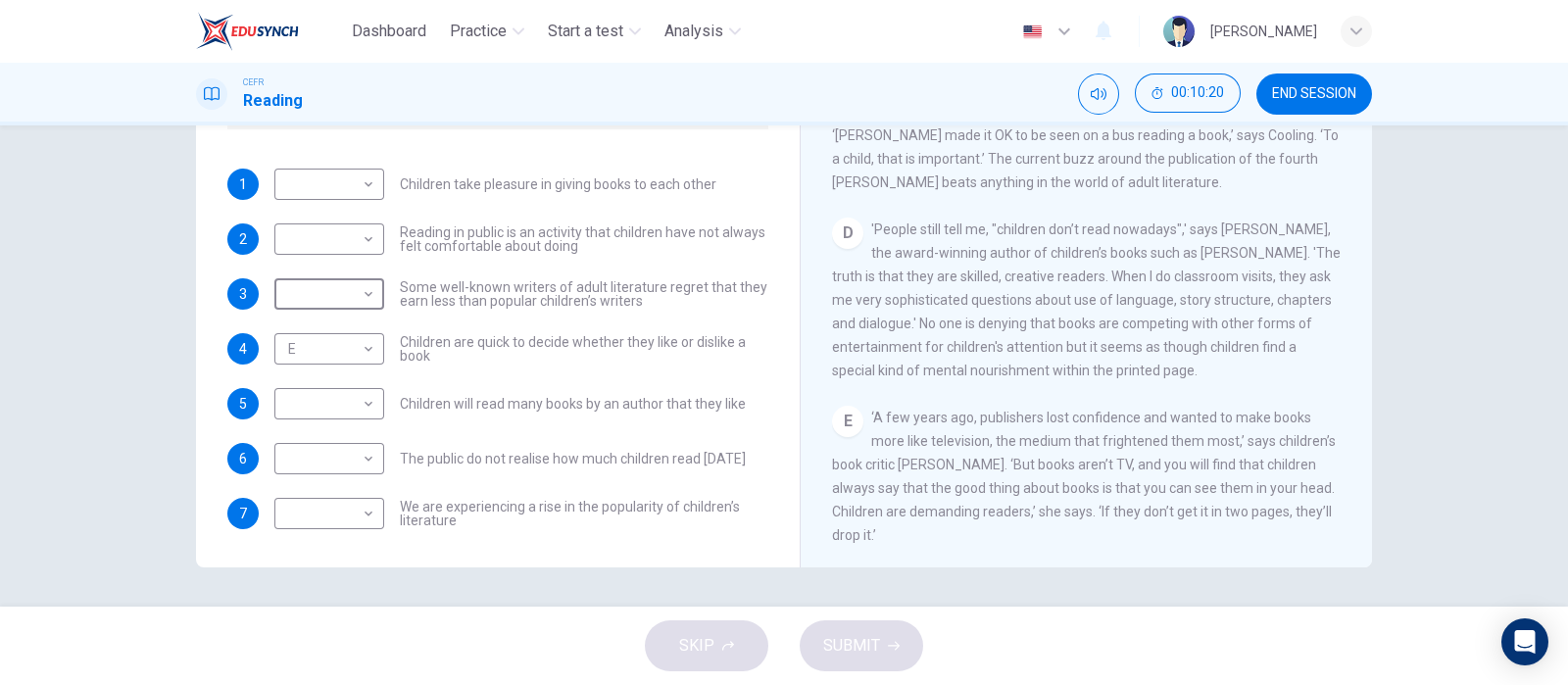 scroll, scrollTop: 727, scrollLeft: 0, axis: vertical 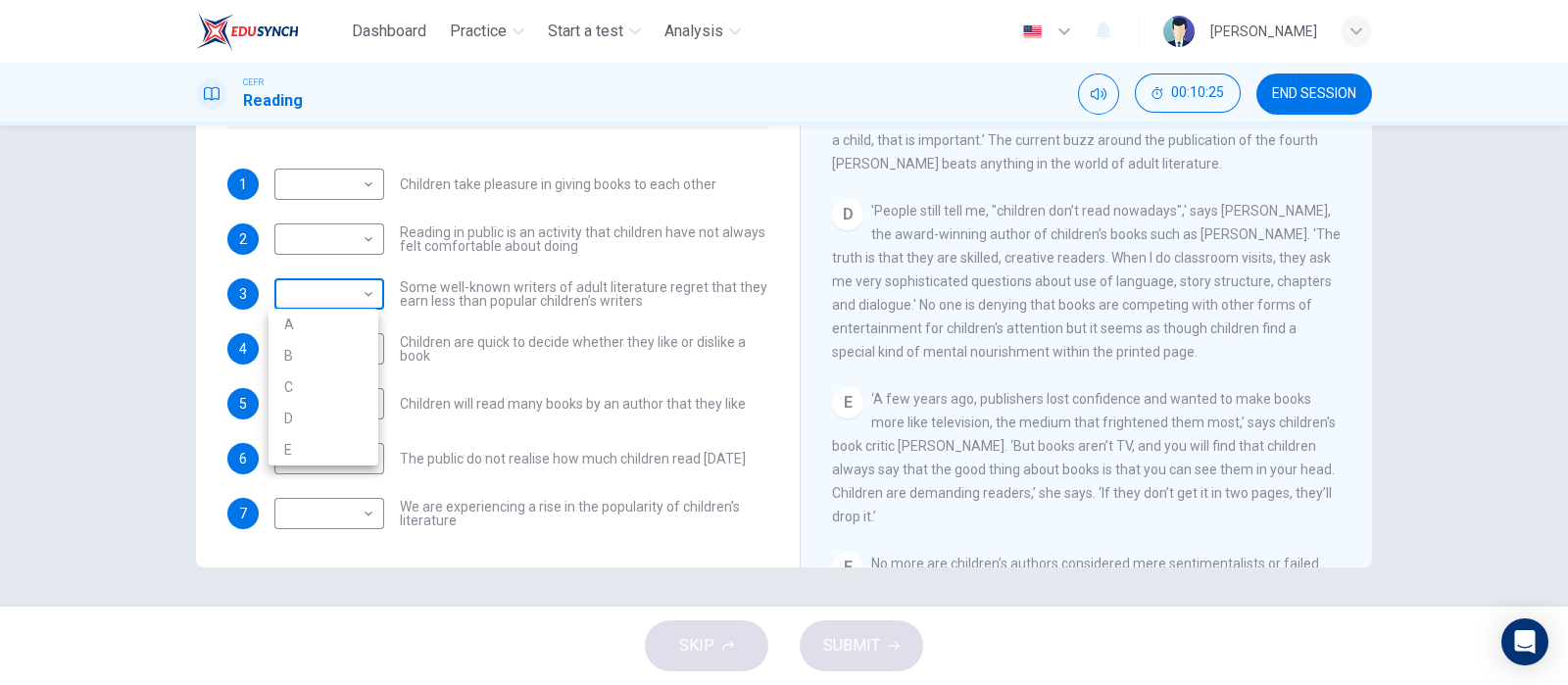 click on "Dashboard Practice Start a test Analysis English en ​ [PERSON_NAME] CEFR Reading 00:10:25 END SESSION Questions 1 - 7 Look at the following list of people A-E and the list of statements. Match each statement with one of the people listed. People A [PERSON_NAME] B [PERSON_NAME] C [PERSON_NAME] D [PERSON_NAME] E [PERSON_NAME] 1 ​ ​ Children take pleasure in giving books to each other 2 ​ ​ Reading in public is an activity that children have not always felt comfortable about doing 3 ​ ​ Some well-known writers of adult literature regret that they earn less than popular children’s writers 4 E E ​ Children are quick to decide whether they like or dislike a book 5 ​ ​ Children will read many books by an author that they like 6 ​ ​ The public do not realise how much children read [DATE] 7 ​ ​ We are experiencing a rise in the popularity of children’s literature Twist in the Tale CLICK TO ZOOM Click to Zoom A B C D E F G H I J SKIP SUBMIT
Dashboard A" at bounding box center (784, 342) 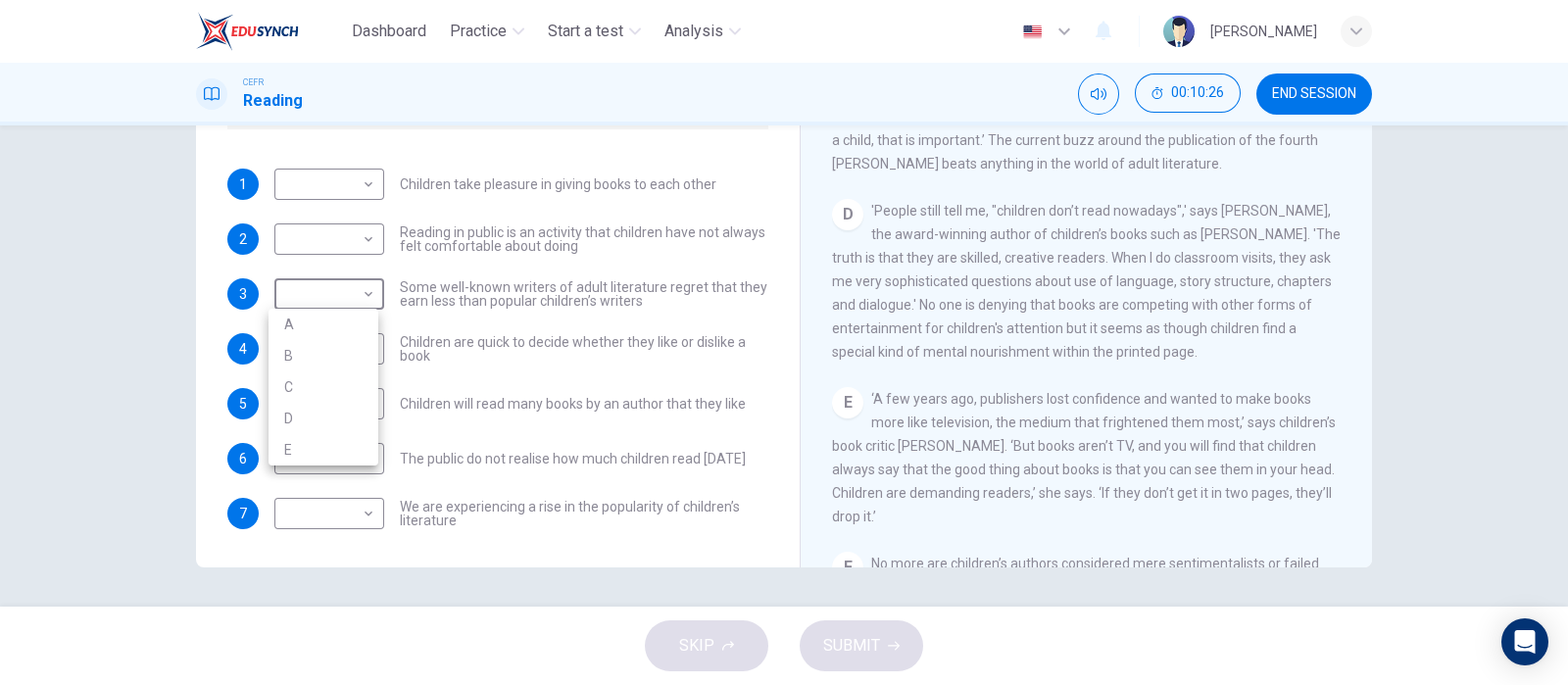 click on "B" at bounding box center (323, 356) 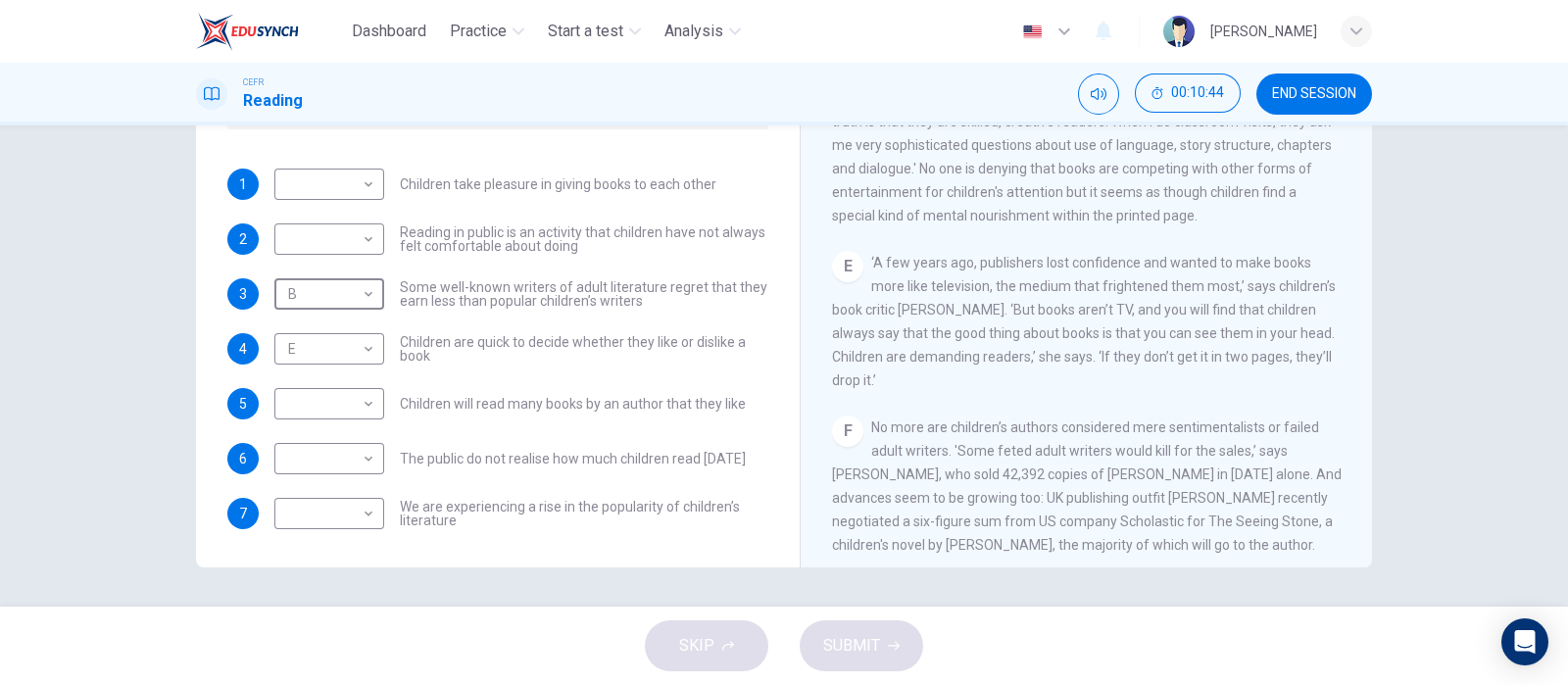 scroll, scrollTop: 849, scrollLeft: 0, axis: vertical 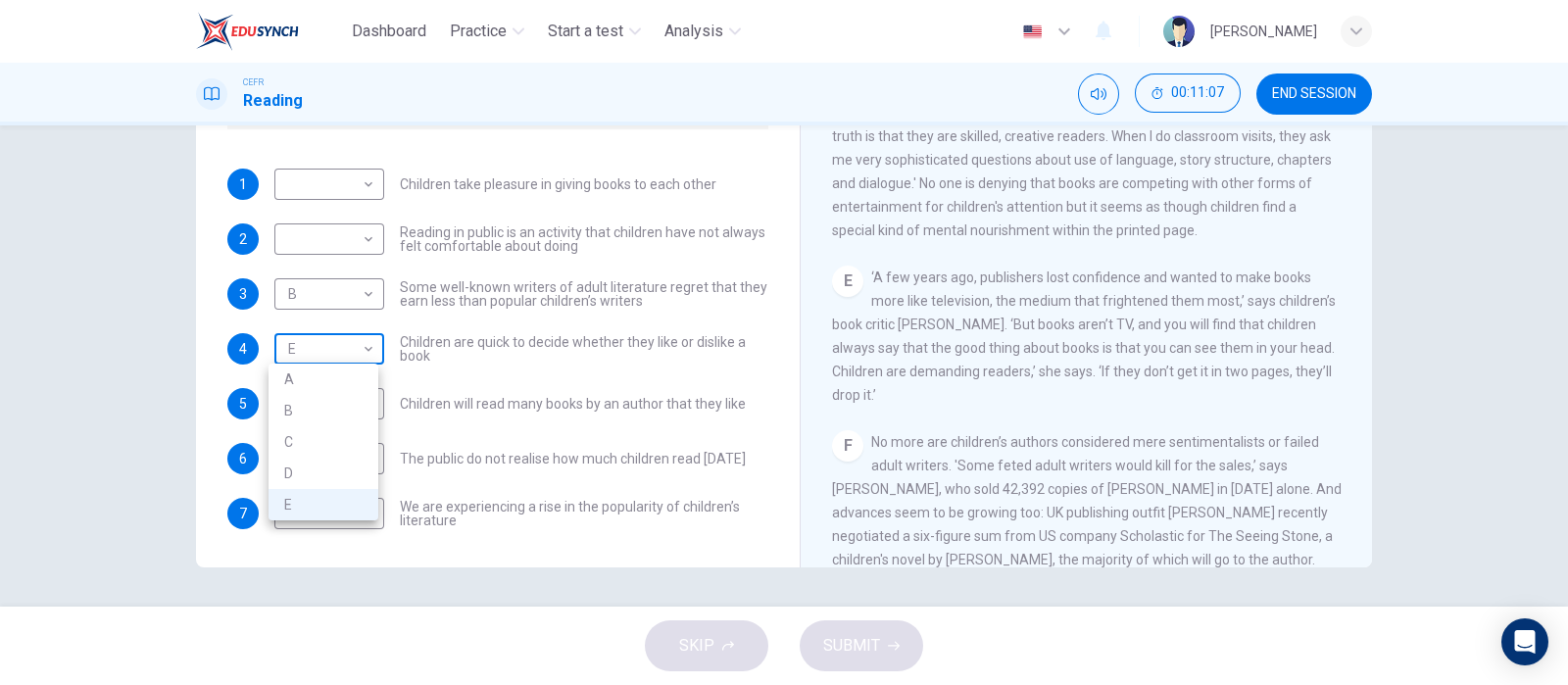 click on "Dashboard Practice Start a test Analysis English en ​ [PERSON_NAME] CEFR Reading 00:11:07 END SESSION Questions 1 - 7 Look at the following list of people A-E and the list of statements. Match each statement with one of the people listed. People A [PERSON_NAME] B [PERSON_NAME] C [PERSON_NAME] D [PERSON_NAME] E [PERSON_NAME] 1 ​ ​ Children take pleasure in giving books to each other 2 ​ ​ Reading in public is an activity that children have not always felt comfortable about doing 3 B B ​ Some well-known writers of adult literature regret that they earn less than popular children’s writers 4 E E ​ Children are quick to decide whether they like or dislike a book 5 ​ ​ Children will read many books by an author that they like 6 ​ ​ The public do not realise how much children read [DATE] 7 ​ ​ We are experiencing a rise in the popularity of children’s literature Twist in the Tale CLICK TO ZOOM Click to Zoom A B C D E F G H I J SKIP SUBMIT
Dashboard A" at bounding box center (784, 342) 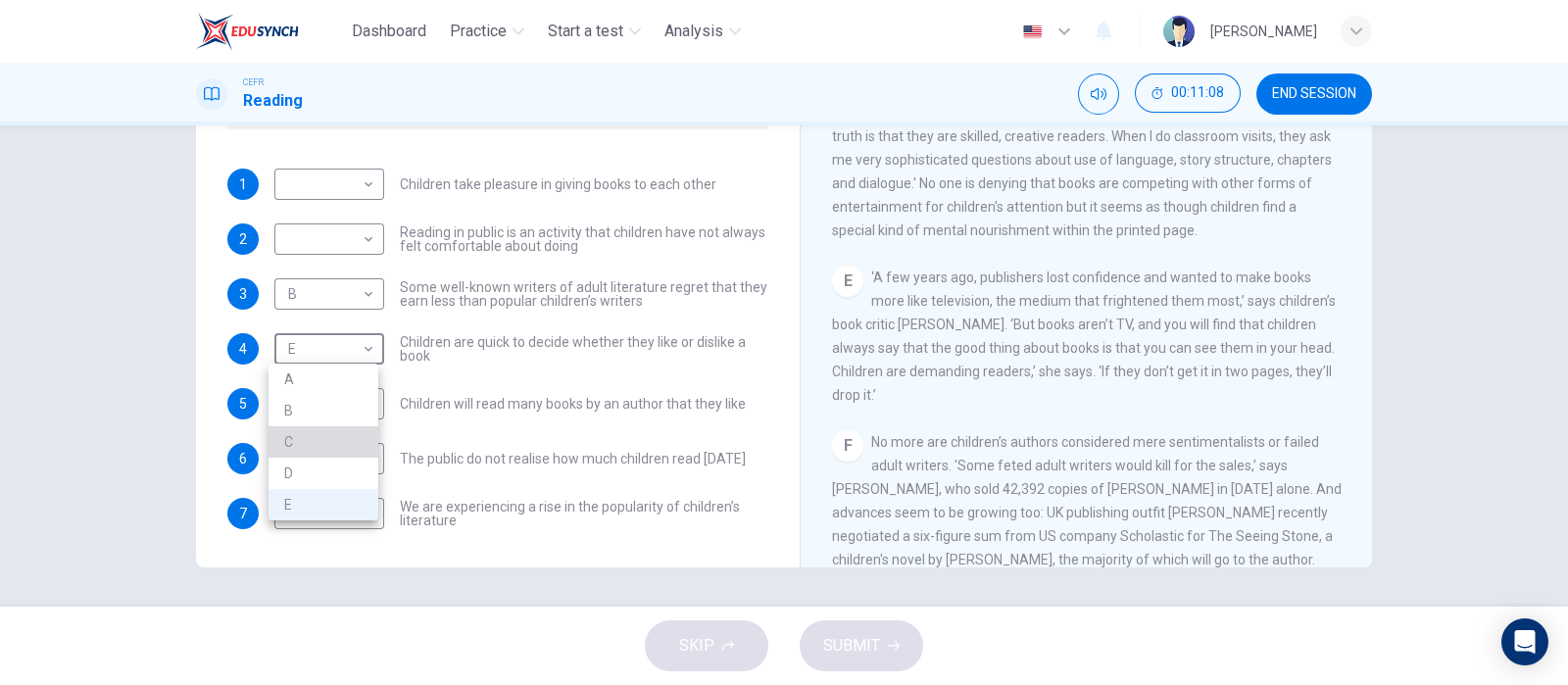 click on "C" at bounding box center [323, 442] 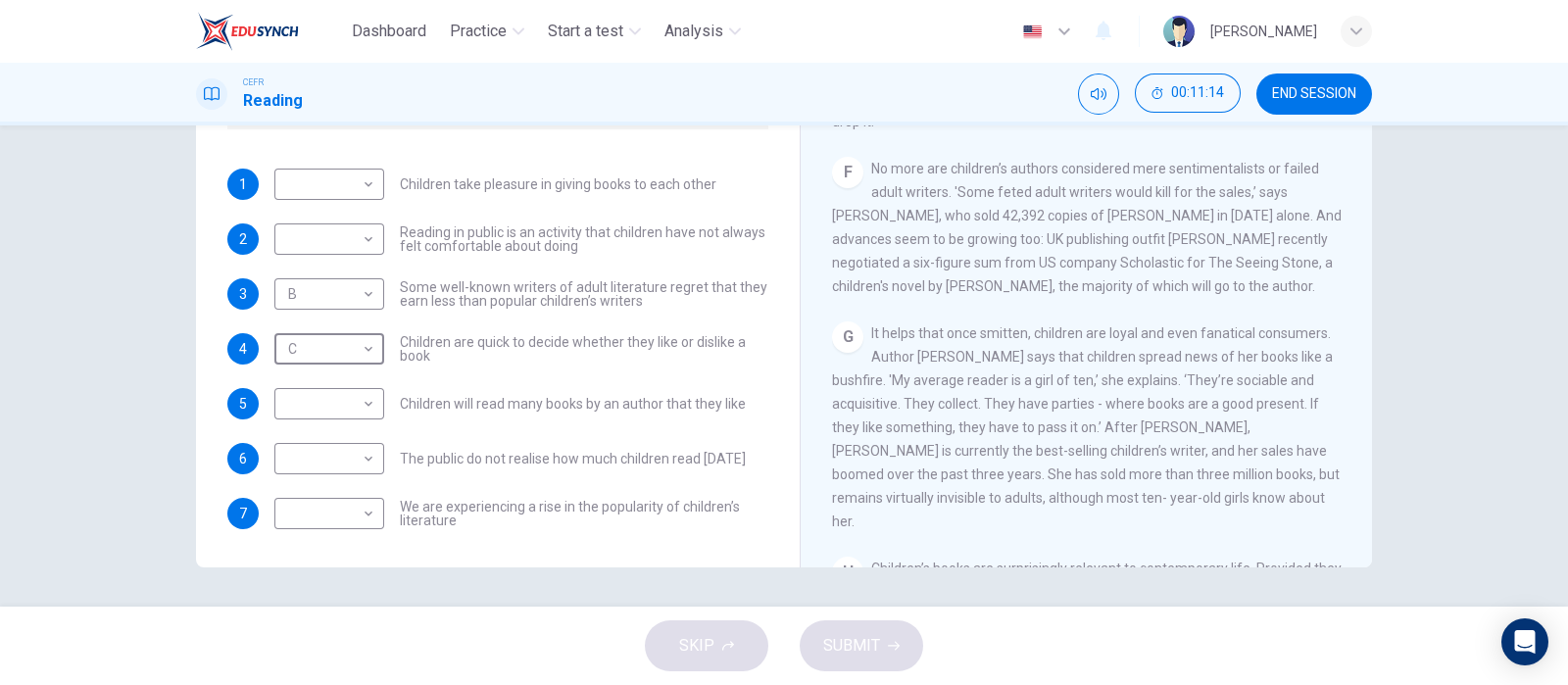 scroll, scrollTop: 1166, scrollLeft: 0, axis: vertical 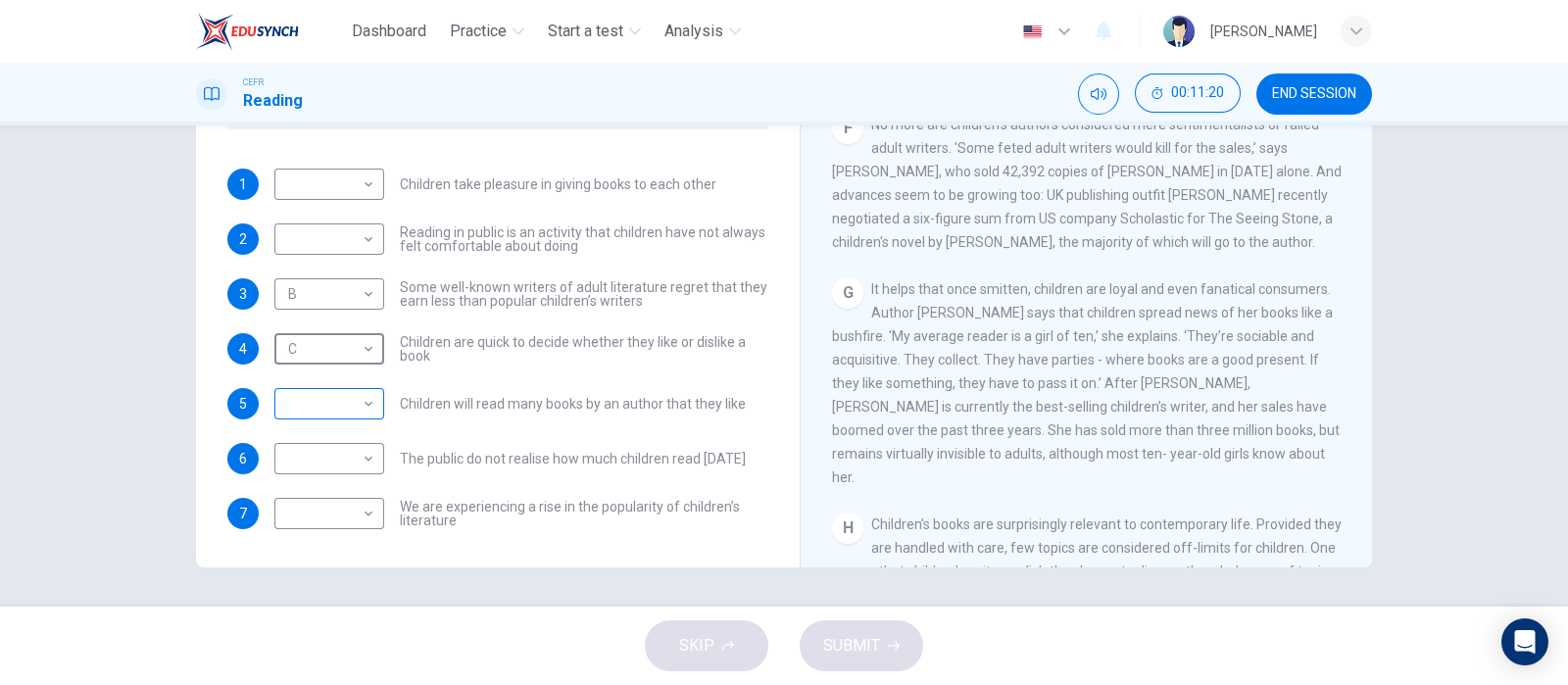 click on "Dashboard Practice Start a test Analysis English en ​ [PERSON_NAME] CEFR Reading 00:11:20 END SESSION Questions 1 - 7 Look at the following list of people A-E and the list of statements. Match each statement with one of the people listed. People A [PERSON_NAME] B [PERSON_NAME] C [PERSON_NAME] D [PERSON_NAME] E [PERSON_NAME] 1 ​ ​ Children take pleasure in giving books to each other 2 ​ ​ Reading in public is an activity that children have not always felt comfortable about doing 3 B B ​ Some well-known writers of adult literature regret that they earn less than popular children’s writers 4 C C ​ Children are quick to decide whether they like or dislike a book 5 ​ ​ Children will read many books by an author that they like 6 ​ ​ The public do not realise how much children read [DATE] 7 ​ ​ We are experiencing a rise in the popularity of children’s literature Twist in the Tale CLICK TO ZOOM Click to Zoom A B C D E F G H I J SKIP SUBMIT
Dashboard" at bounding box center (784, 342) 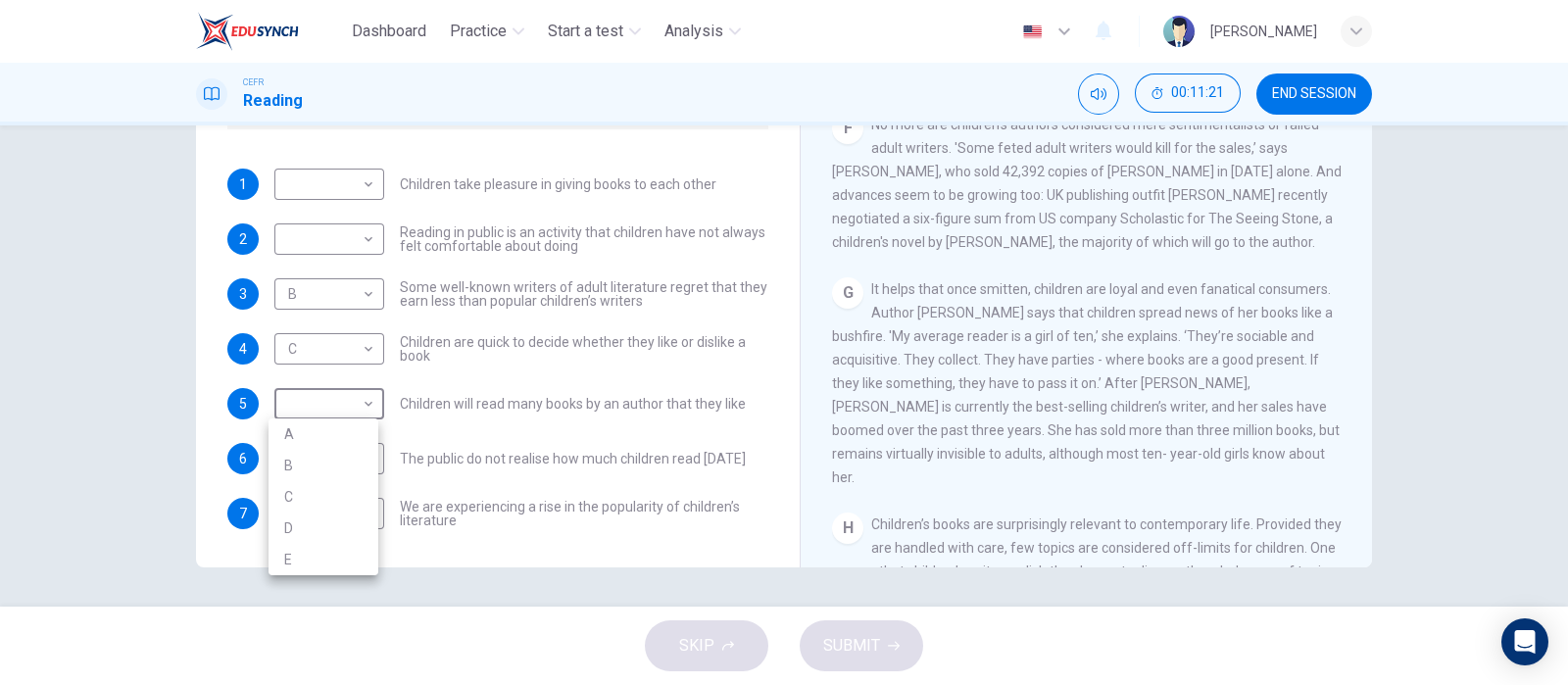 click on "D" at bounding box center (323, 528) 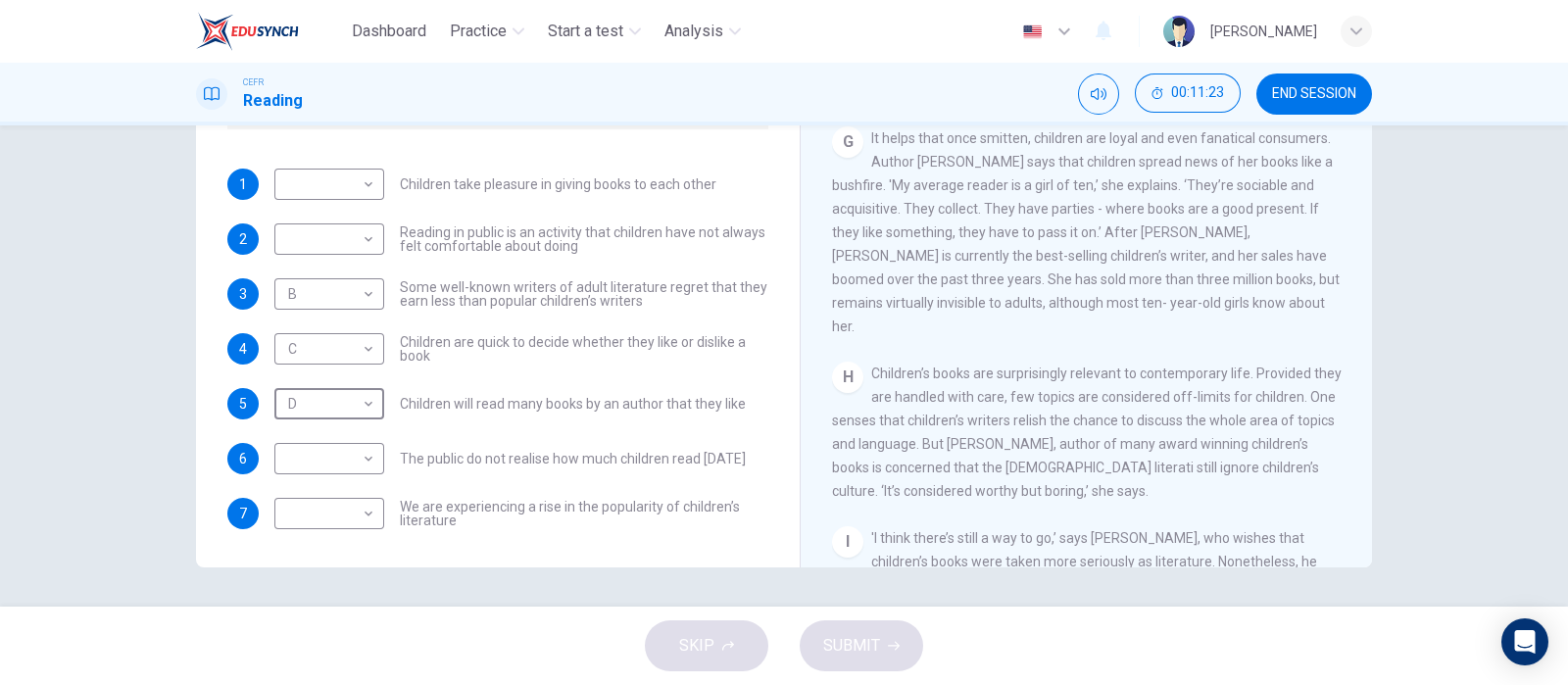 scroll, scrollTop: 1318, scrollLeft: 0, axis: vertical 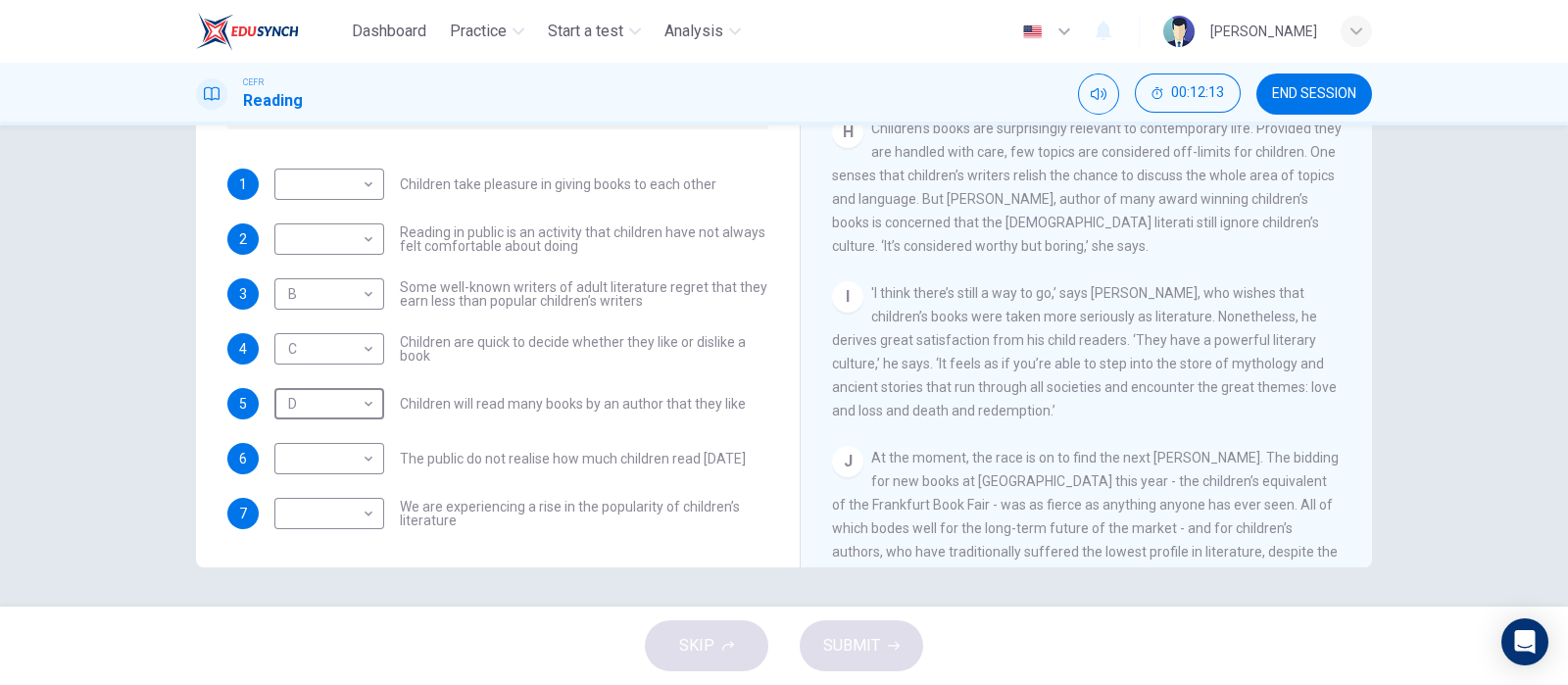 click on "'I think there’s still a way to go,’ says [PERSON_NAME], who wishes that children’s books were taken more seriously as literature. Nonetheless, he derives great satisfaction from his child readers. ‘They have a powerful literary culture,’ he says. ‘It feels as if you’re able to step into the store of mythology and ancient stories that run through all societies and encounter the great themes: love and loss and death and redemption.’" at bounding box center (1084, 352) 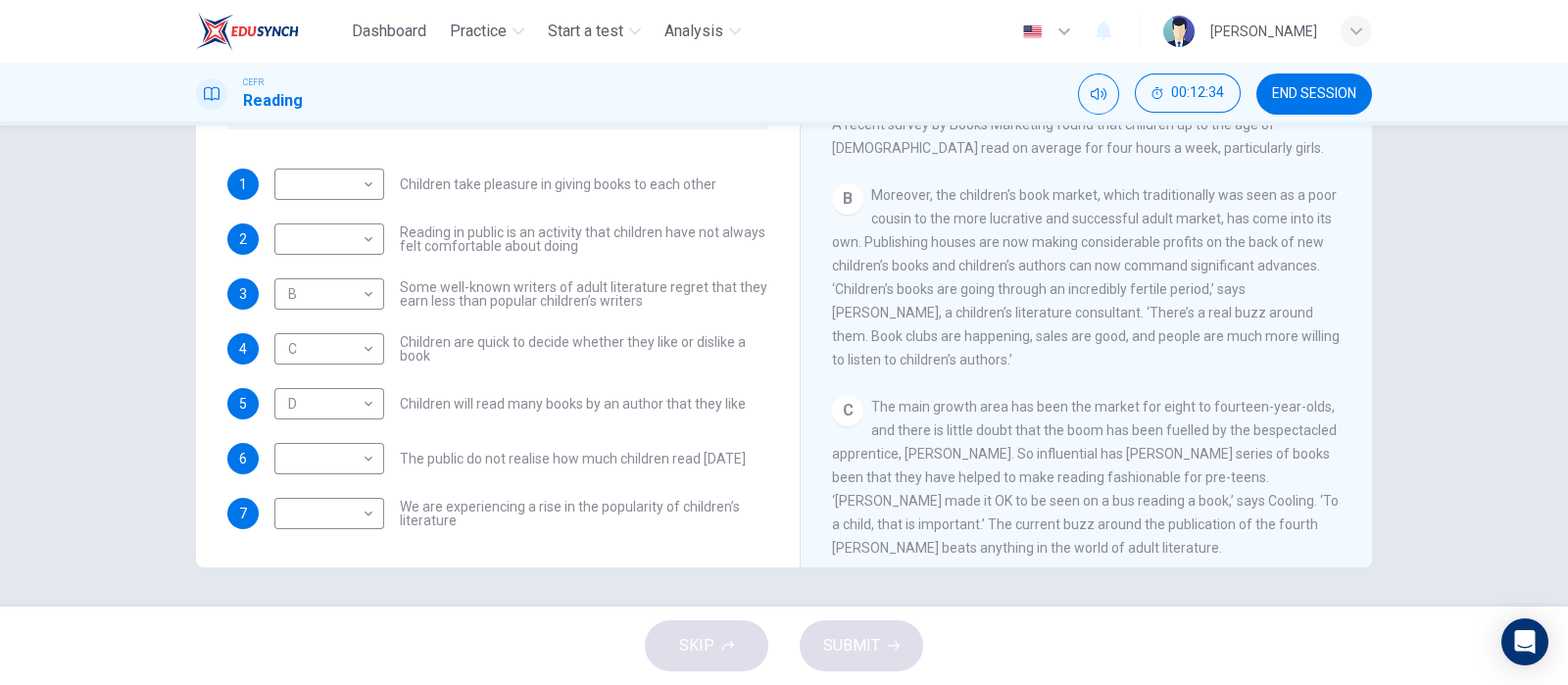 scroll, scrollTop: 350, scrollLeft: 0, axis: vertical 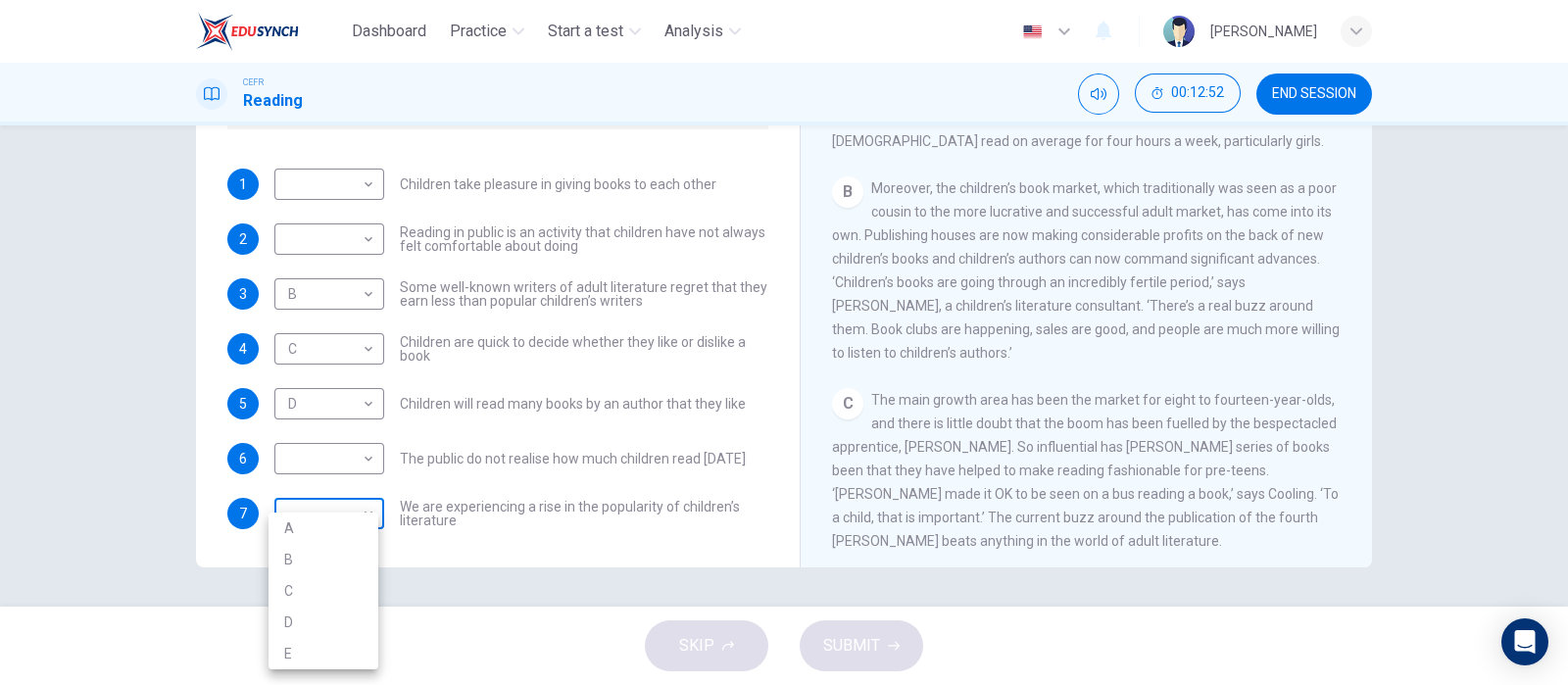 click on "Dashboard Practice Start a test Analysis English en ​ [PERSON_NAME] CEFR Reading 00:12:52 END SESSION Questions 1 - 7 Look at the following list of people A-E and the list of statements. Match each statement with one of the people listed. People A [PERSON_NAME] B [PERSON_NAME] C [PERSON_NAME] D [PERSON_NAME] E [PERSON_NAME] 1 ​ ​ Children take pleasure in giving books to each other 2 ​ ​ Reading in public is an activity that children have not always felt comfortable about doing 3 B B ​ Some well-known writers of adult literature regret that they earn less than popular children’s writers 4 C C ​ Children are quick to decide whether they like or dislike a book 5 D D ​ Children will read many books by an author that they like 6 ​ ​ The public do not realise how much children read [DATE] 7 ​ ​ We are experiencing a rise in the popularity of children’s literature Twist in the Tale CLICK TO ZOOM Click to Zoom A B C D E F G H I J SKIP SUBMIT
Dashboard A" at bounding box center [784, 342] 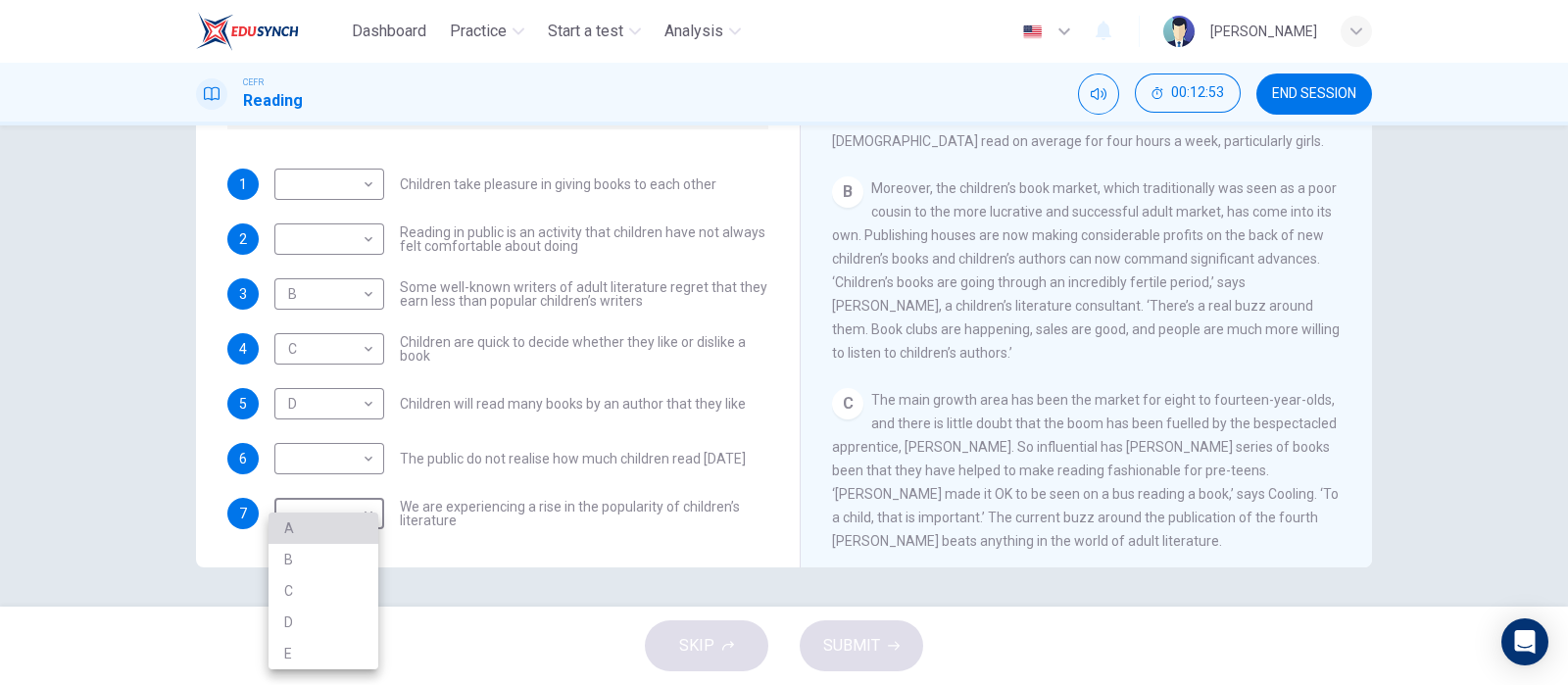 click on "A" at bounding box center [323, 528] 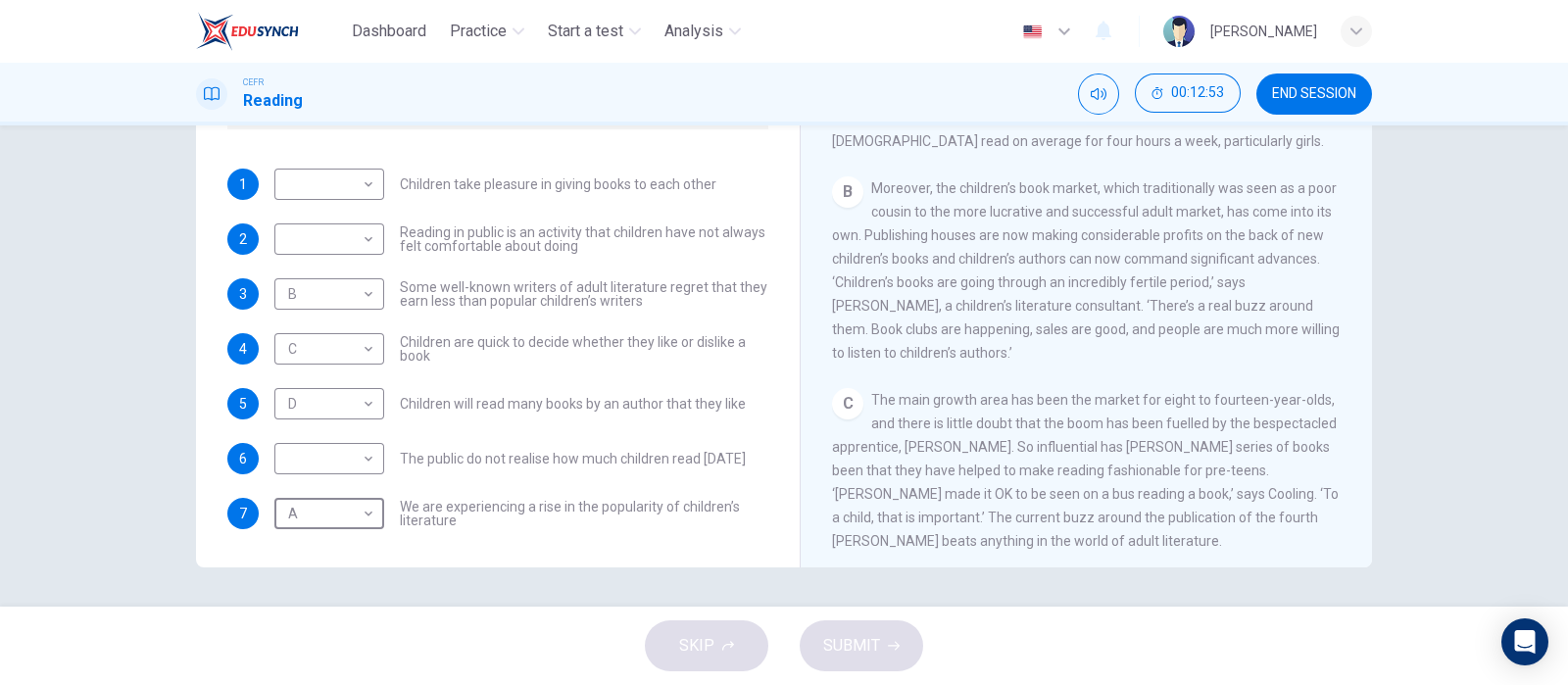 scroll, scrollTop: 0, scrollLeft: 0, axis: both 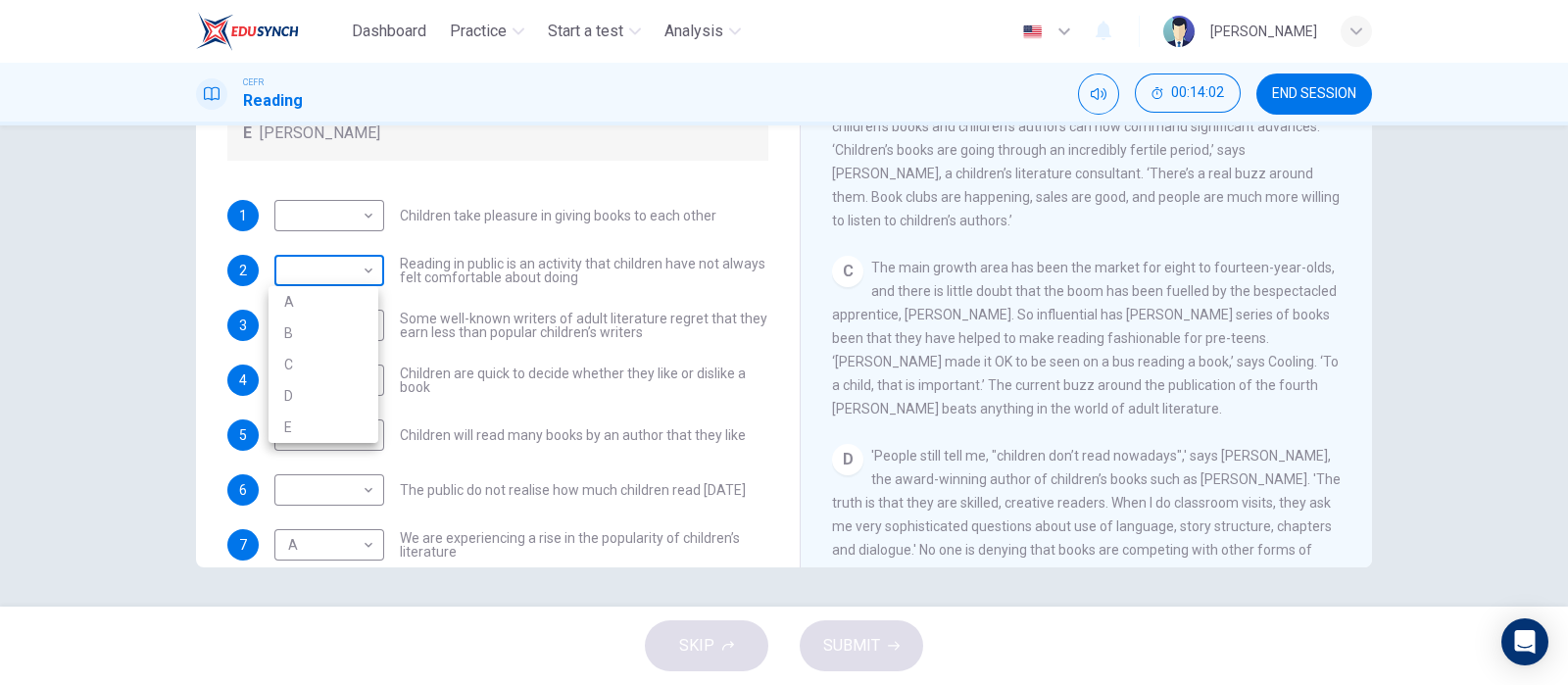 click on "Dashboard Practice Start a test Analysis English en ​ [PERSON_NAME] CEFR Reading 00:14:02 END SESSION Questions 1 - 7 Look at the following list of people A-E and the list of statements. Match each statement with one of the people listed. People A [PERSON_NAME] B [PERSON_NAME] C [PERSON_NAME] D [PERSON_NAME] E [PERSON_NAME] 1 ​ ​ Children take pleasure in giving books to each other 2 ​ ​ Reading in public is an activity that children have not always felt comfortable about doing 3 B B ​ Some well-known writers of adult literature regret that they earn less than popular children’s writers 4 C C ​ Children are quick to decide whether they like or dislike a book 5 D D ​ Children will read many books by an author that they like 6 ​ ​ The public do not realise how much children read [DATE] 7 A A ​ We are experiencing a rise in the popularity of children’s literature Twist in the Tale CLICK TO ZOOM Click to Zoom A B C D E F G H I J SKIP SUBMIT
Dashboard A" at bounding box center [784, 342] 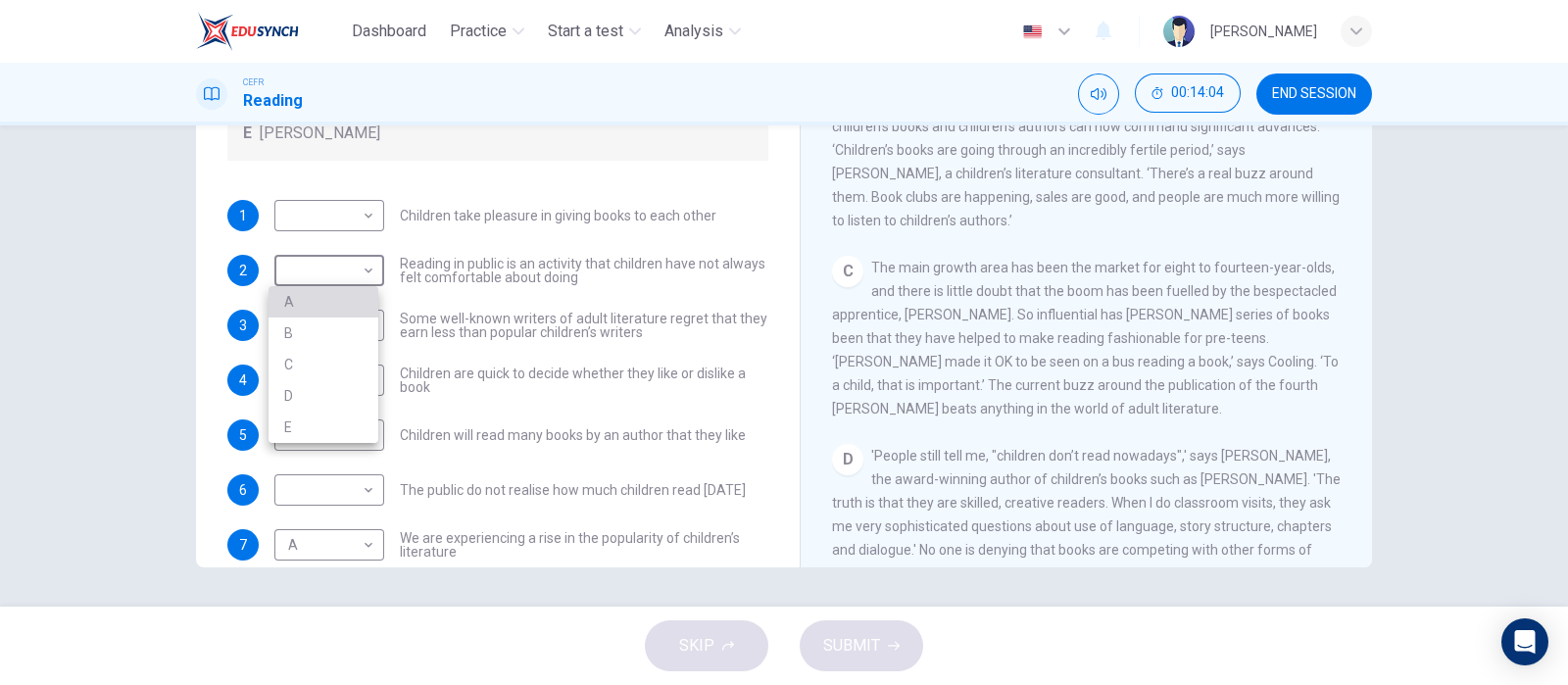 click on "A" at bounding box center (323, 302) 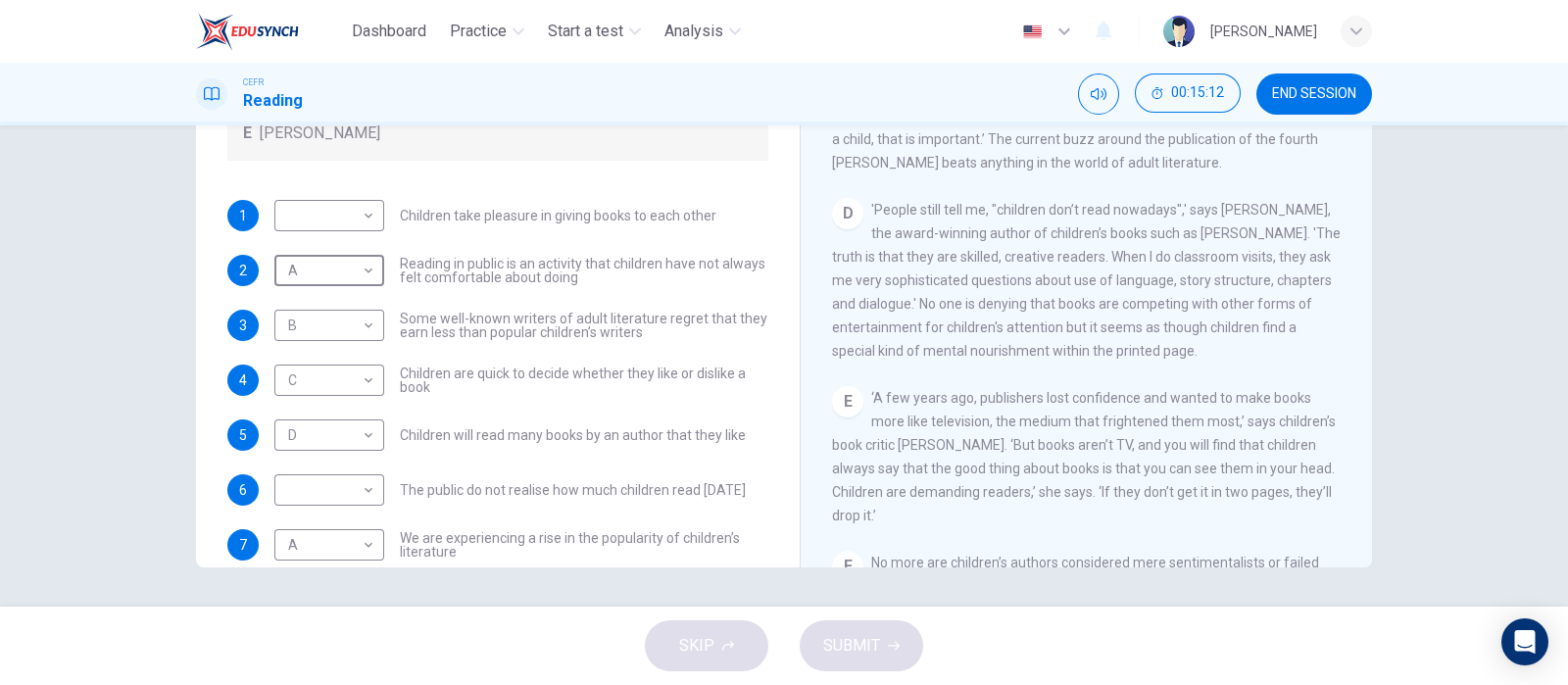 scroll, scrollTop: 752, scrollLeft: 0, axis: vertical 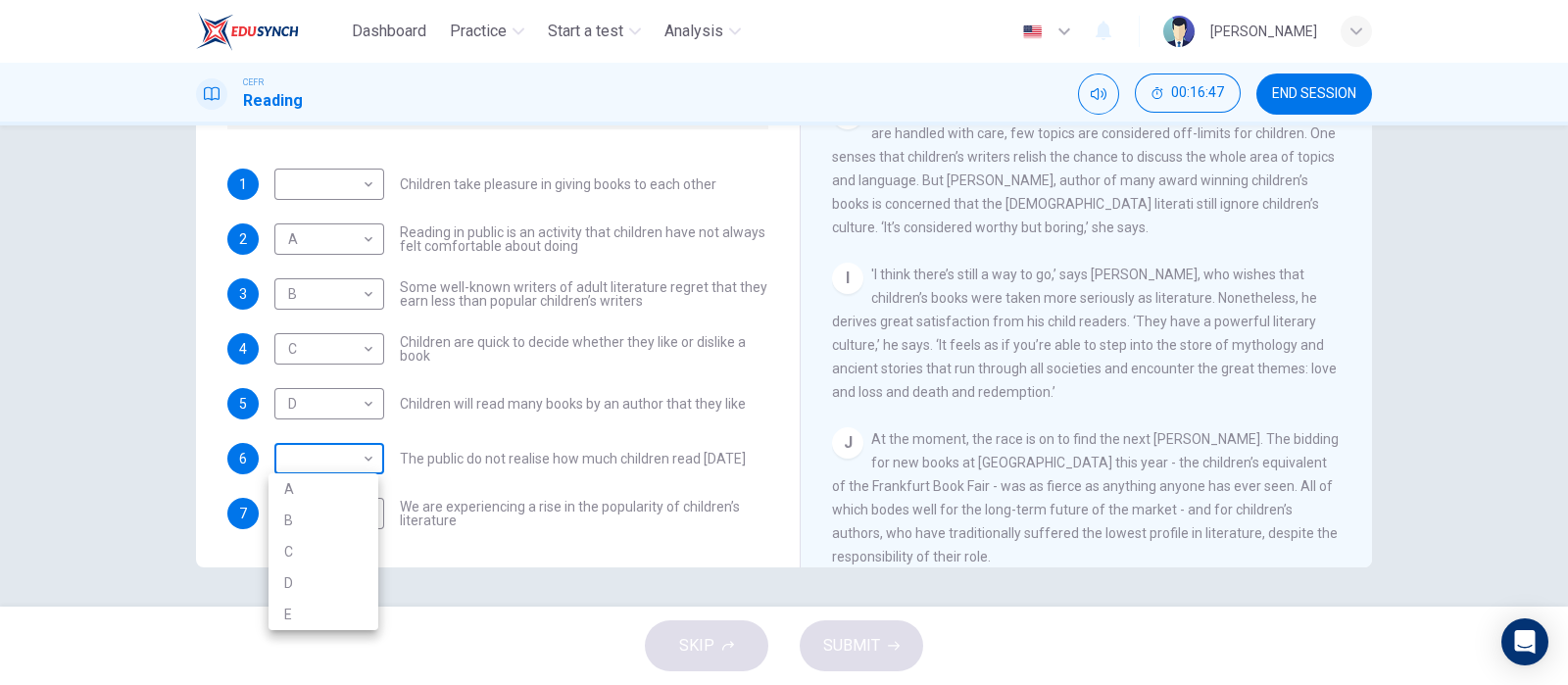 click on "Dashboard Practice Start a test Analysis English en ​ [PERSON_NAME] CEFR Reading 00:16:47 END SESSION Questions 1 - 7 Look at the following list of people A-E and the list of statements. Match each statement with one of the people listed. People A [PERSON_NAME] B [PERSON_NAME] C [PERSON_NAME] D [PERSON_NAME] E [PERSON_NAME] 1 ​ ​ Children take pleasure in giving books to each other 2 A A ​ Reading in public is an activity that children have not always felt comfortable about doing 3 B B ​ Some well-known writers of adult literature regret that they earn less than popular children’s writers 4 C C ​ Children are quick to decide whether they like or dislike a book 5 D D ​ Children will read many books by an author that they like 6 ​ ​ The public do not realise how much children read [DATE] 7 A A ​ We are experiencing a rise in the popularity of children’s literature Twist in the Tale CLICK TO ZOOM Click to Zoom A B C D E F G H I J SKIP SUBMIT
Dashboard A" at bounding box center [784, 342] 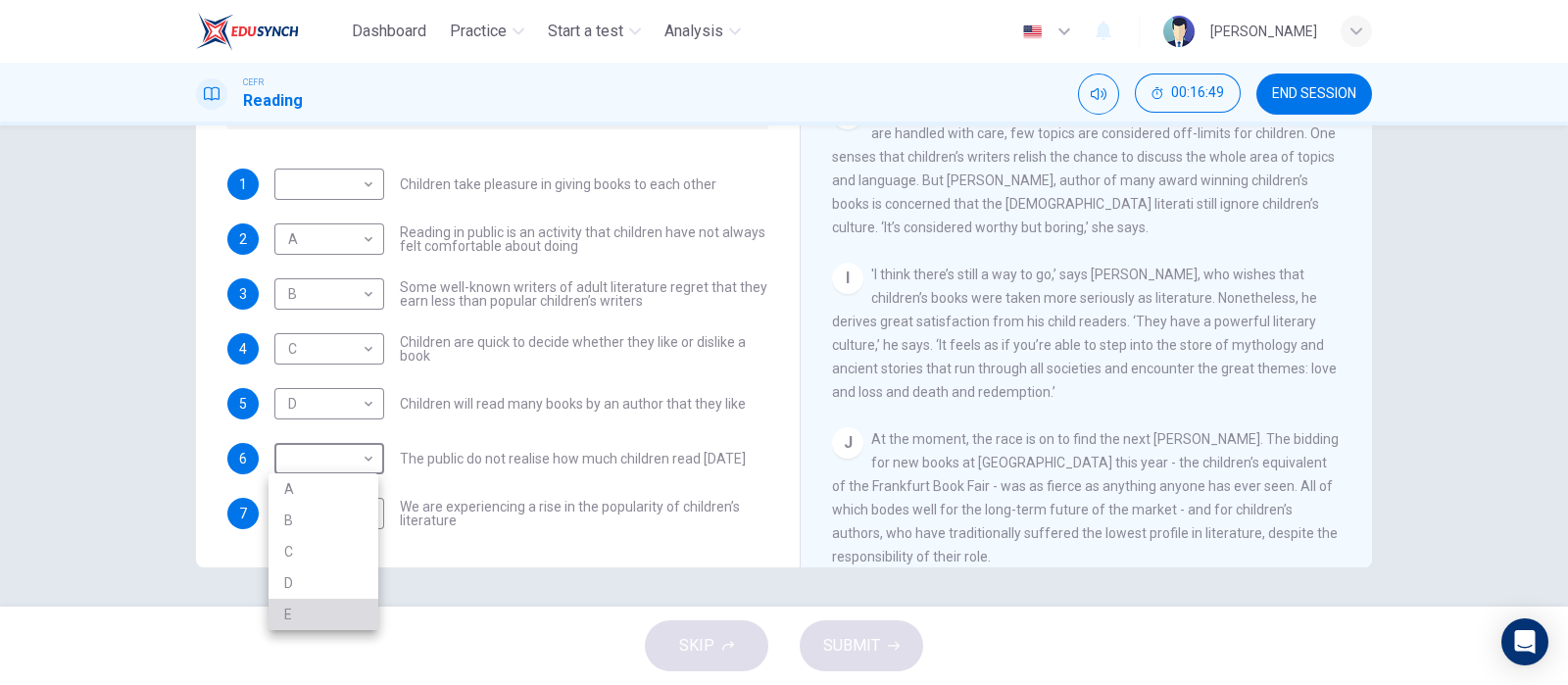 click on "E" at bounding box center (323, 614) 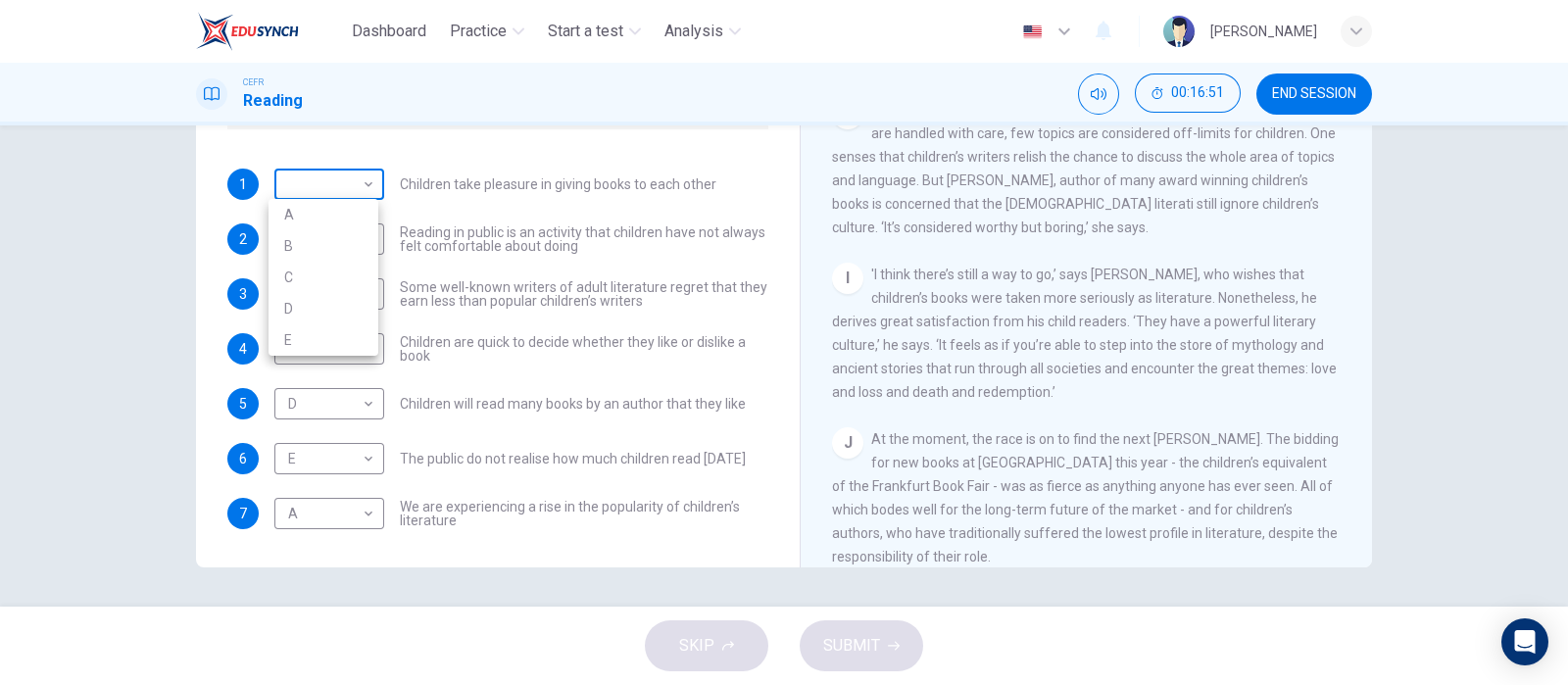 click on "Dashboard Practice Start a test Analysis English en ​ [PERSON_NAME] CEFR Reading 00:16:51 END SESSION Questions 1 - 7 Look at the following list of people A-E and the list of statements. Match each statement with one of the people listed. People A [PERSON_NAME] B [PERSON_NAME] C [PERSON_NAME] D [PERSON_NAME] E [PERSON_NAME] 1 ​ ​ Children take pleasure in giving books to each other 2 A A ​ Reading in public is an activity that children have not always felt comfortable about doing 3 B B ​ Some well-known writers of adult literature regret that they earn less than popular children’s writers 4 C C ​ Children are quick to decide whether they like or dislike a book 5 D D ​ Children will read many books by an author that they like 6 E E ​ The public do not realise how much children read [DATE] 7 A A ​ We are experiencing a rise in the popularity of children’s literature Twist in the Tale CLICK TO ZOOM Click to Zoom A B C D E F G H I J SKIP SUBMIT
Dashboard A" at bounding box center (784, 342) 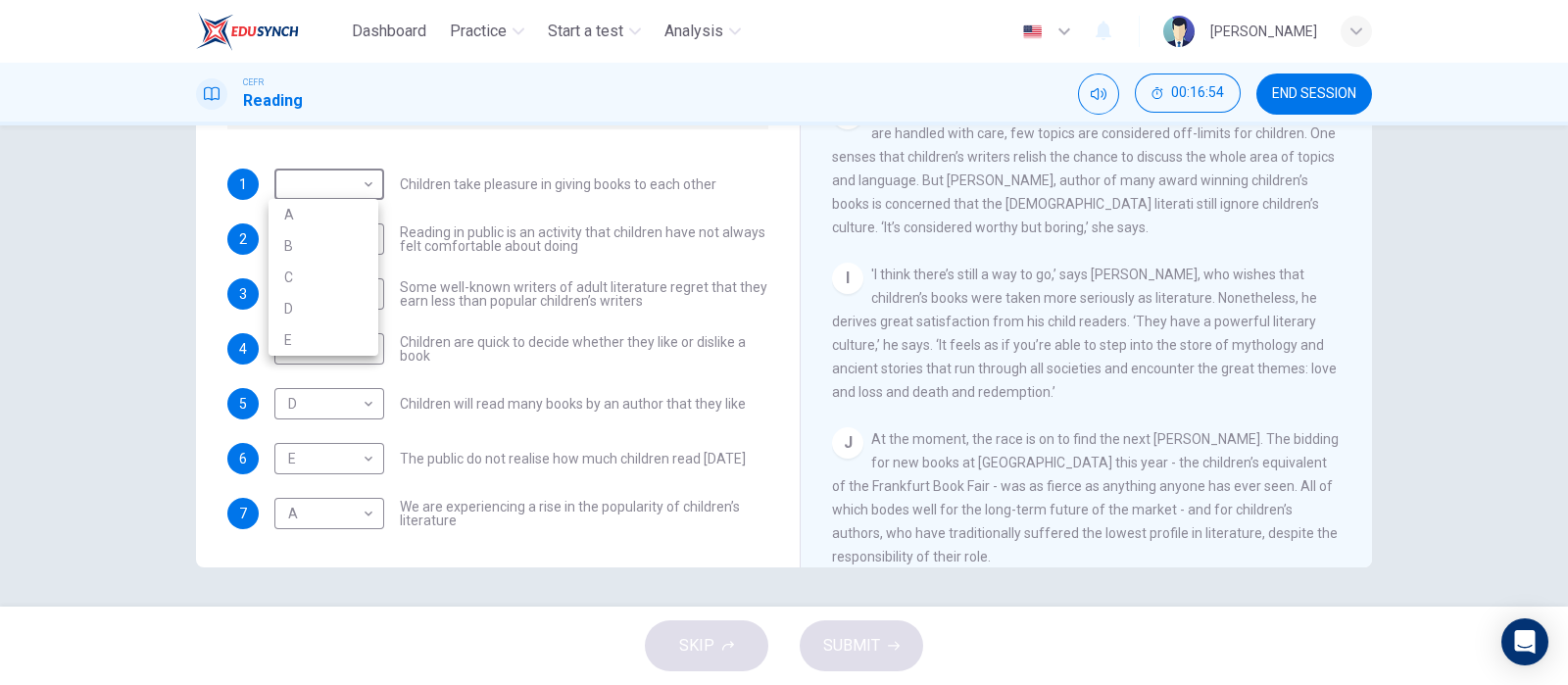 click at bounding box center (784, 342) 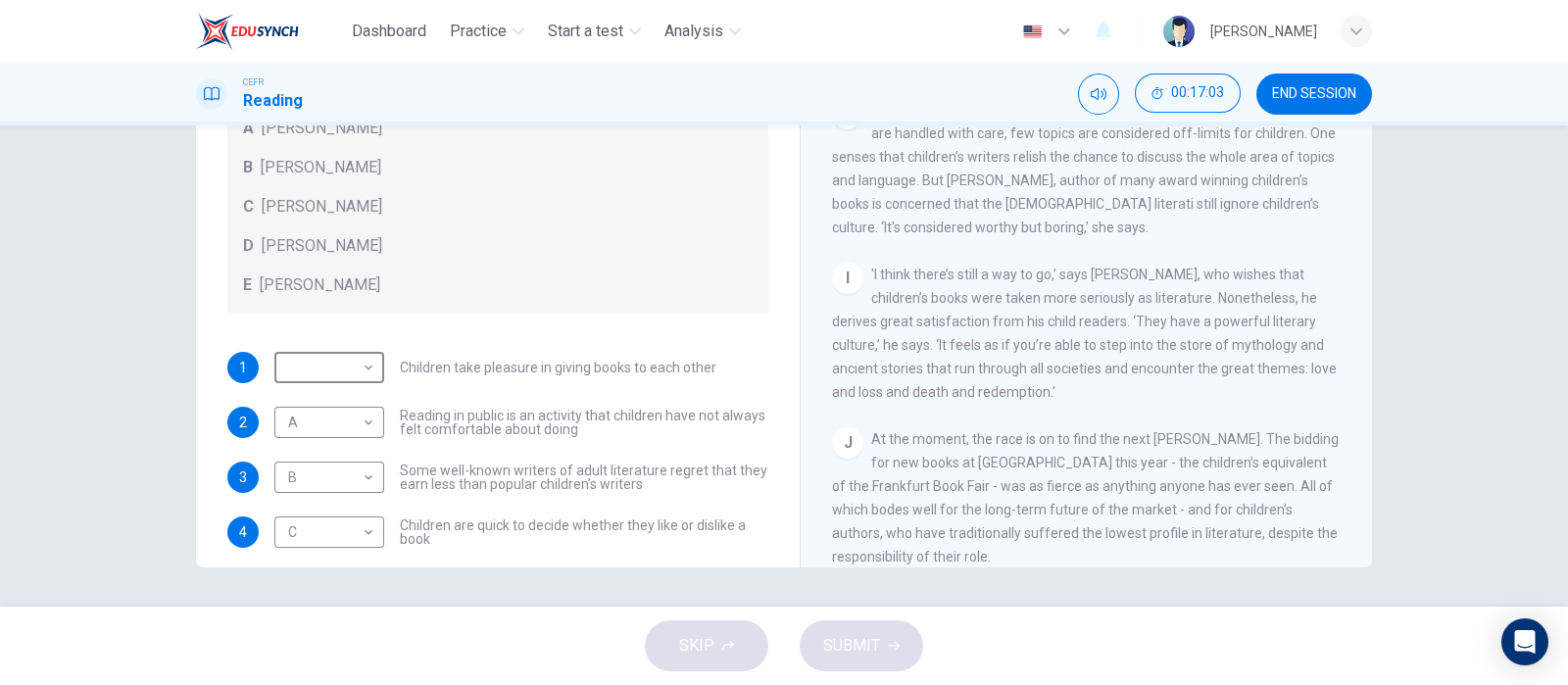 scroll, scrollTop: 0, scrollLeft: 0, axis: both 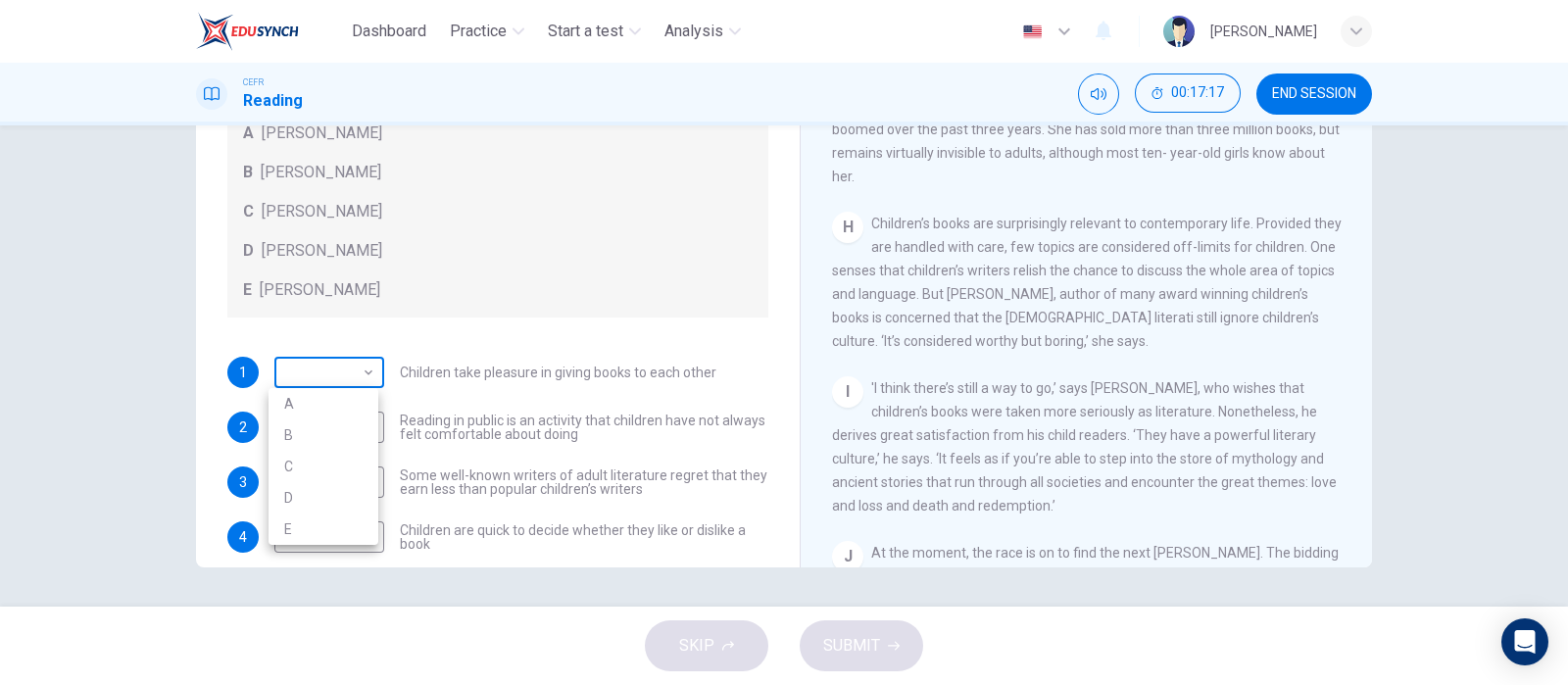 click on "Dashboard Practice Start a test Analysis English en ​ [PERSON_NAME] CEFR Reading 00:17:17 END SESSION Questions 1 - 7 Look at the following list of people A-E and the list of statements. Match each statement with one of the people listed. People A [PERSON_NAME] B [PERSON_NAME] C [PERSON_NAME] D [PERSON_NAME] E [PERSON_NAME] 1 ​ ​ Children take pleasure in giving books to each other 2 A A ​ Reading in public is an activity that children have not always felt comfortable about doing 3 B B ​ Some well-known writers of adult literature regret that they earn less than popular children’s writers 4 C C ​ Children are quick to decide whether they like or dislike a book 5 D D ​ Children will read many books by an author that they like 6 E E ​ The public do not realise how much children read [DATE] 7 A A ​ We are experiencing a rise in the popularity of children’s literature Twist in the Tale CLICK TO ZOOM Click to Zoom A B C D E F G H I J SKIP SUBMIT
Dashboard A" at bounding box center [784, 342] 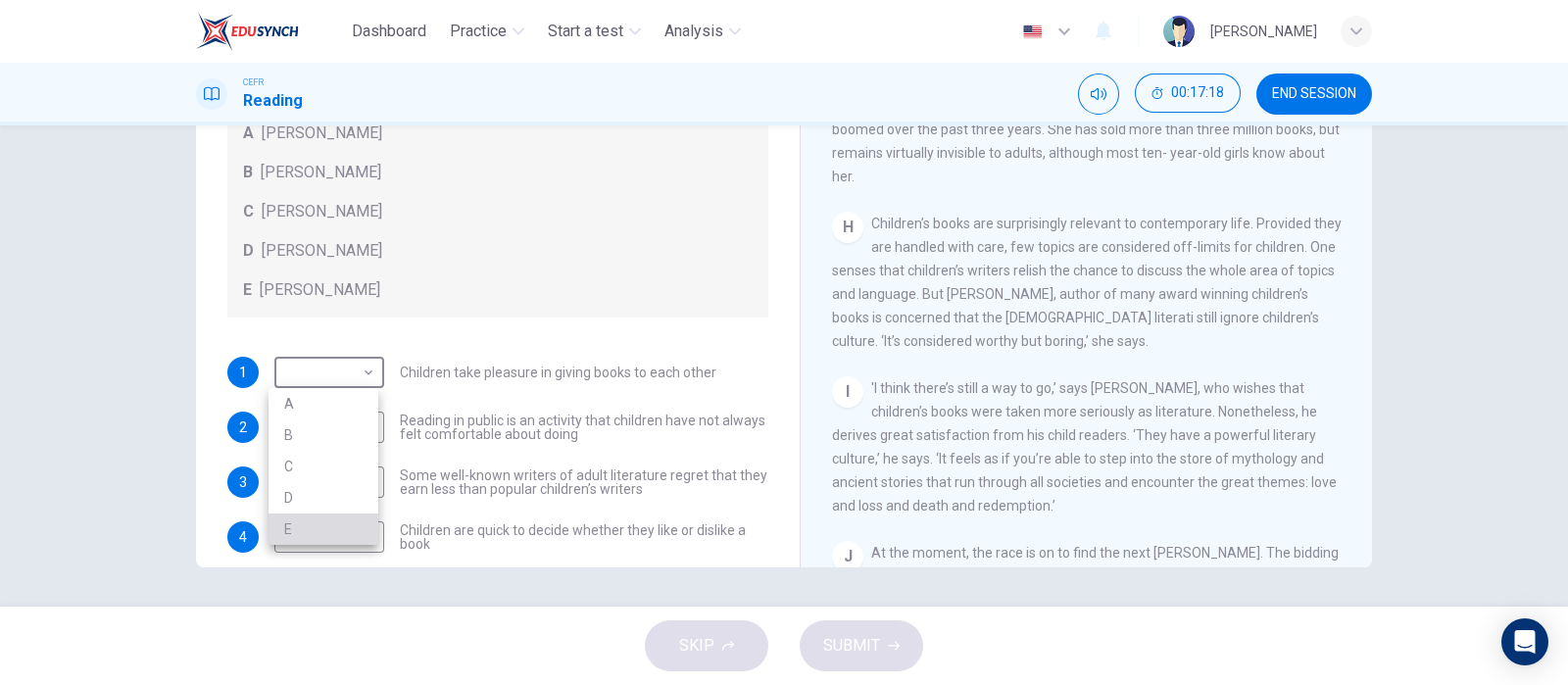 click on "E" at bounding box center (323, 529) 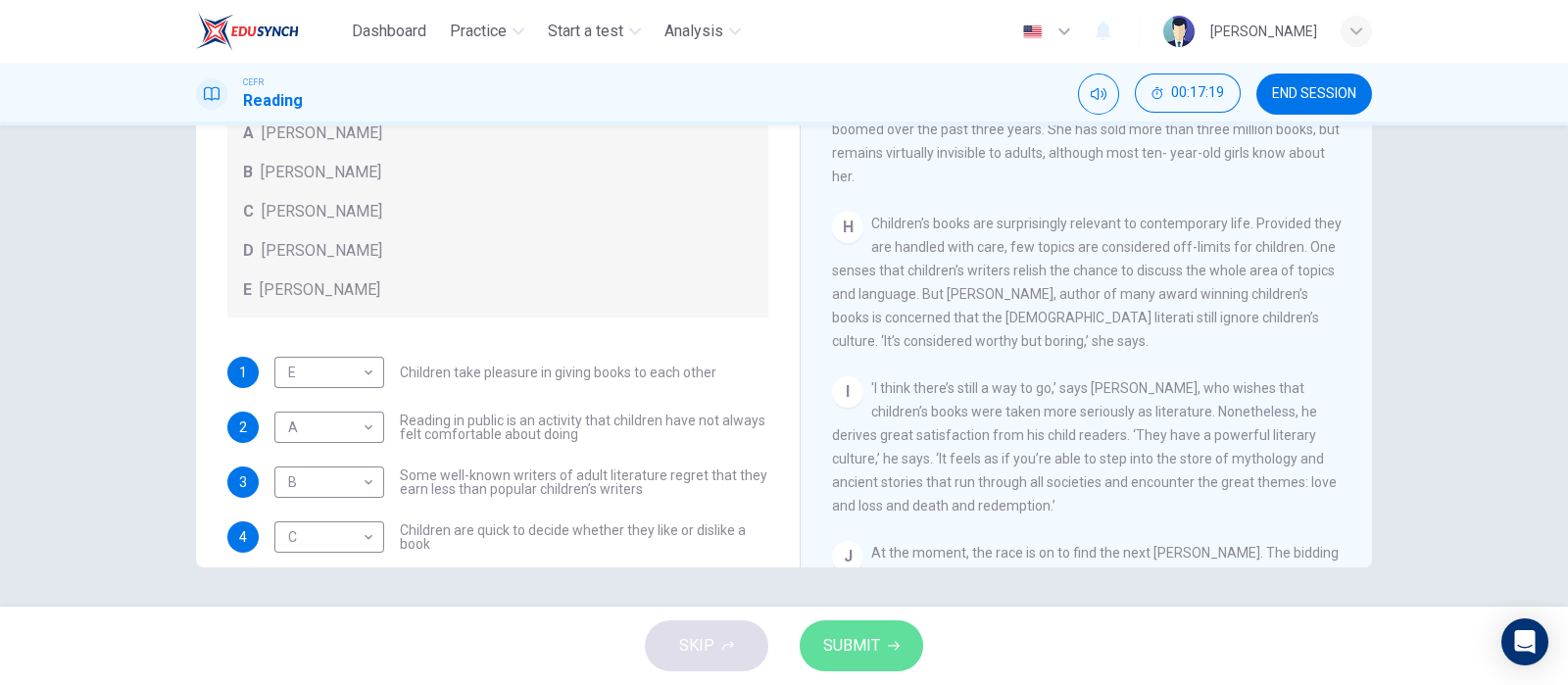 click on "SUBMIT" at bounding box center [852, 646] 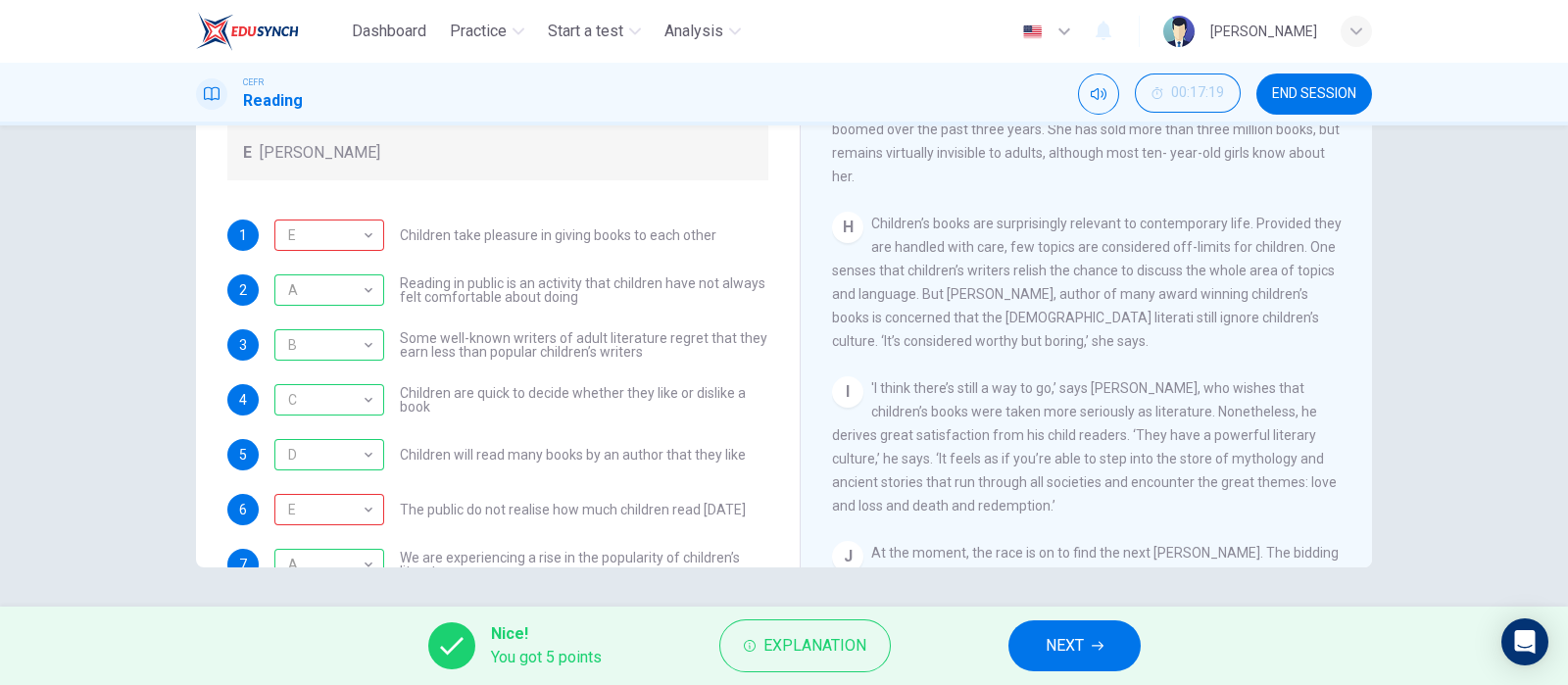scroll, scrollTop: 188, scrollLeft: 0, axis: vertical 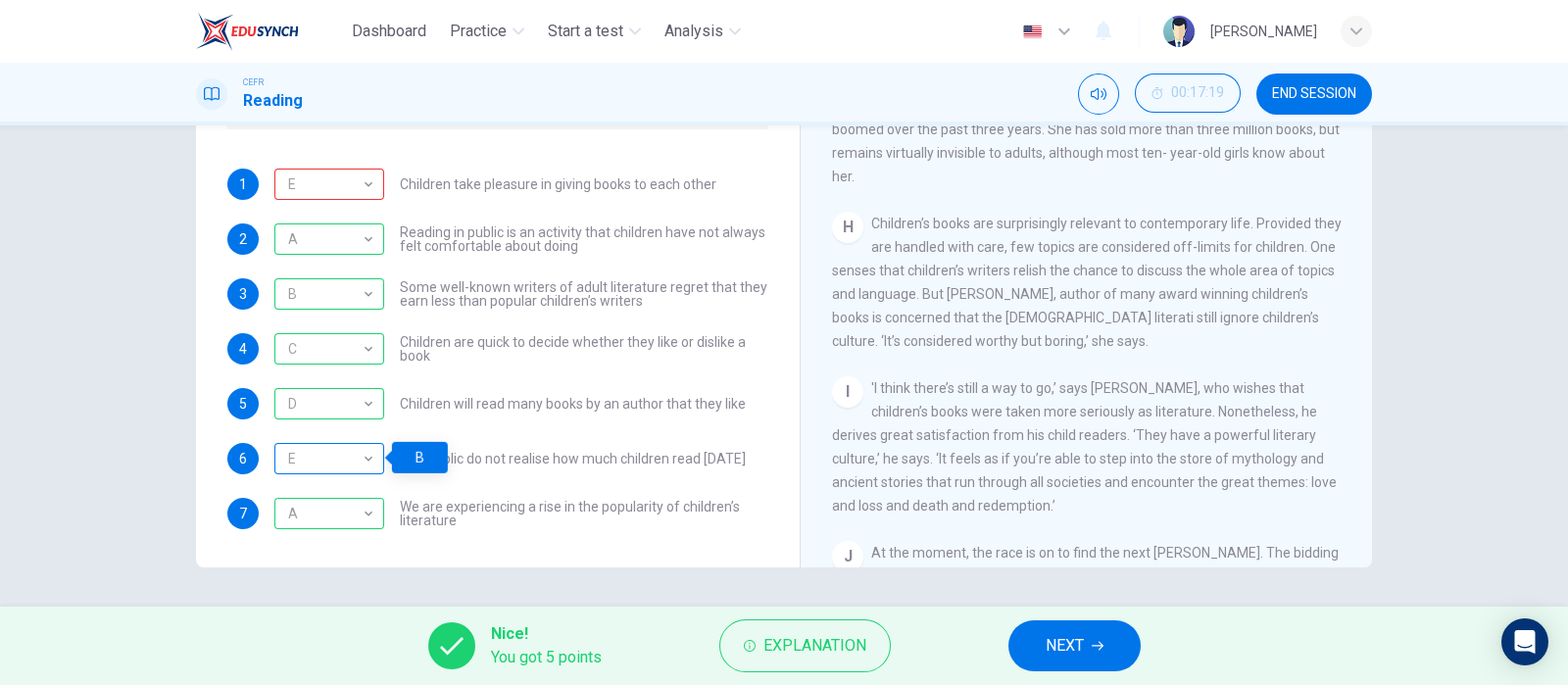 click on "E" at bounding box center (325, 459) 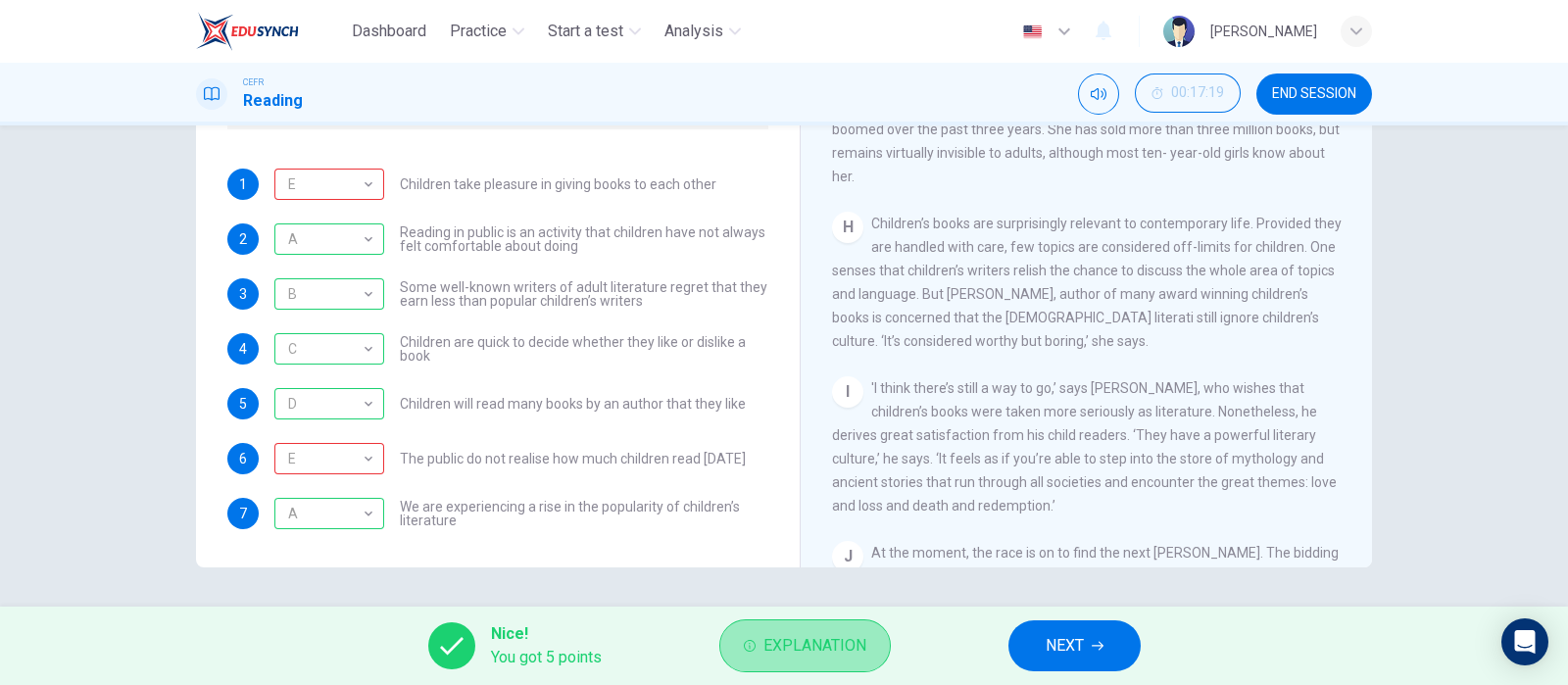 click on "Explanation" at bounding box center (814, 646) 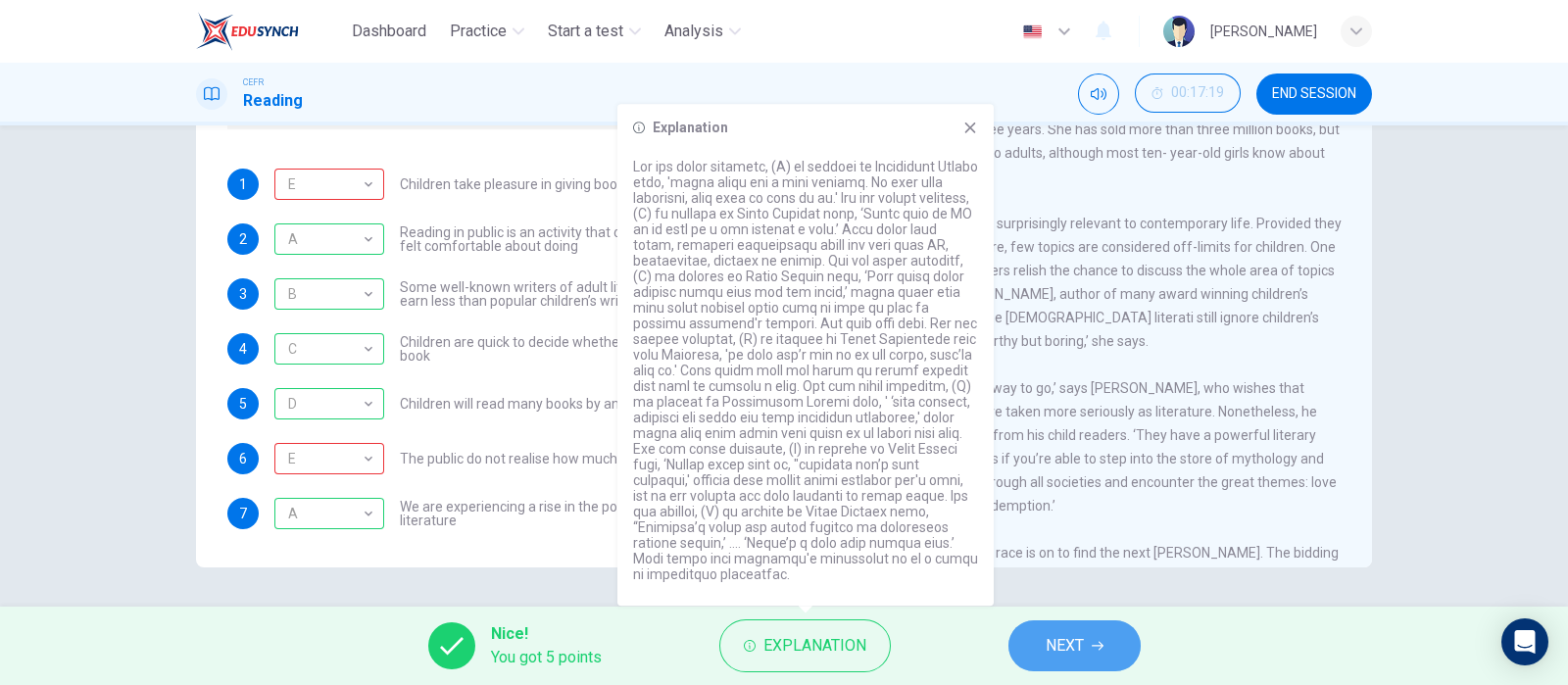click on "NEXT" at bounding box center (1064, 646) 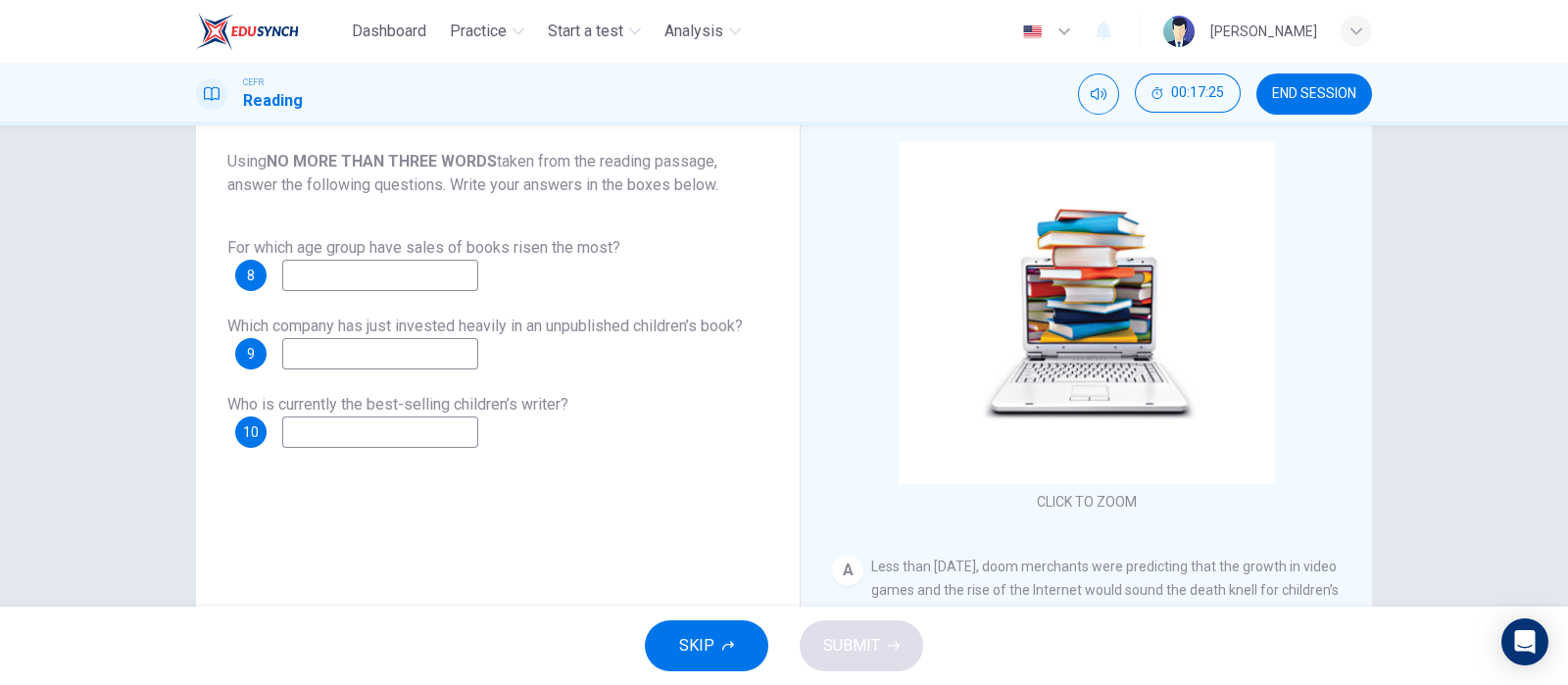 scroll, scrollTop: 156, scrollLeft: 0, axis: vertical 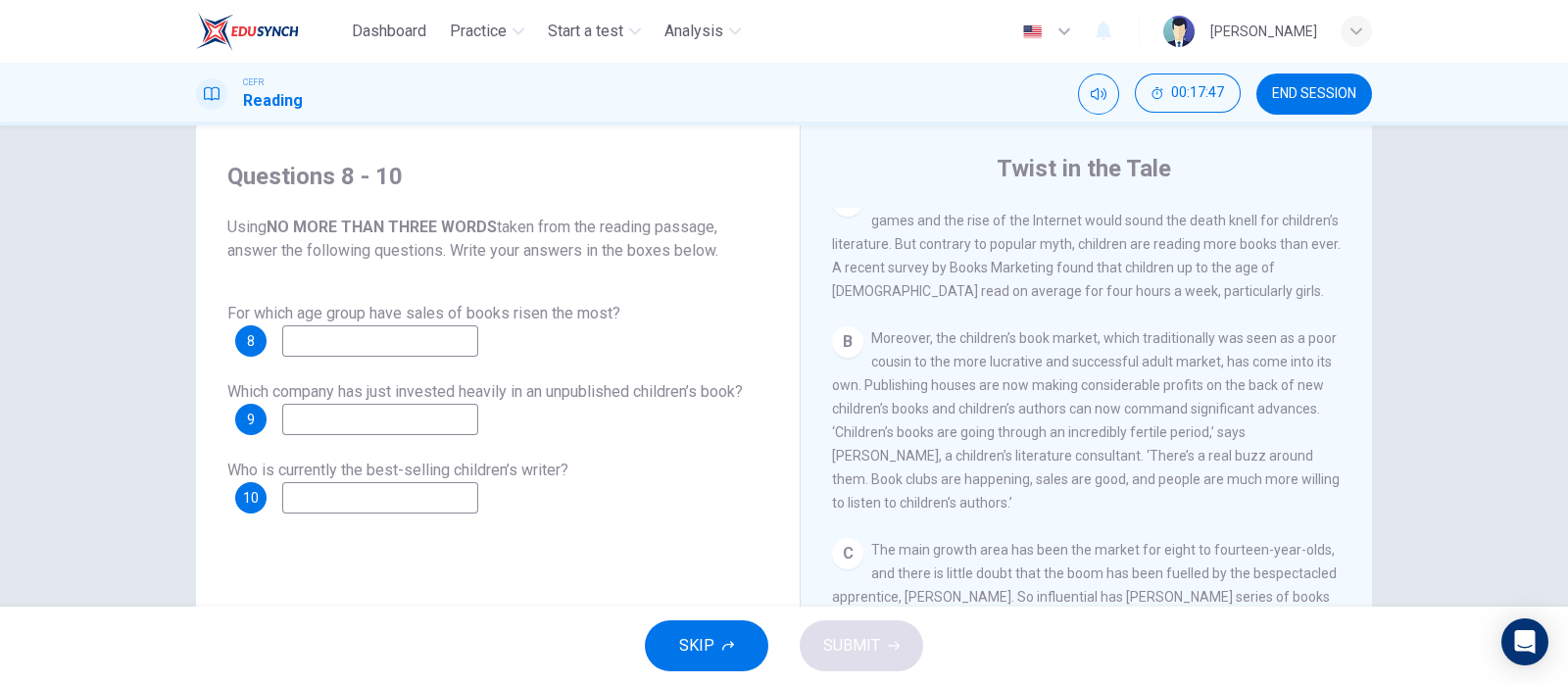 drag, startPoint x: 1314, startPoint y: 547, endPoint x: 1151, endPoint y: 549, distance: 163.01227 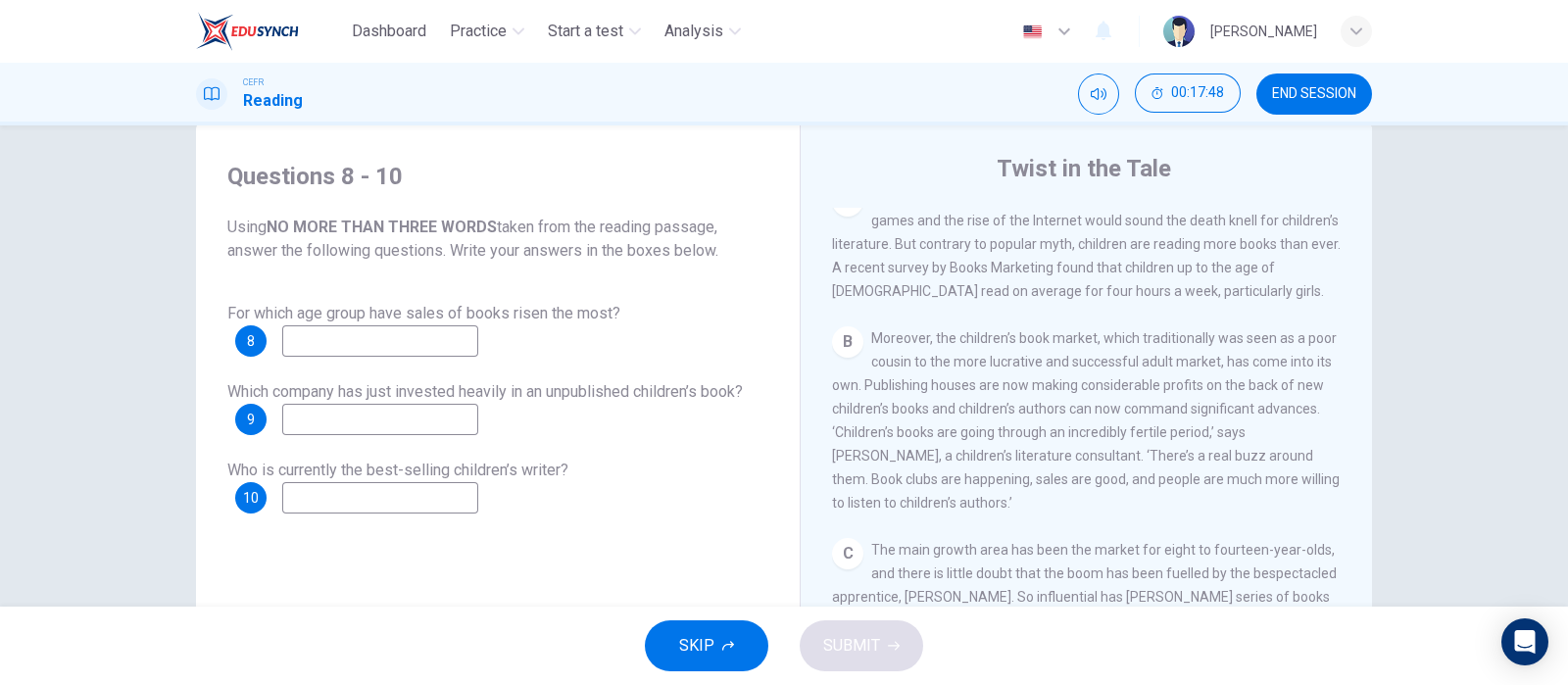 drag, startPoint x: 1151, startPoint y: 549, endPoint x: 643, endPoint y: 472, distance: 513.80249 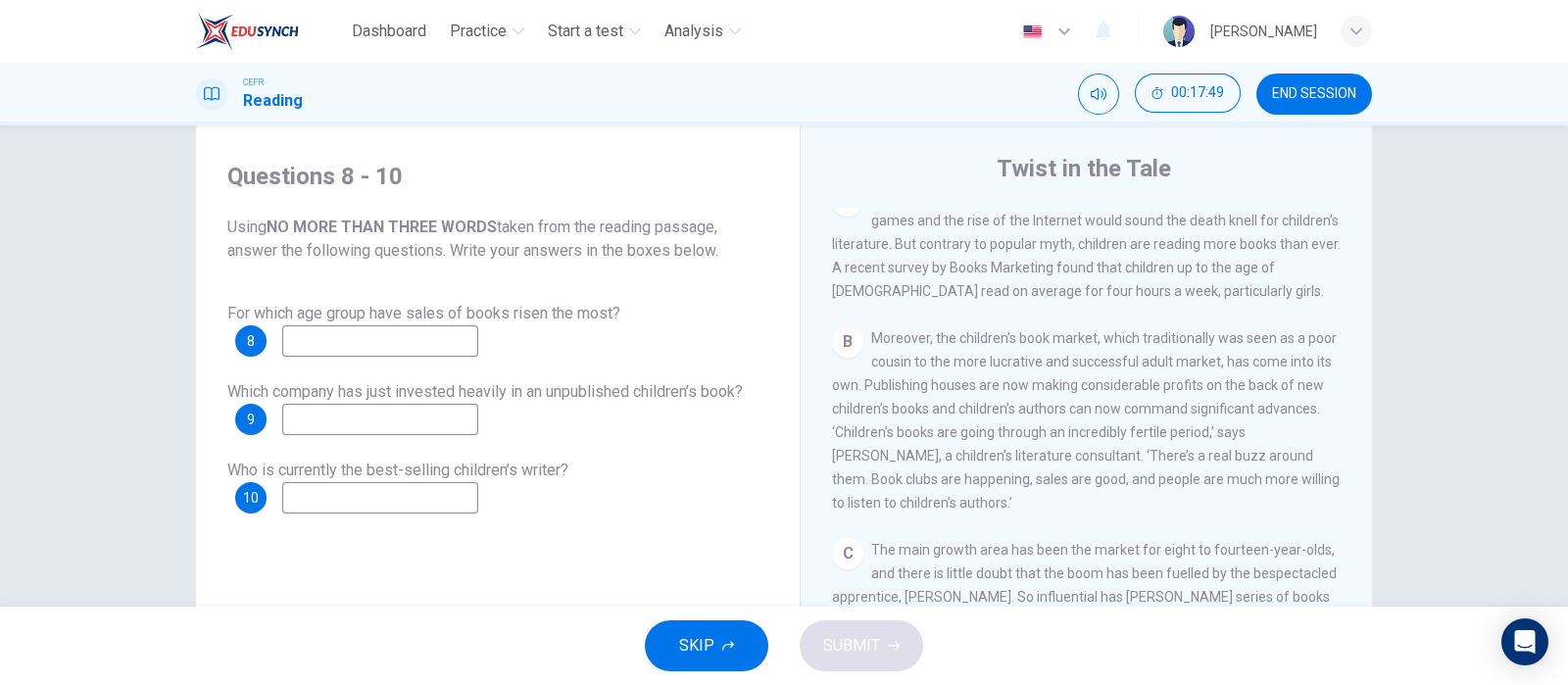 click on "For which age group have sales of books risen the most?  8 Which company has just invested heavily in an unpublished children’s book?  9 Who is currently the best-selling children’s writer?  10" at bounding box center (498, 408) 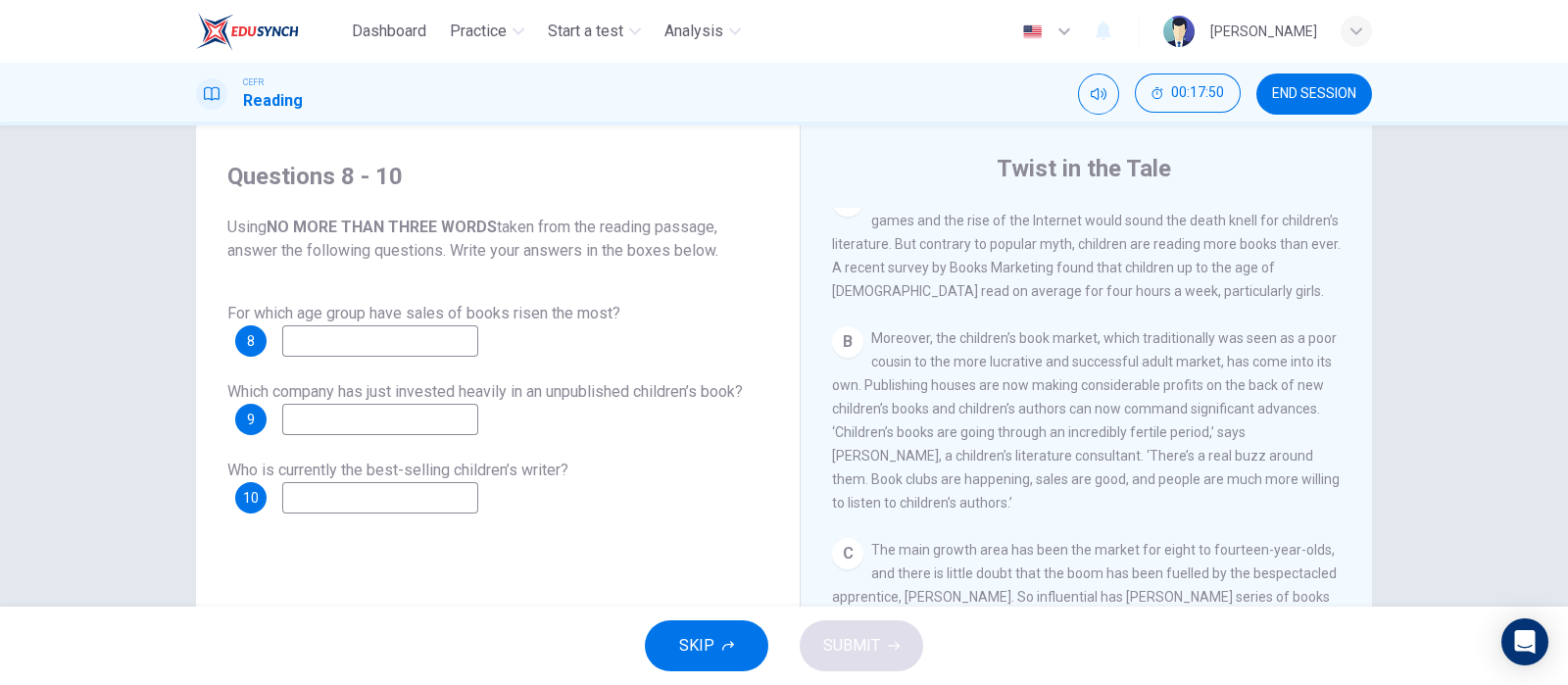 click at bounding box center [380, 341] 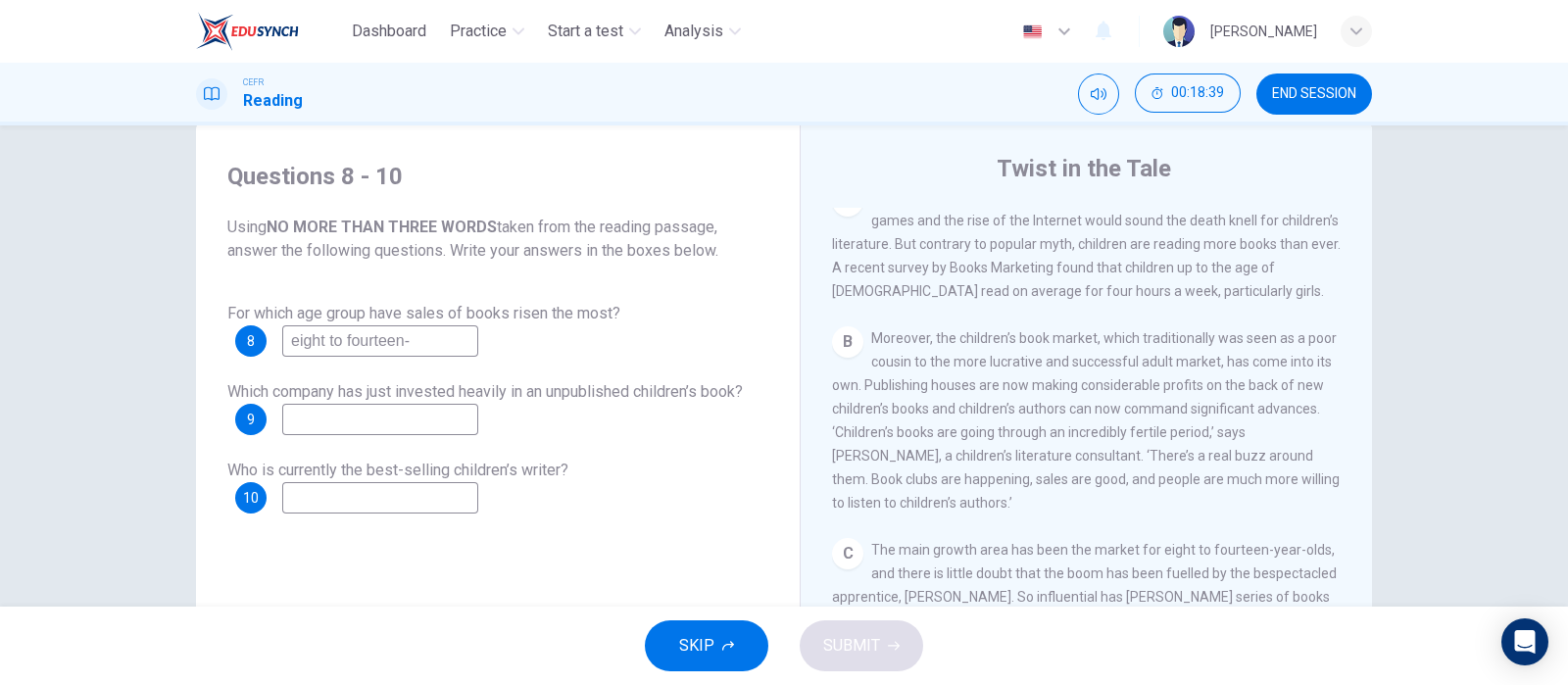 click on "SKIP SUBMIT" at bounding box center [784, 646] 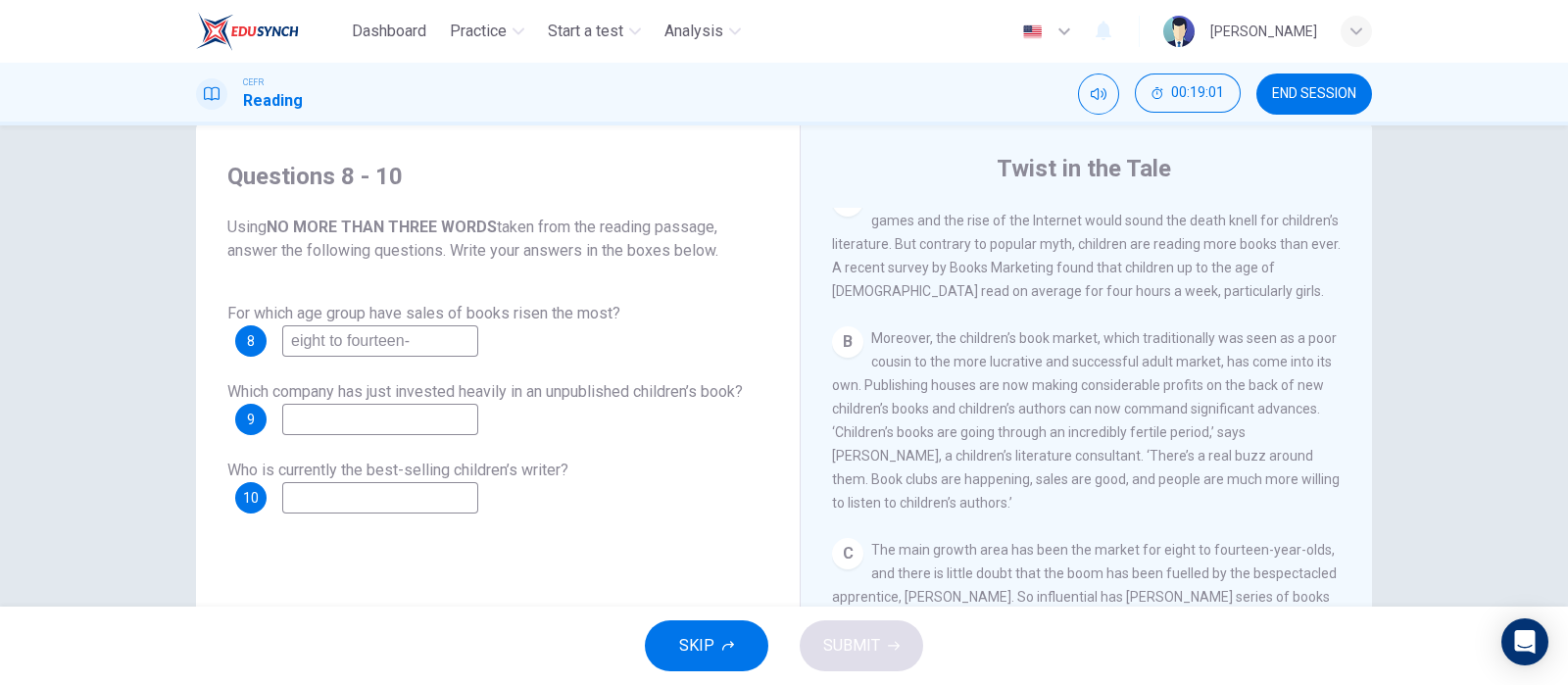 click on "eight to fourteen-" at bounding box center (380, 341) 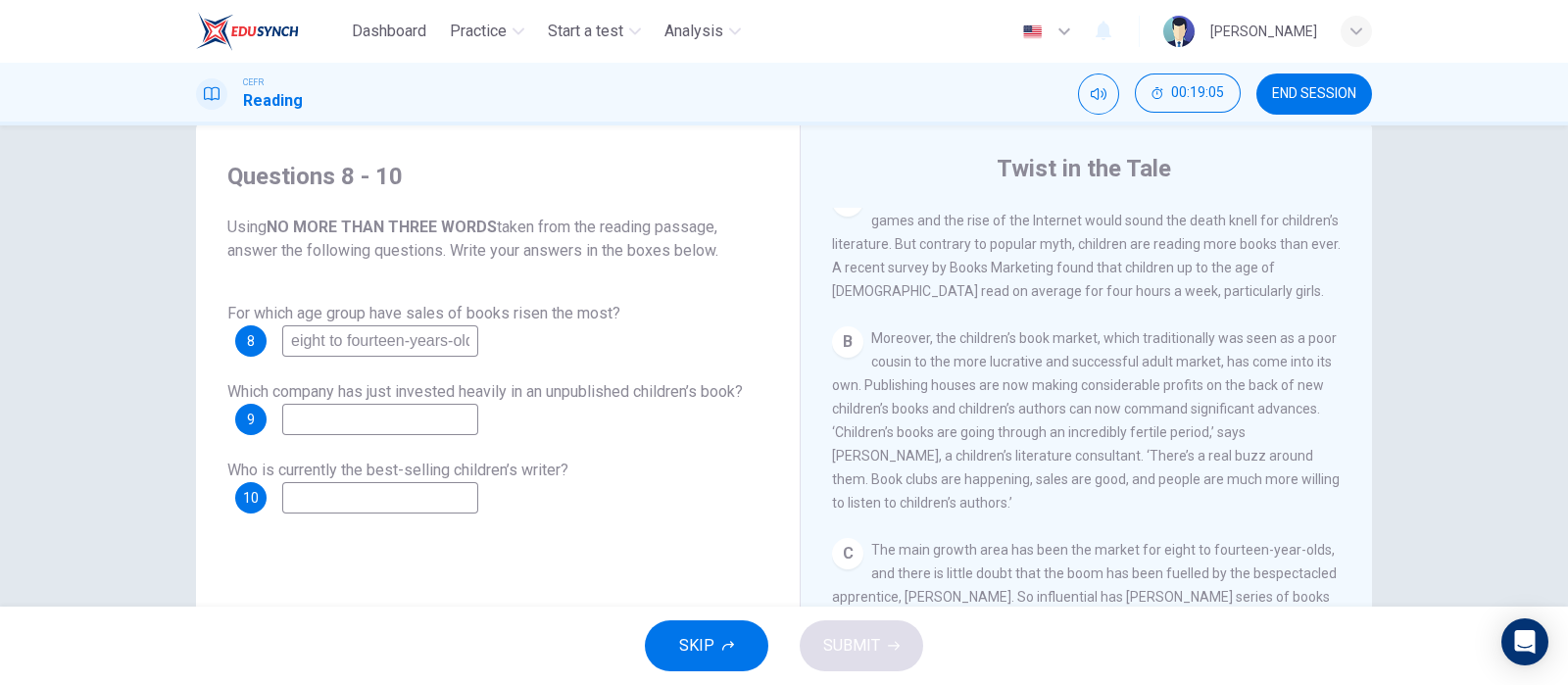 scroll, scrollTop: 0, scrollLeft: 4, axis: horizontal 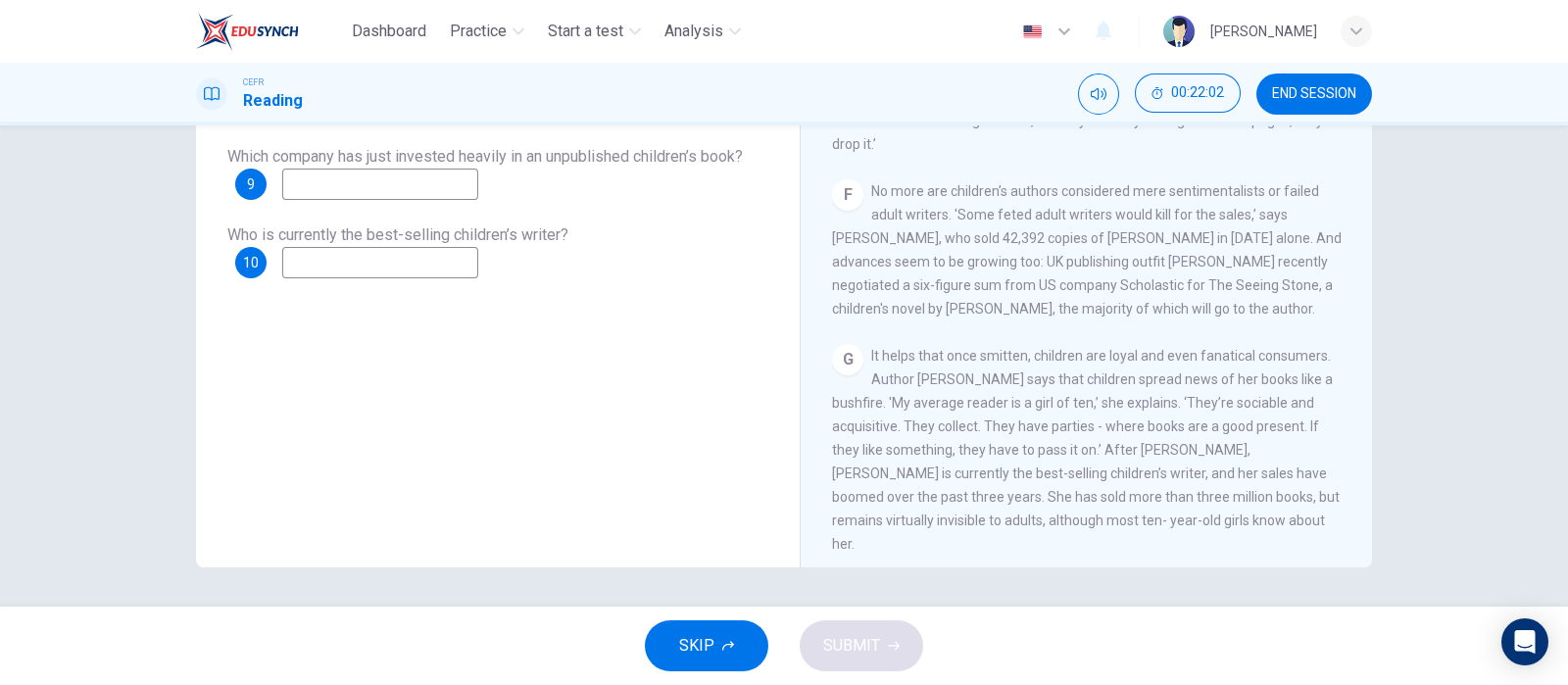 type on "eight to fourteen-years-old" 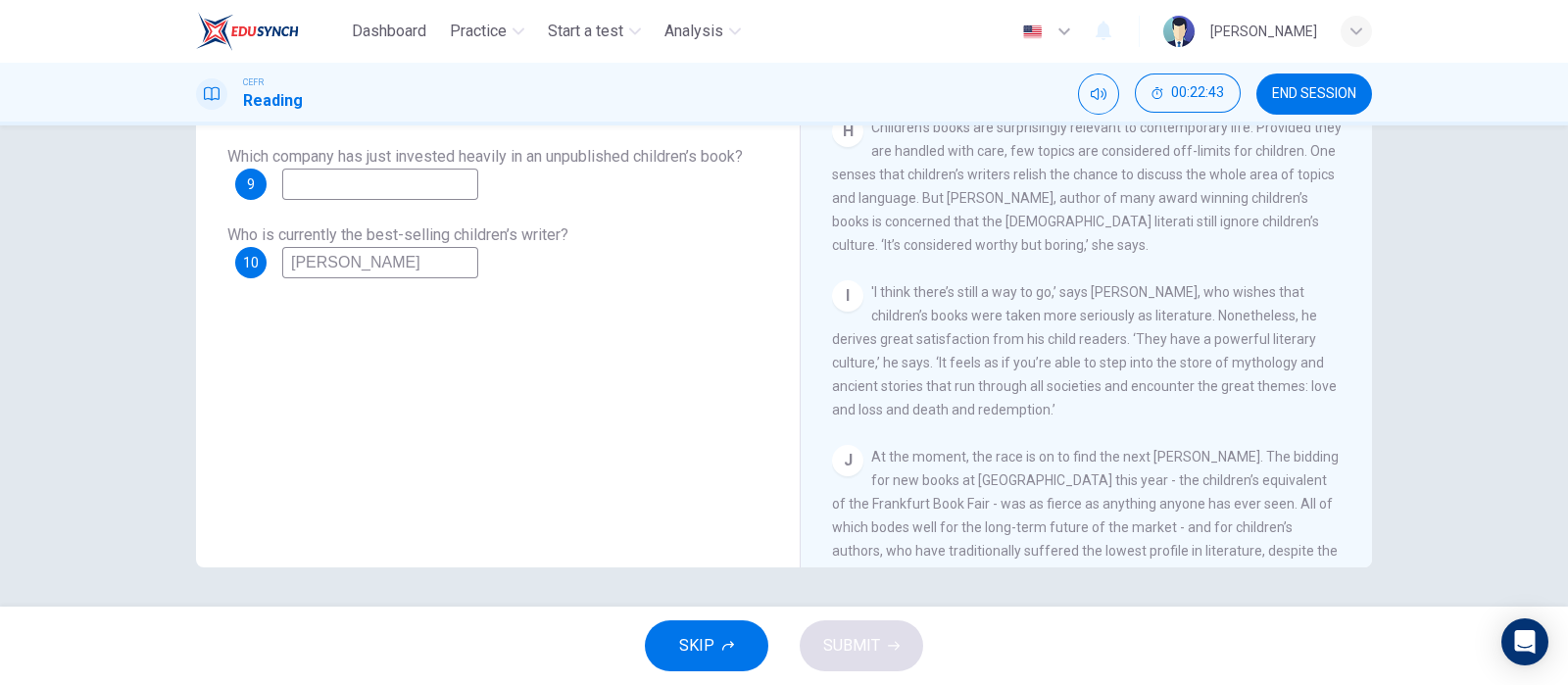 scroll, scrollTop: 1581, scrollLeft: 0, axis: vertical 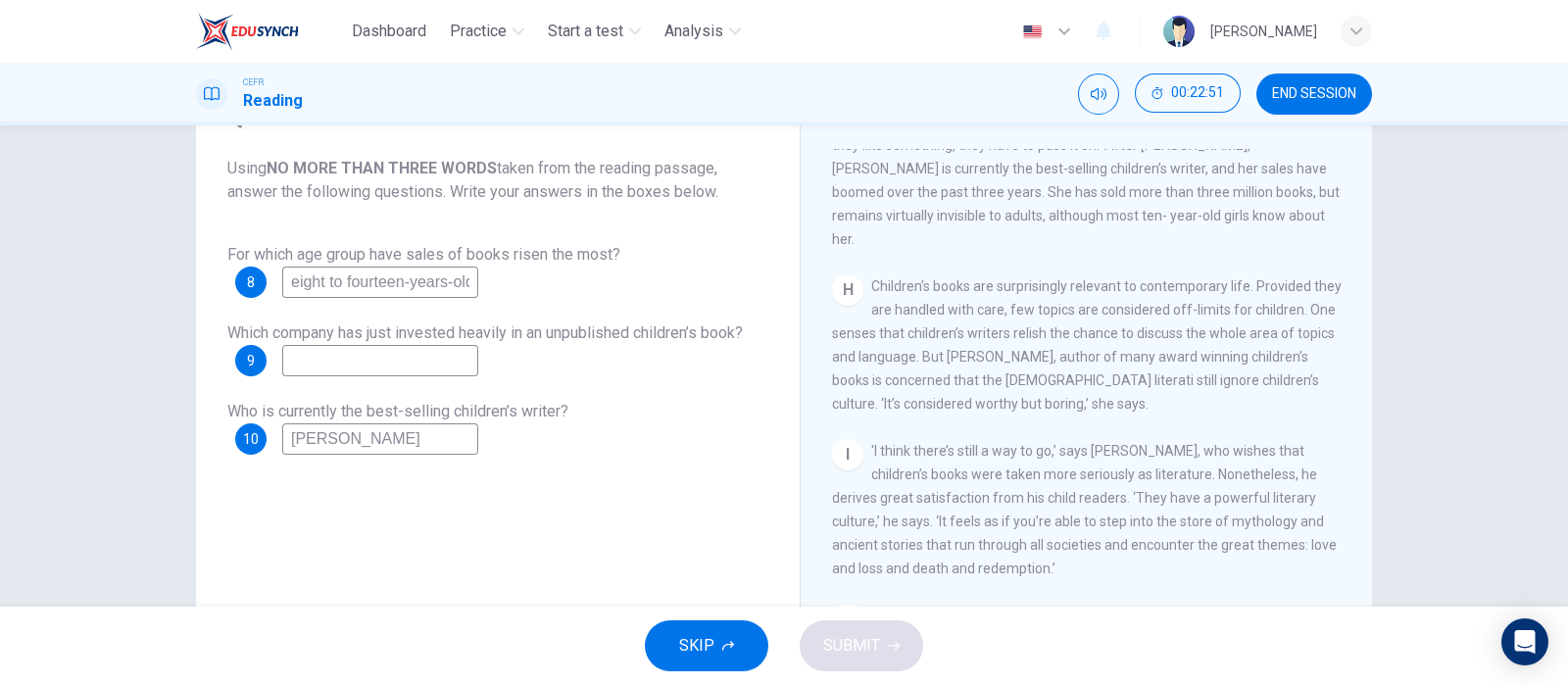 type on "[PERSON_NAME]" 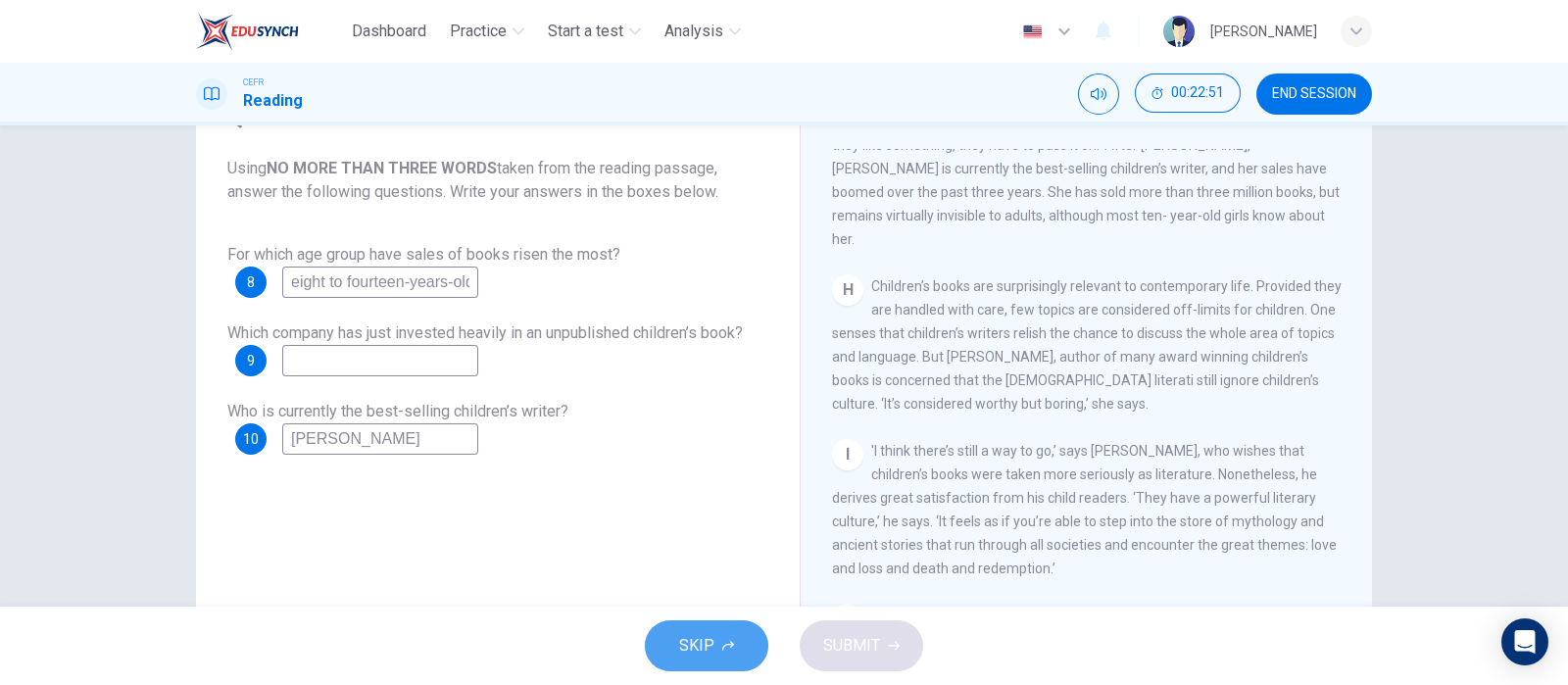 click on "SKIP" at bounding box center (697, 646) 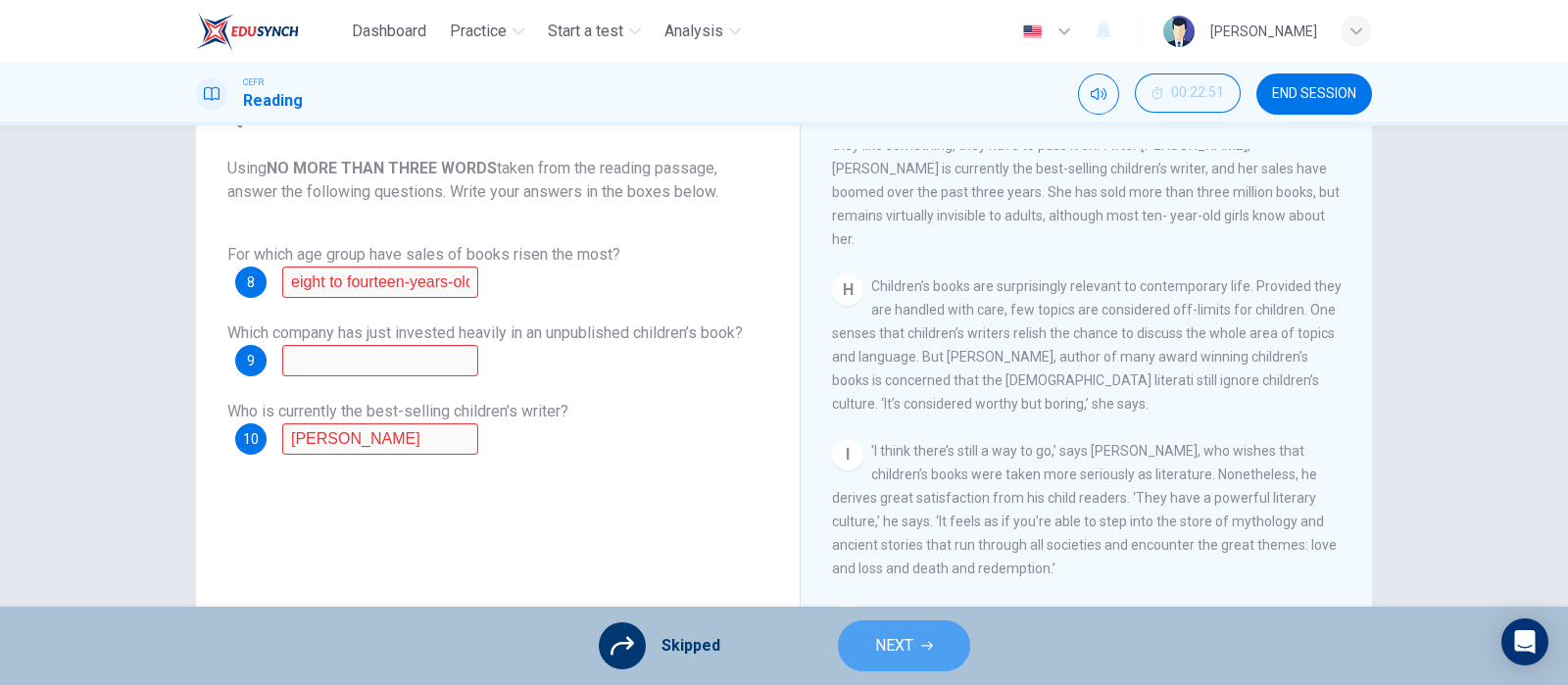 click on "NEXT" at bounding box center (894, 646) 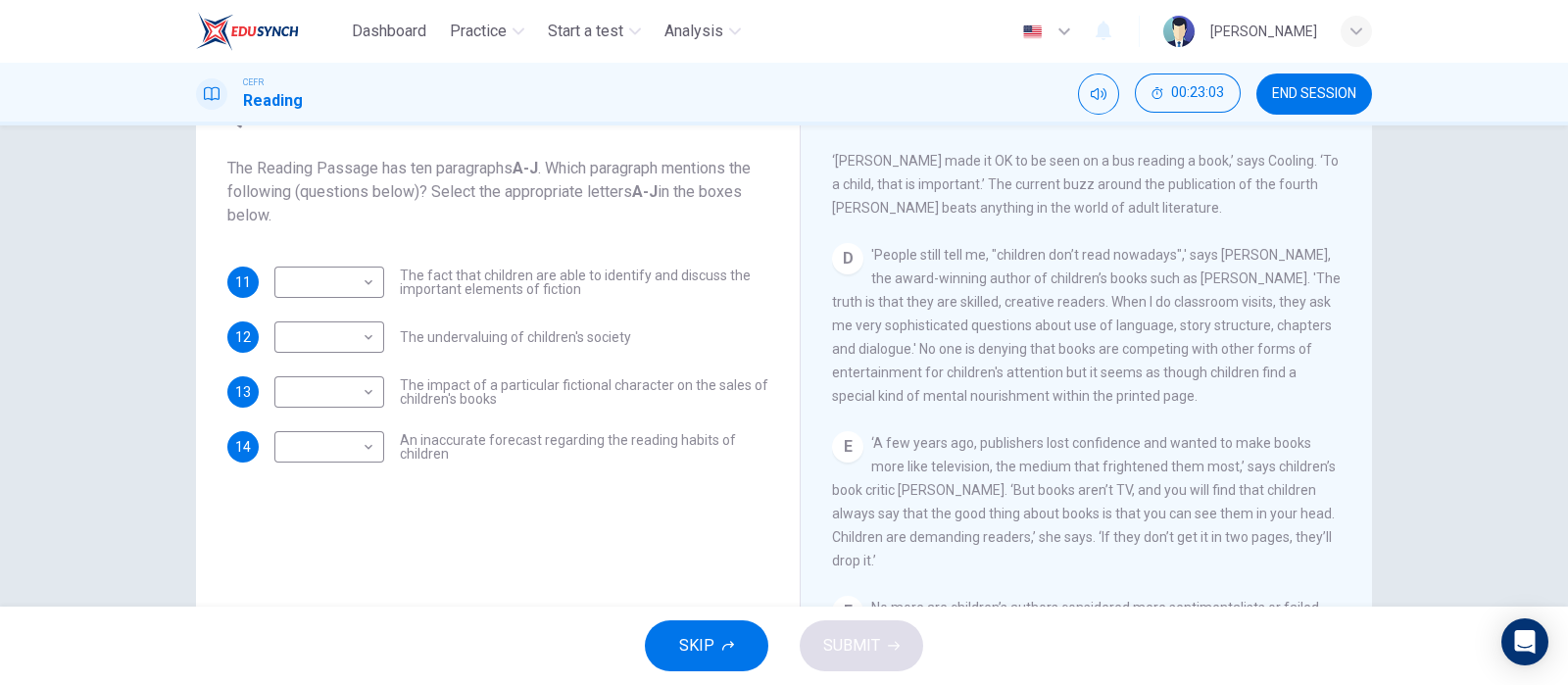 scroll, scrollTop: 905, scrollLeft: 0, axis: vertical 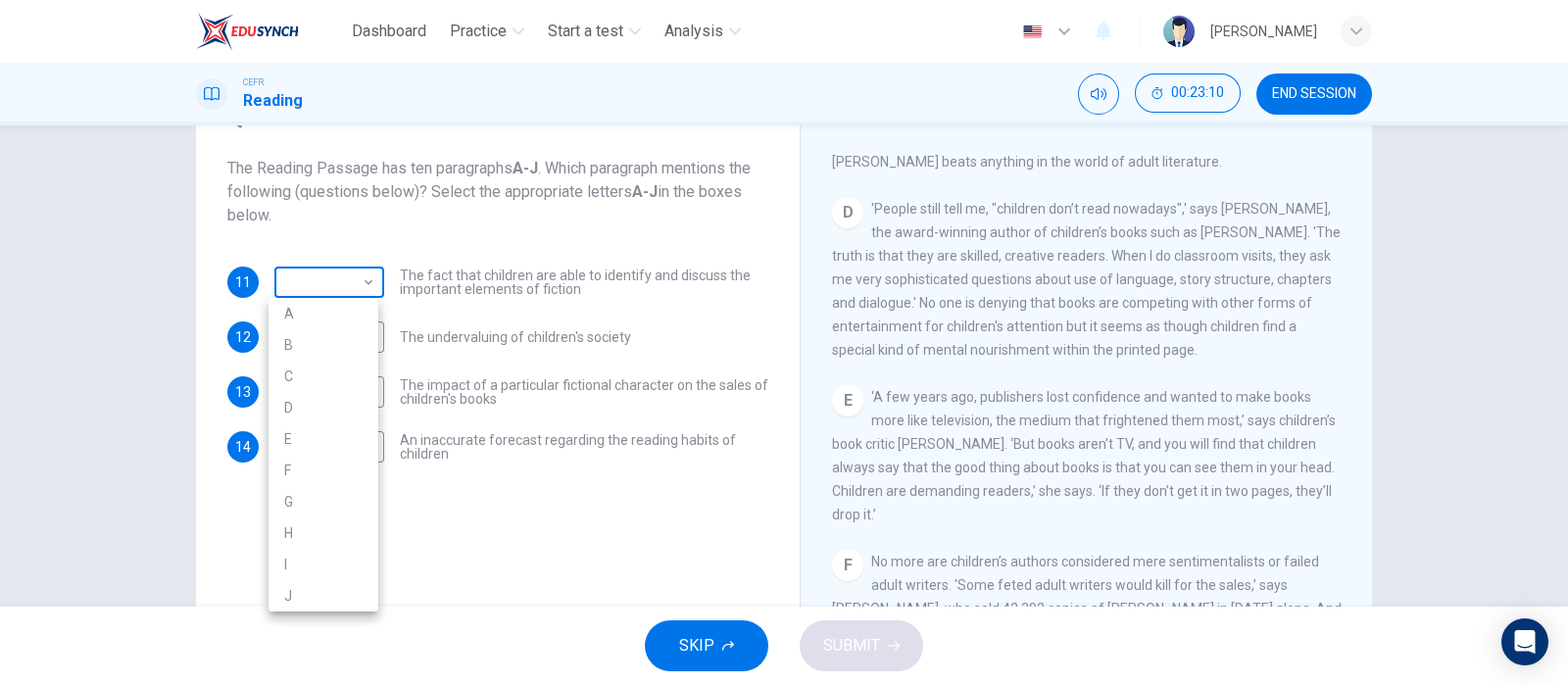 click on "Dashboard Practice Start a test Analysis English en ​ [PERSON_NAME] CEFR Reading 00:23:10 END SESSION Questions 11 - 14 The Reading Passage has ten paragraphs  A-J .
Which paragraph mentions the following (questions below)?
Select the appropriate letters  A-J  in the boxes below. 11 ​ ​ The fact that children are able to identify and discuss the important elements of fiction 12 ​ ​ The undervaluing of children's society 13 ​ ​ The impact of a particular fictional character on the sales of children's books 14 ​ ​ An inaccurate forecast regarding the reading habits of children Twist in the Tale CLICK TO ZOOM Click to Zoom A B C D E F G H I J SKIP SUBMIT EduSynch - Online Language Proficiency Testing
Dashboard Practice Start a test Analysis Notifications © Copyright  2025 A B C D E F G H I J" at bounding box center (784, 342) 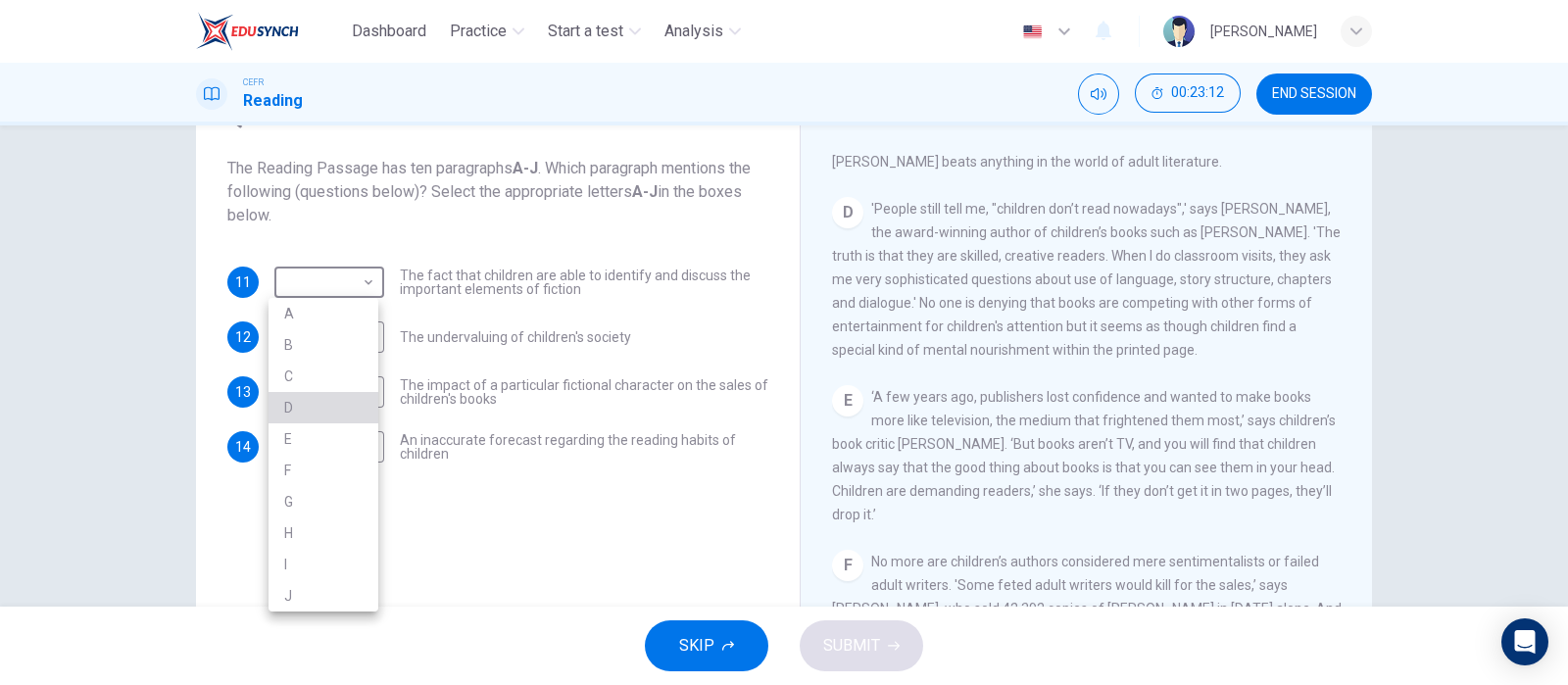 click on "D" at bounding box center [323, 408] 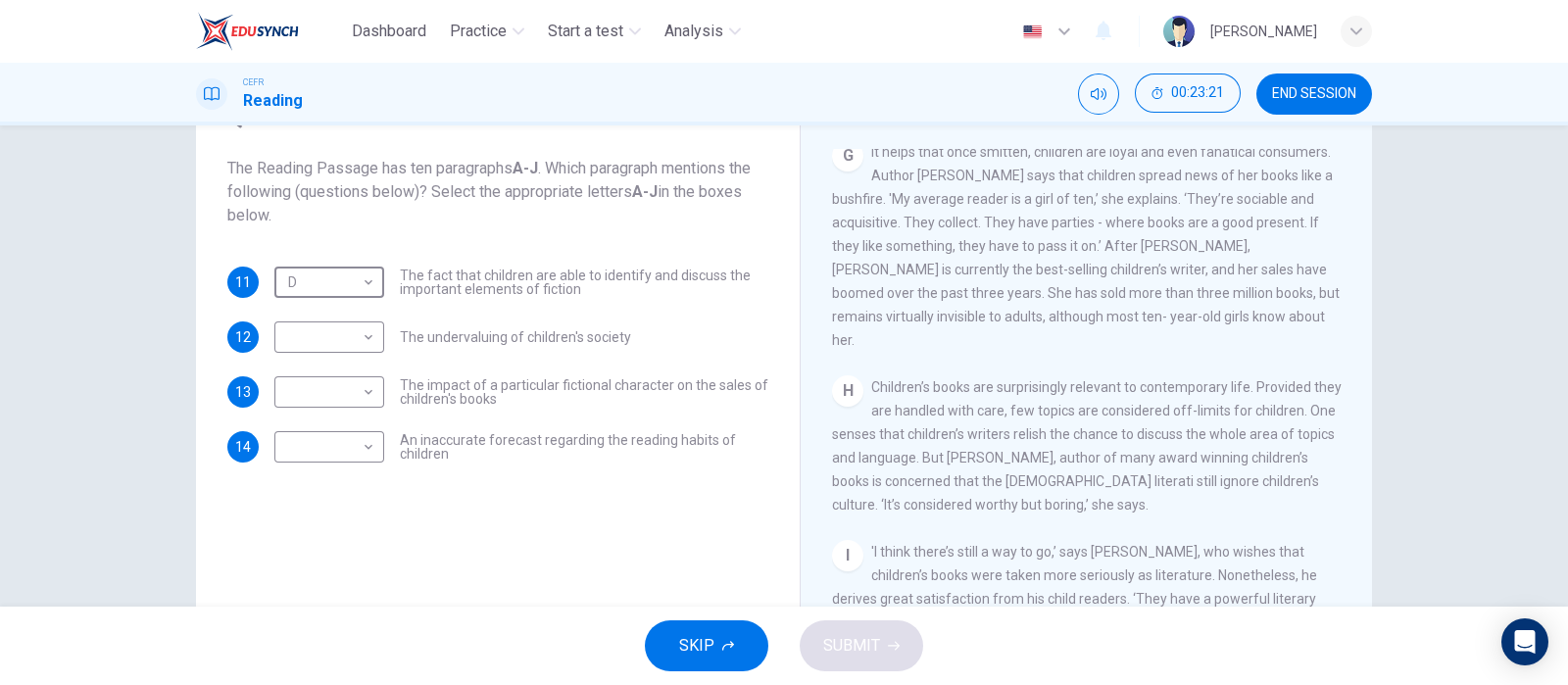 scroll, scrollTop: 1496, scrollLeft: 0, axis: vertical 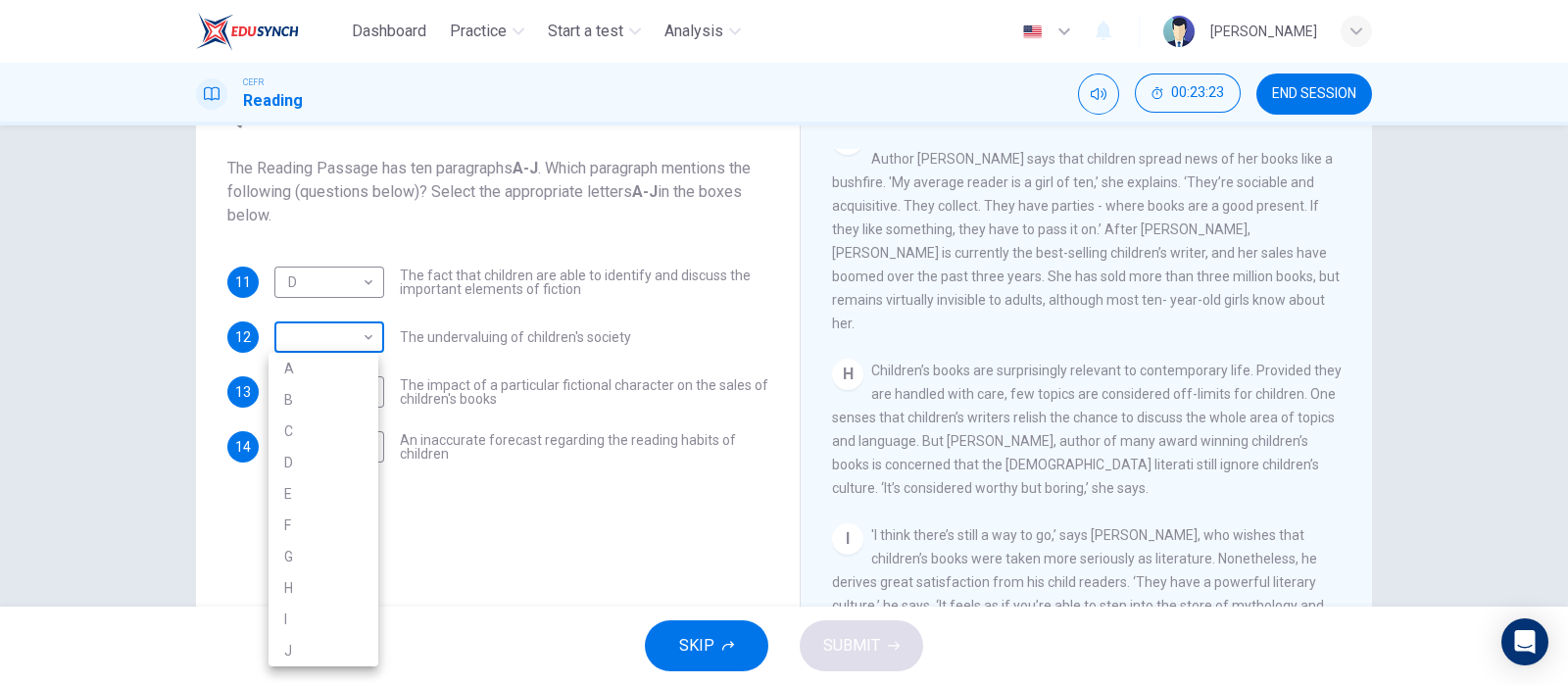 click on "Dashboard Practice Start a test Analysis English en ​ [PERSON_NAME] CEFR Reading 00:23:23 END SESSION Questions 11 - 14 The Reading Passage has ten paragraphs  A-J .
Which paragraph mentions the following (questions below)?
Select the appropriate letters  A-J  in the boxes below. 11 D D ​ The fact that children are able to identify and discuss the important elements of fiction 12 ​ ​ The undervaluing of children's society 13 ​ ​ The impact of a particular fictional character on the sales of children's books 14 ​ ​ An inaccurate forecast regarding the reading habits of children Twist in the Tale CLICK TO ZOOM Click to Zoom A B C D E F G H I J SKIP SUBMIT EduSynch - Online Language Proficiency Testing
Dashboard Practice Start a test Analysis Notifications © Copyright  2025 A B C D E F G H I J" at bounding box center (784, 342) 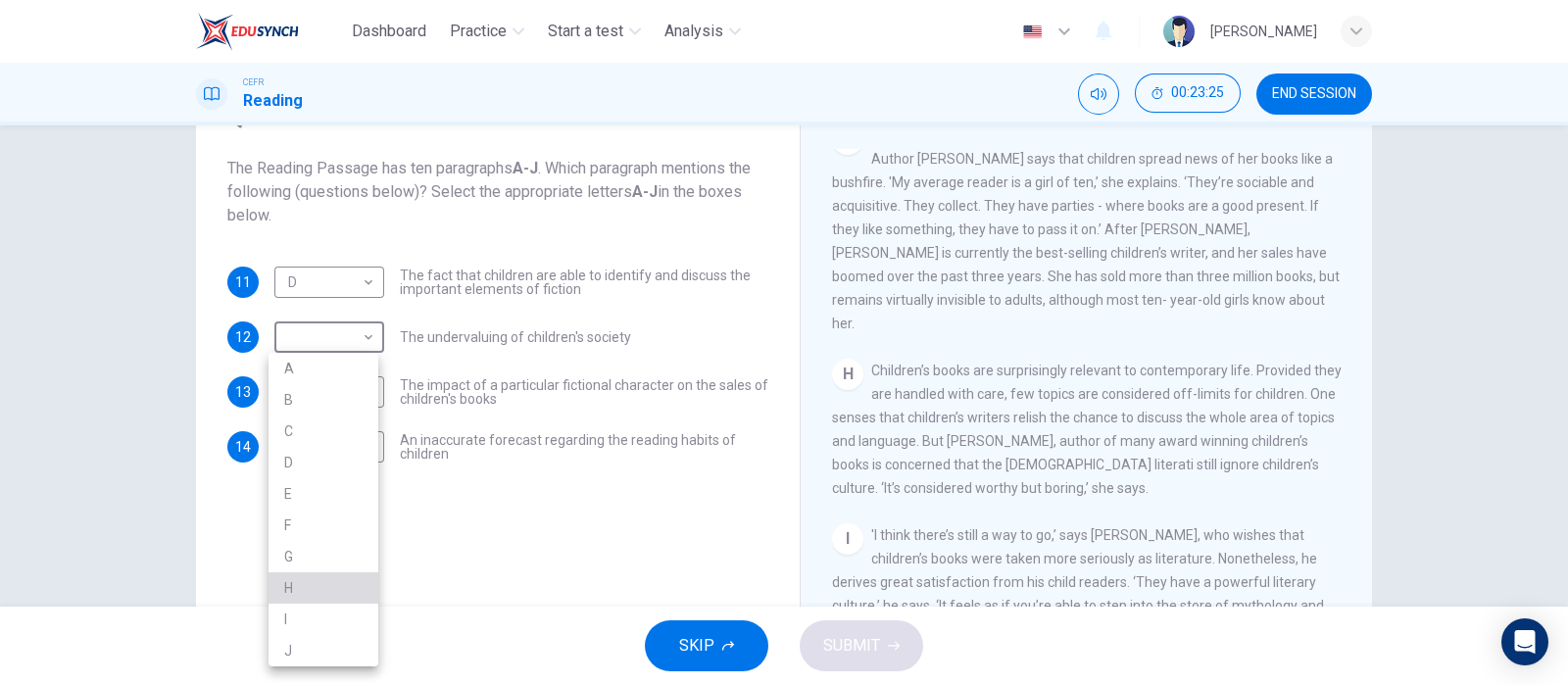 click on "H" at bounding box center [323, 588] 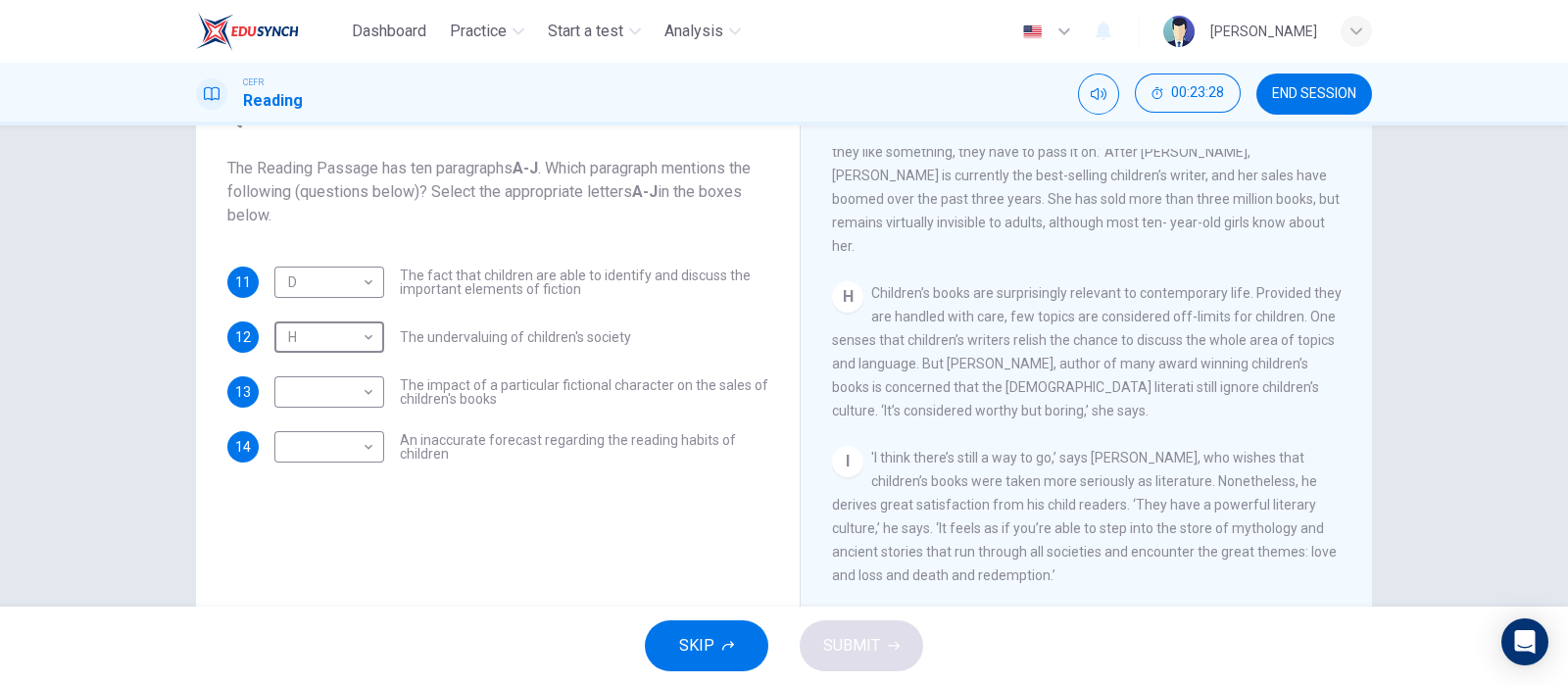 scroll, scrollTop: 1581, scrollLeft: 0, axis: vertical 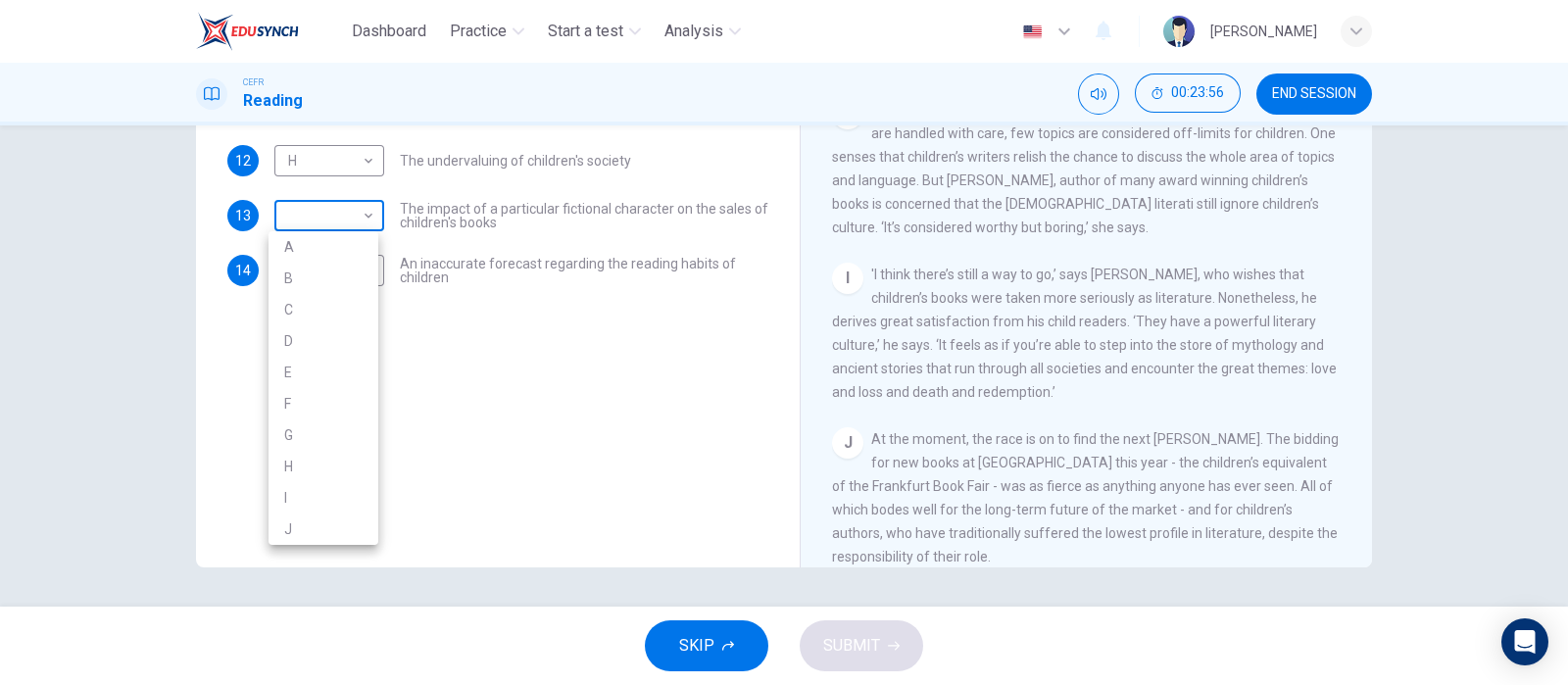 click on "Dashboard Practice Start a test Analysis English en ​ [PERSON_NAME] CEFR Reading 00:23:56 END SESSION Questions 11 - 14 The Reading Passage has ten paragraphs  A-J .
Which paragraph mentions the following (questions below)?
Select the appropriate letters  A-J  in the boxes below. 11 D D ​ The fact that children are able to identify and discuss the important elements of fiction 12 H H ​ The undervaluing of children's society 13 ​ ​ The impact of a particular fictional character on the sales of children's books 14 ​ ​ An inaccurate forecast regarding the reading habits of children Twist in the Tale CLICK TO ZOOM Click to Zoom A B C D E F G H I J SKIP SUBMIT EduSynch - Online Language Proficiency Testing
Dashboard Practice Start a test Analysis Notifications © Copyright  2025 A B C D E F G H I J" at bounding box center (784, 342) 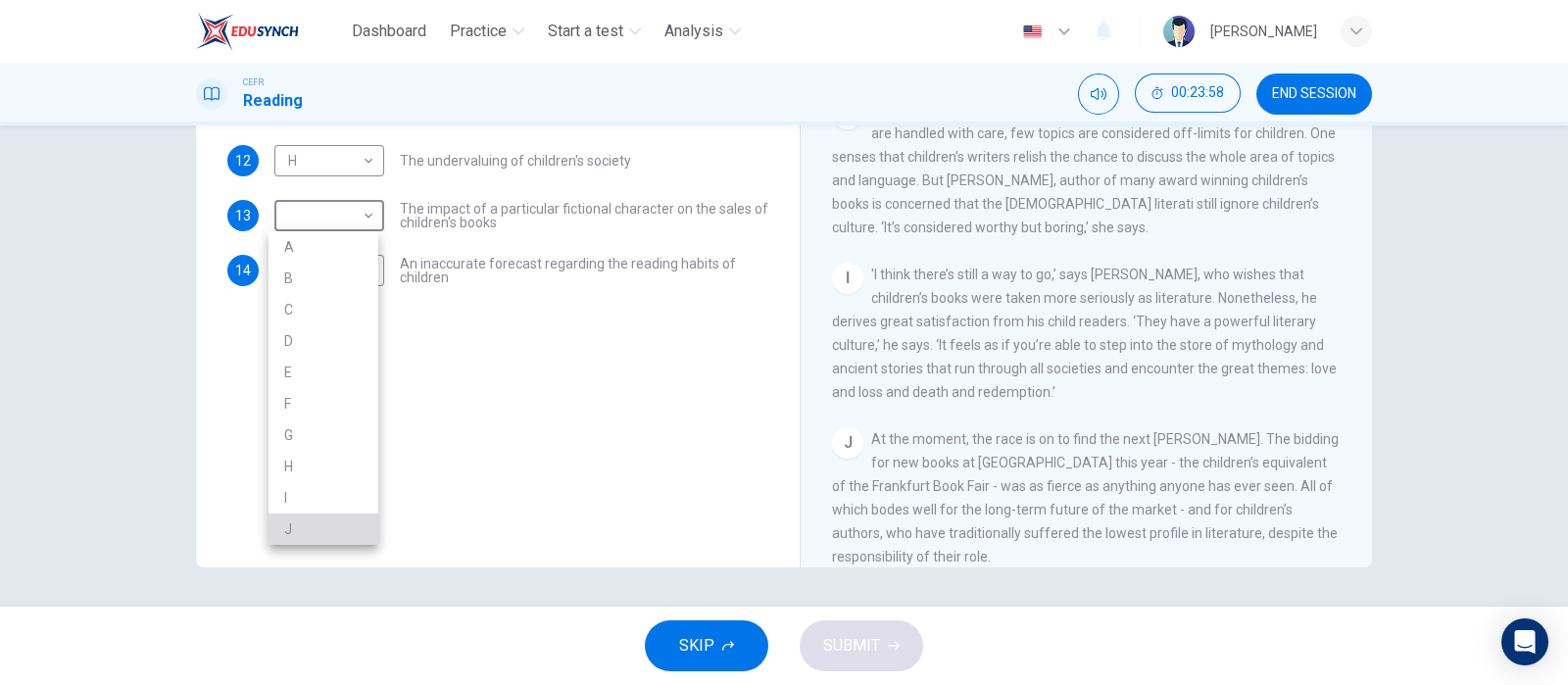 click on "J" at bounding box center [323, 529] 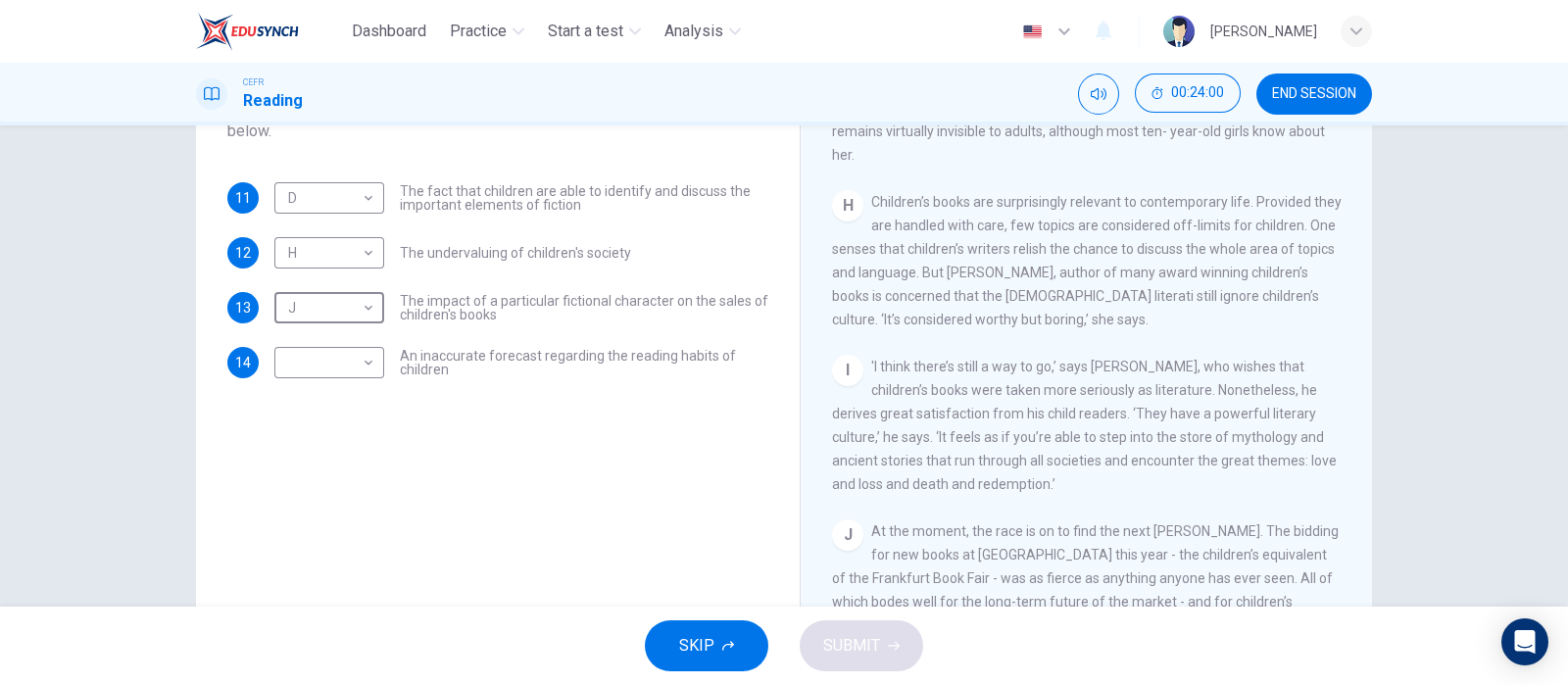scroll, scrollTop: 180, scrollLeft: 0, axis: vertical 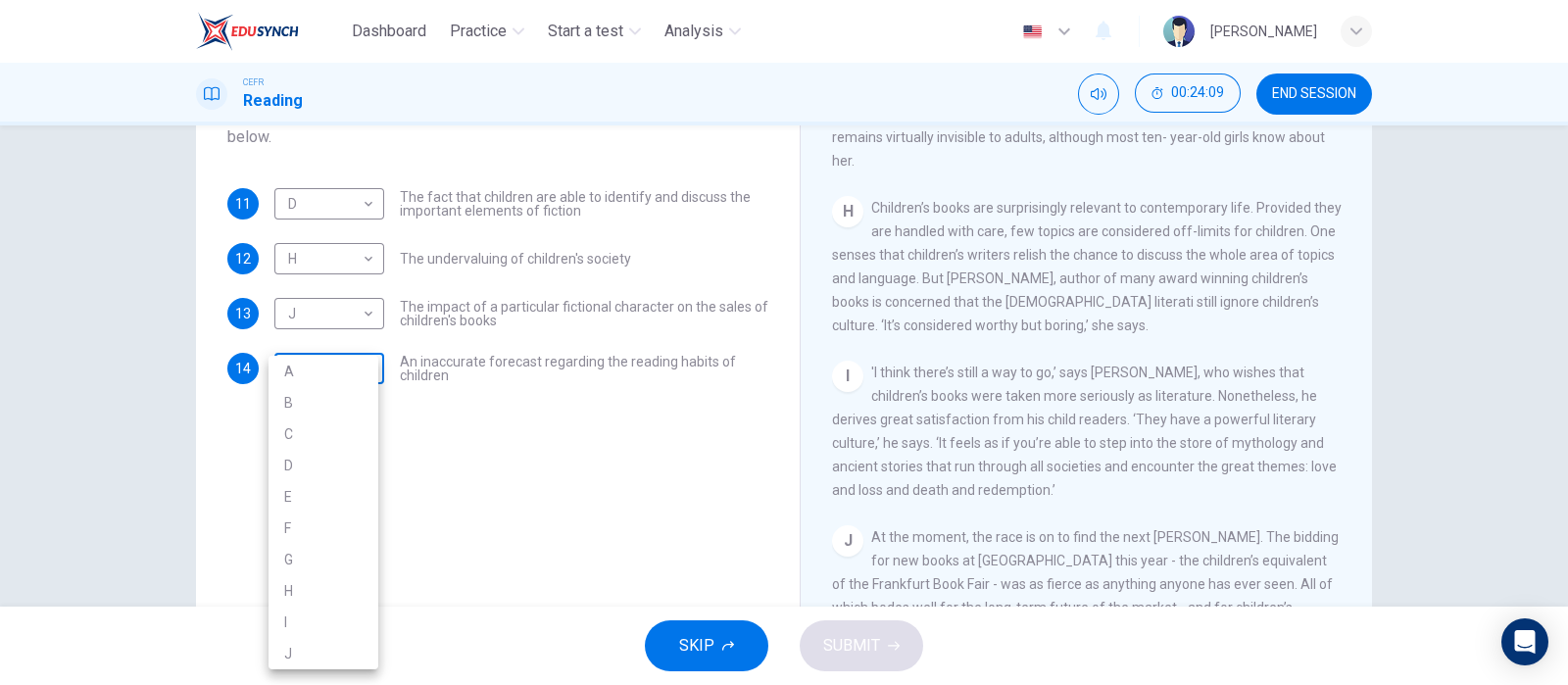 click on "Dashboard Practice Start a test Analysis English en ​ [PERSON_NAME] CEFR Reading 00:24:09 END SESSION Questions 11 - 14 The Reading Passage has ten paragraphs  A-J .
Which paragraph mentions the following (questions below)?
Select the appropriate letters  A-J  in the boxes below. 11 D D ​ The fact that children are able to identify and discuss the important elements of fiction 12 H H ​ The undervaluing of children's society 13 J J ​ The impact of a particular fictional character on the sales of children's books 14 ​ ​ An inaccurate forecast regarding the reading habits of children Twist in the Tale CLICK TO ZOOM Click to Zoom A B C D E F G H I J SKIP SUBMIT EduSynch - Online Language Proficiency Testing
Dashboard Practice Start a test Analysis Notifications © Copyright  2025 A B C D E F G H I J" at bounding box center (784, 342) 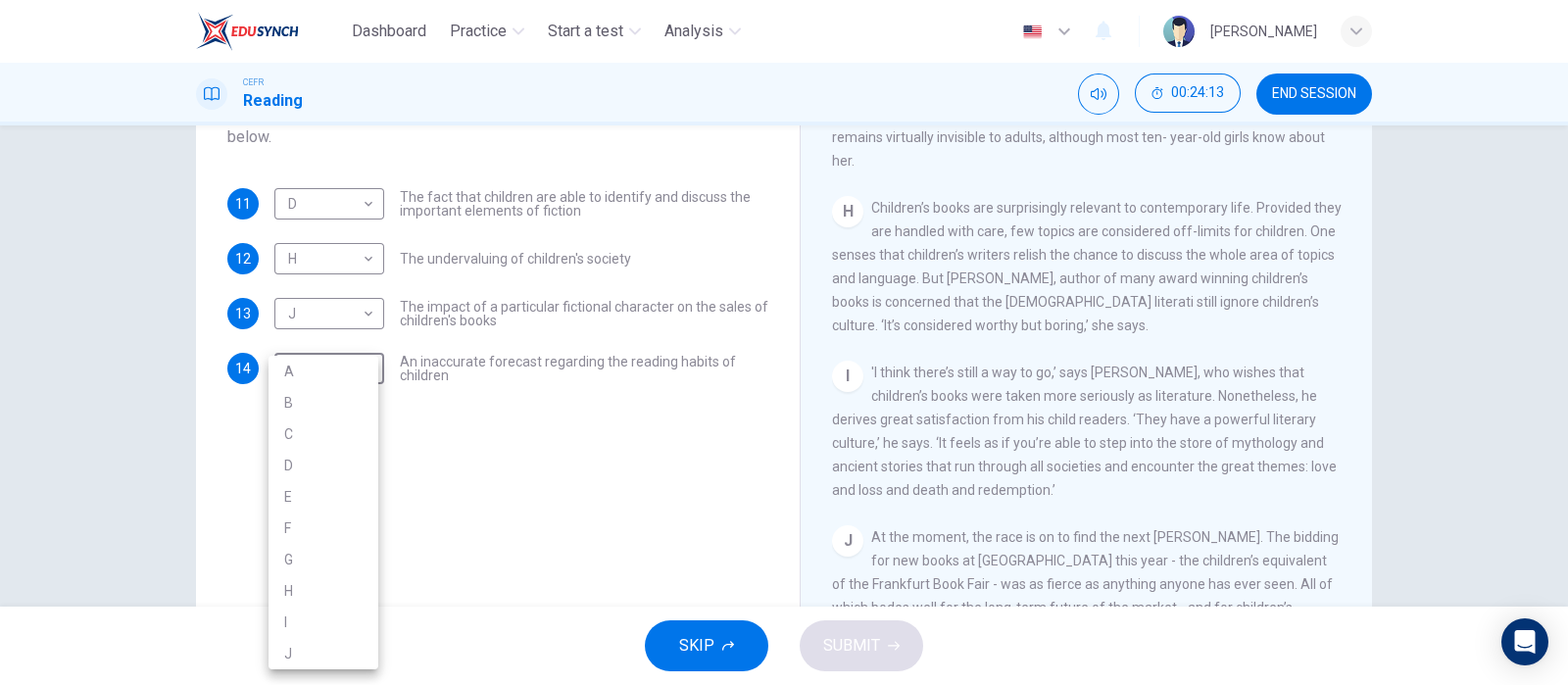 click on "H" at bounding box center (323, 591) 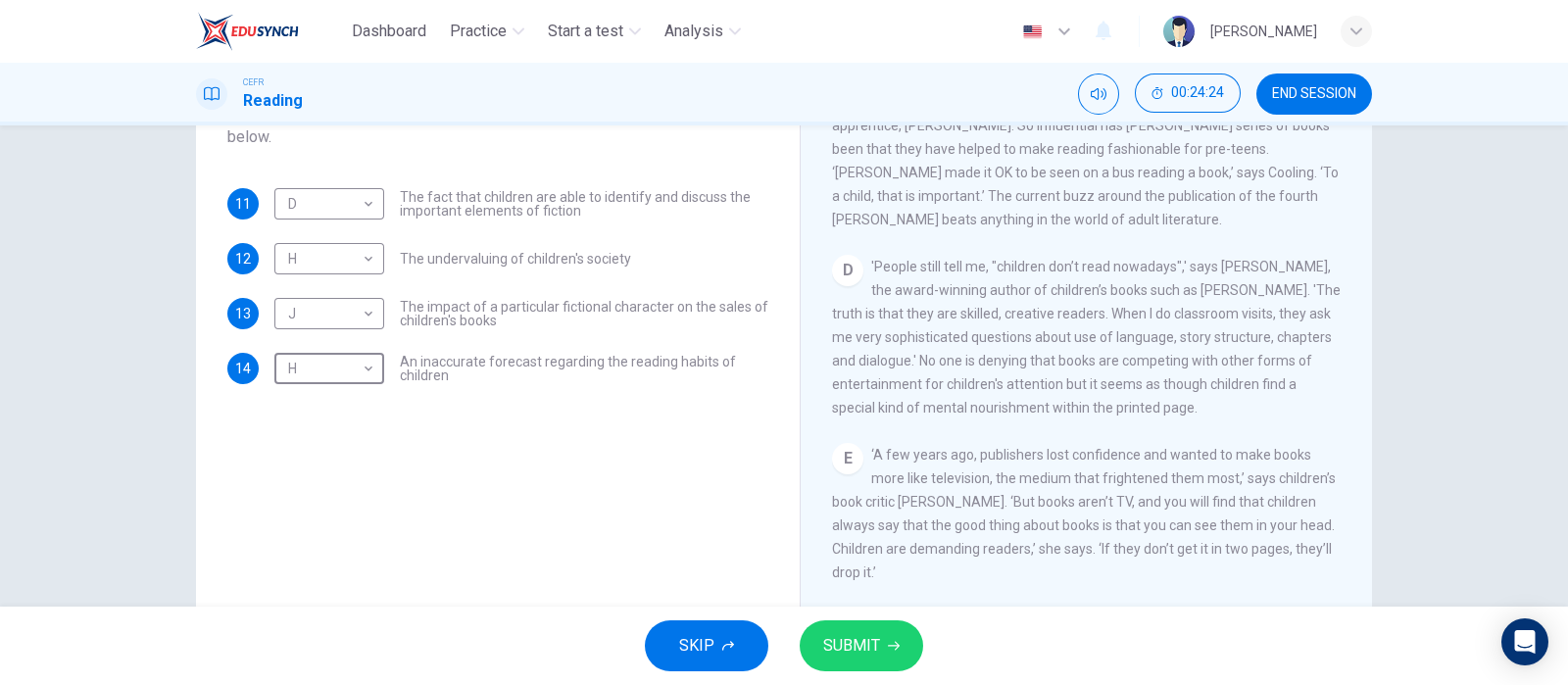 scroll, scrollTop: 762, scrollLeft: 0, axis: vertical 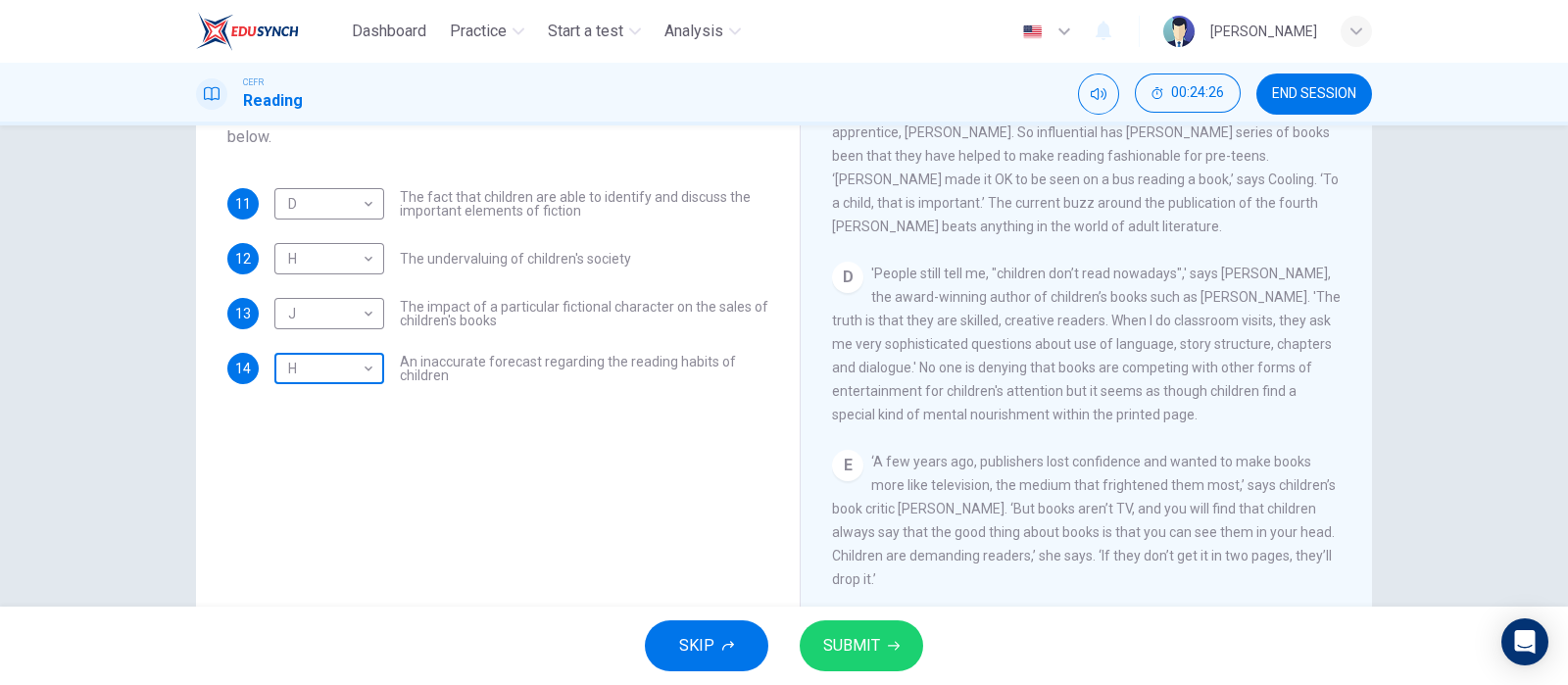 click on "Dashboard Practice Start a test Analysis English en ​ [PERSON_NAME] CEFR Reading 00:24:26 END SESSION Questions 11 - 14 The Reading Passage has ten paragraphs  A-J .
Which paragraph mentions the following (questions below)?
Select the appropriate letters  A-J  in the boxes below. 11 D D ​ The fact that children are able to identify and discuss the important elements of fiction 12 H H ​ The undervaluing of children's society 13 J J ​ The impact of a particular fictional character on the sales of children's books 14 H H ​ An inaccurate forecast regarding the reading habits of children Twist in the Tale CLICK TO ZOOM Click to Zoom A B C D E F G H I J SKIP SUBMIT EduSynch - Online Language Proficiency Testing
Dashboard Practice Start a test Analysis Notifications © Copyright  2025" at bounding box center (784, 342) 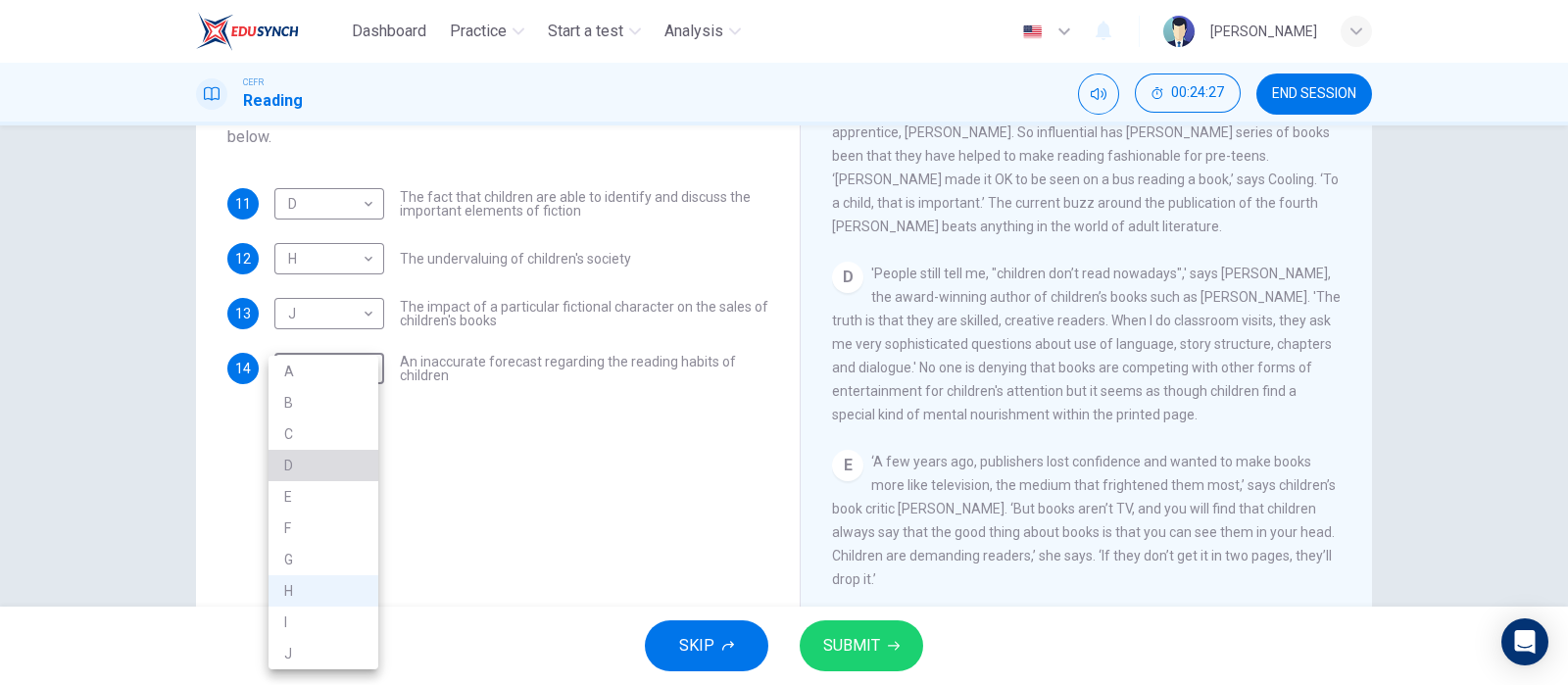 click on "D" at bounding box center (323, 465) 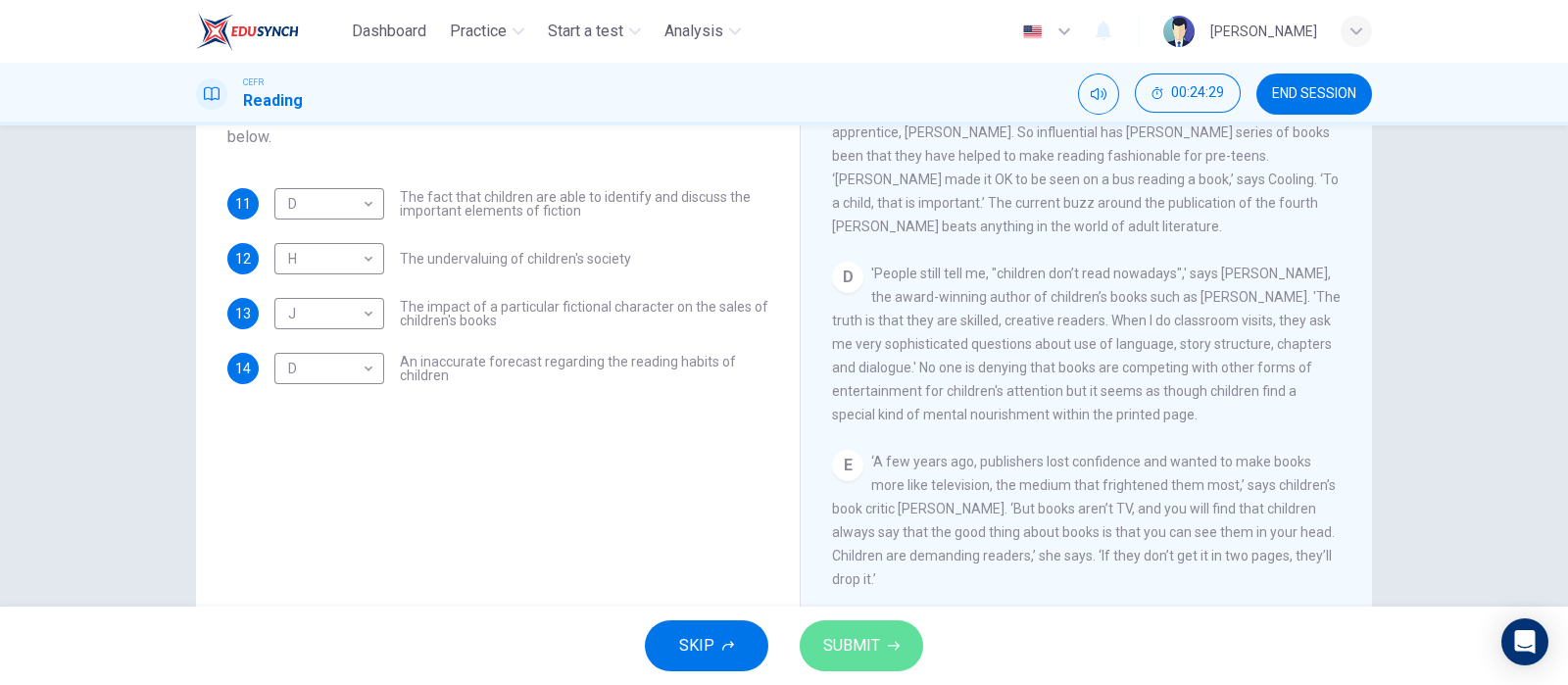 click on "SUBMIT" at bounding box center (852, 646) 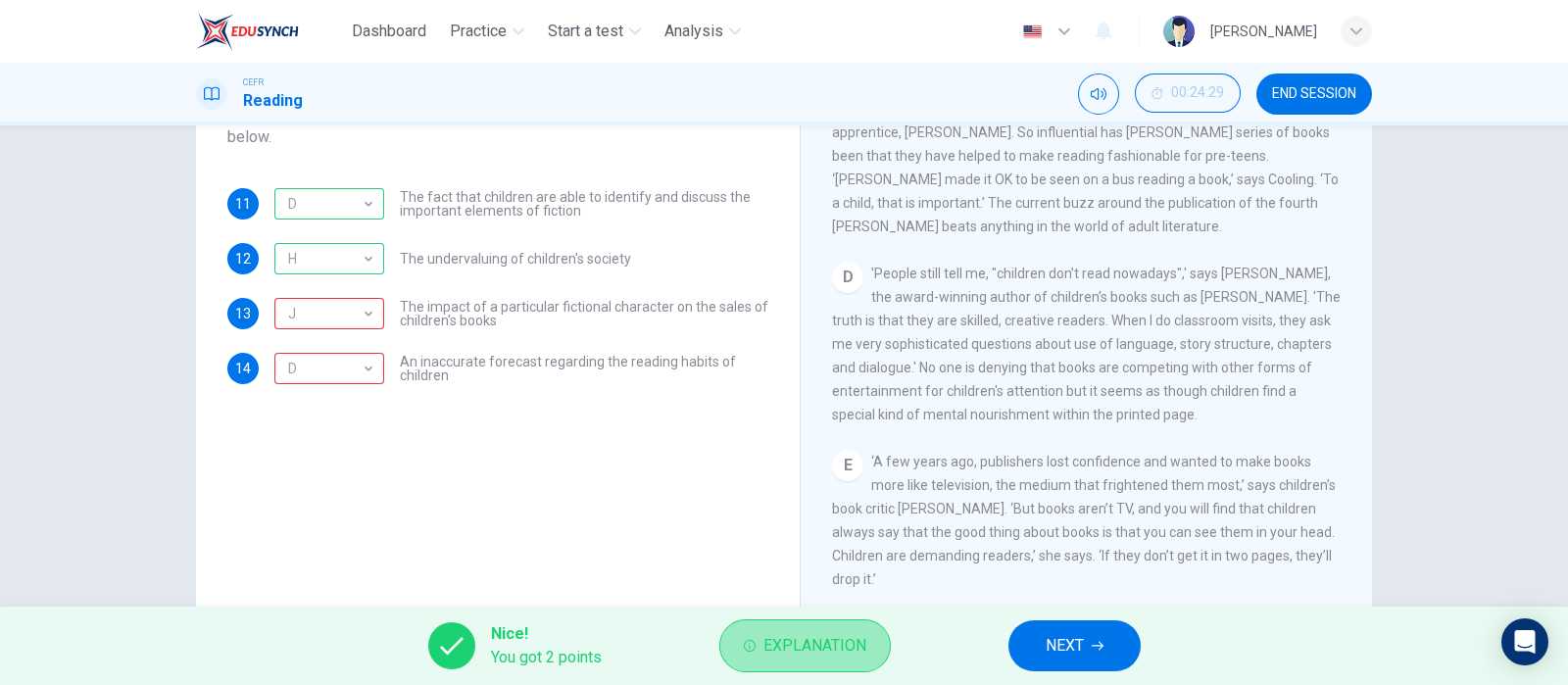 click on "Explanation" at bounding box center (814, 646) 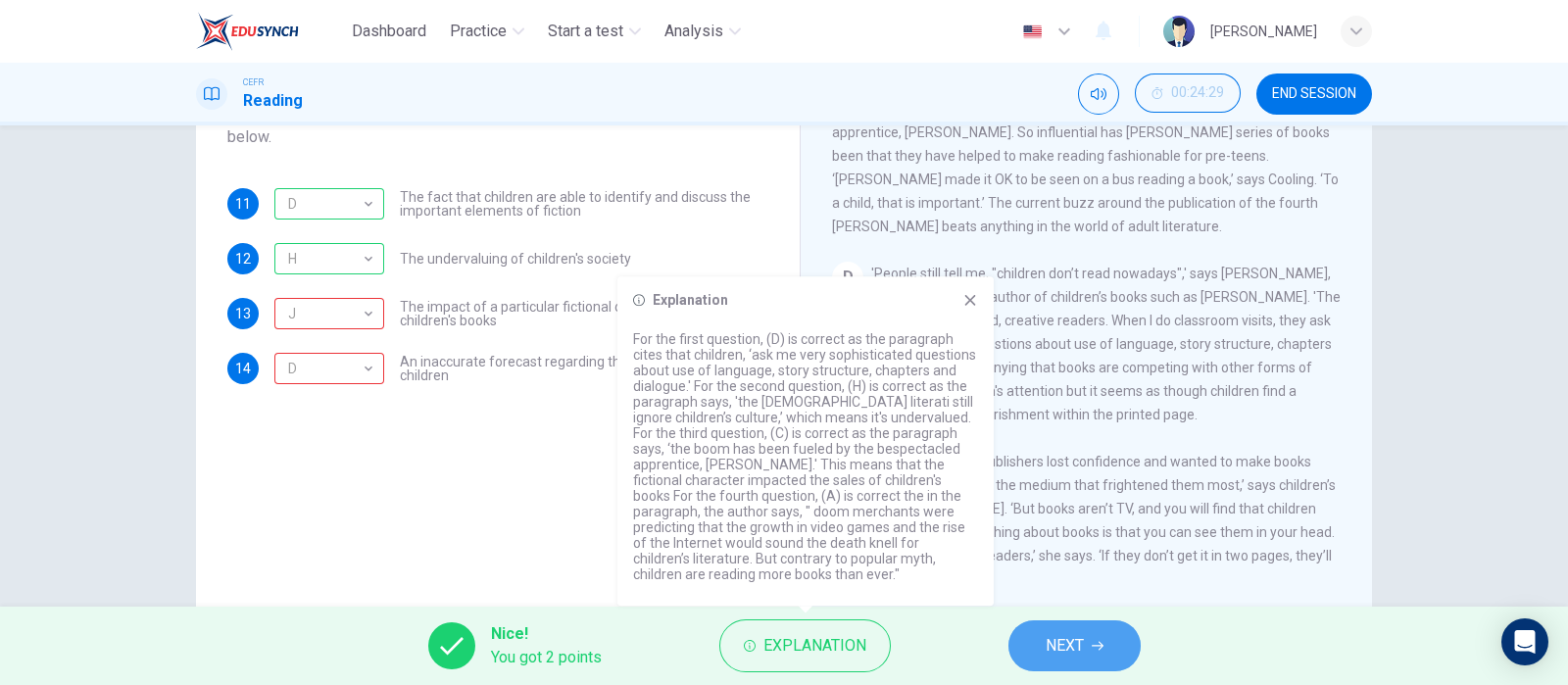 click on "NEXT" at bounding box center [1064, 646] 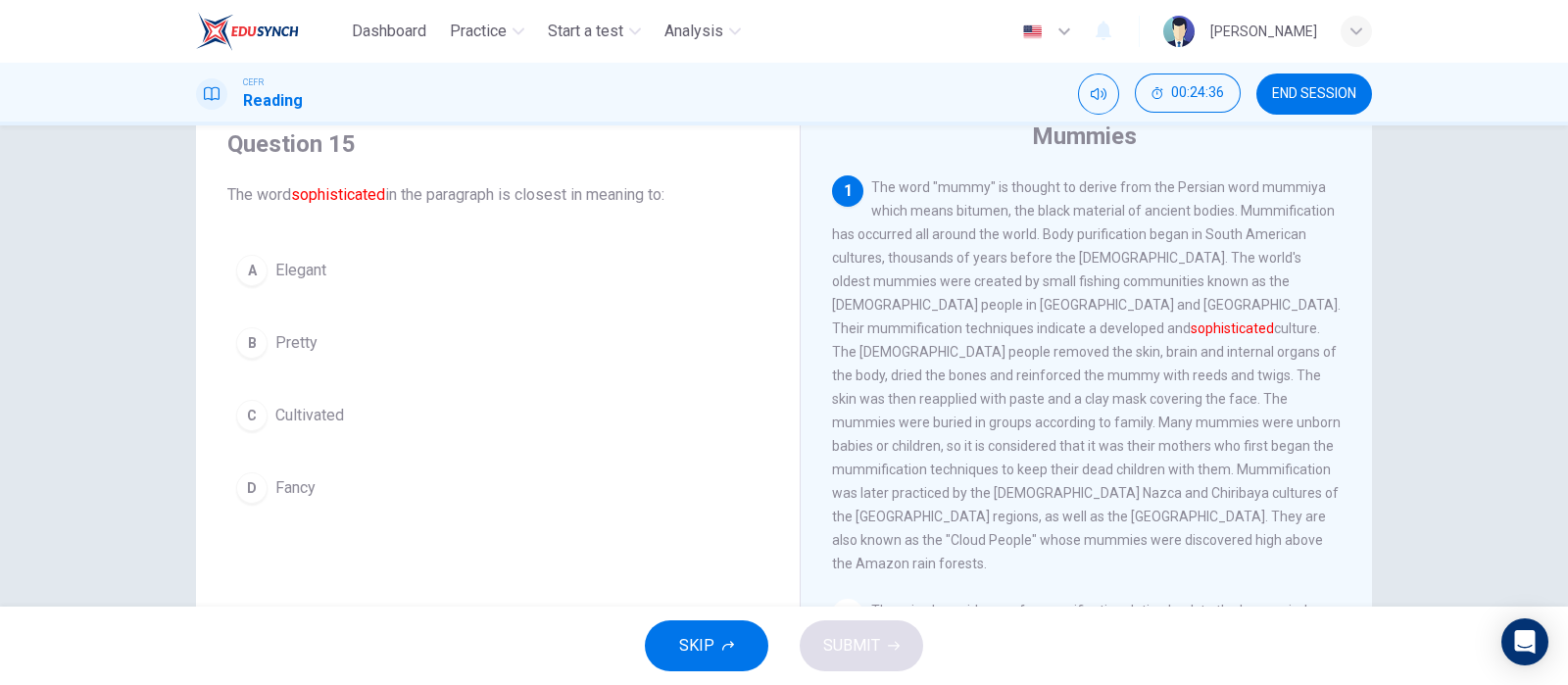 scroll, scrollTop: 74, scrollLeft: 0, axis: vertical 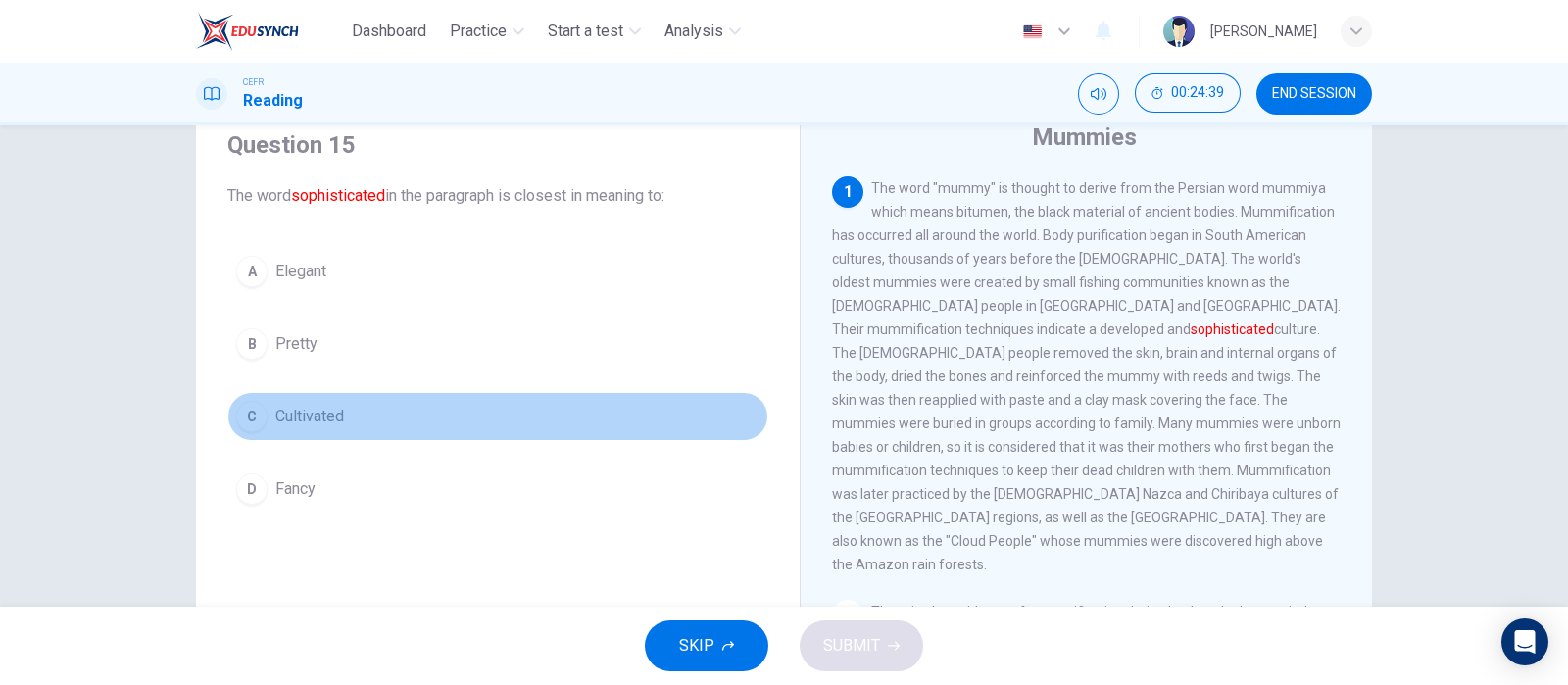click on "Cultivated" at bounding box center (310, 416) 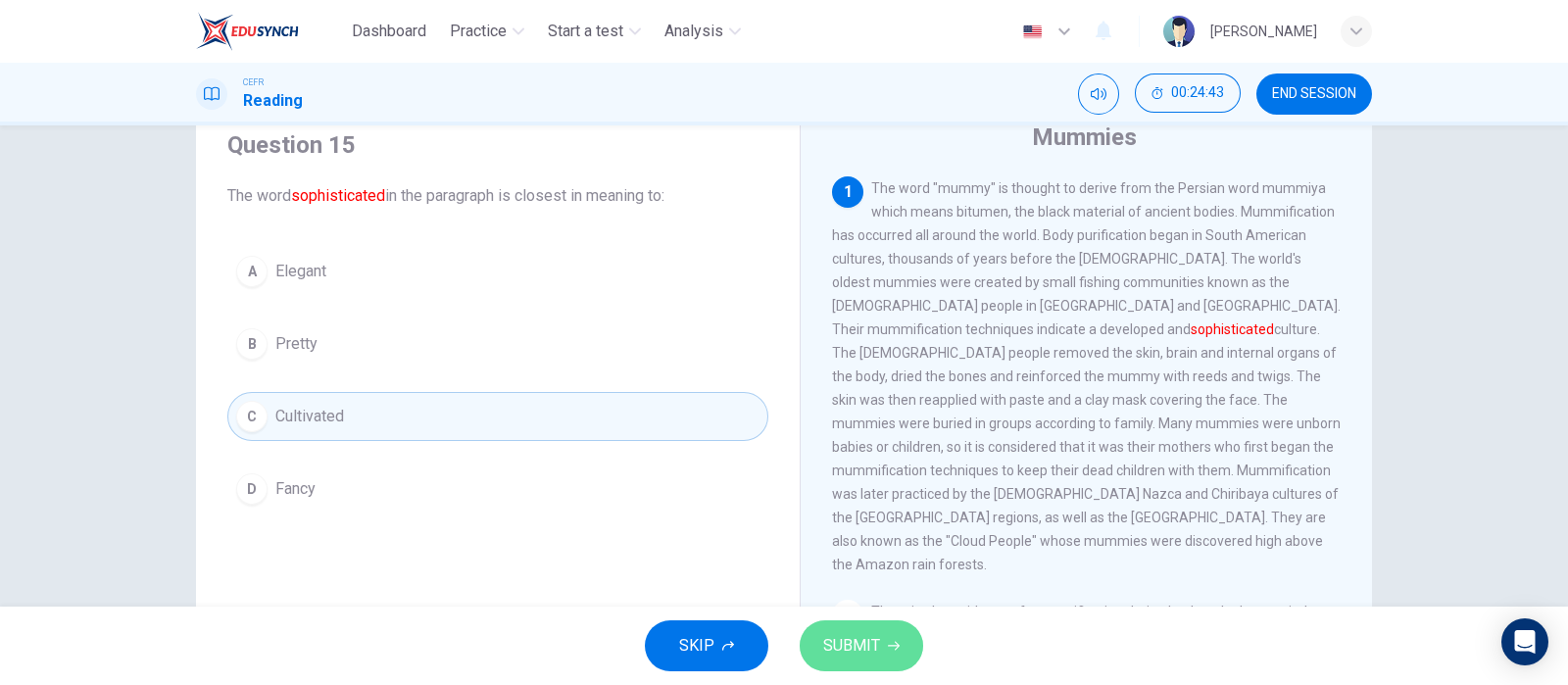 click on "SUBMIT" at bounding box center (852, 646) 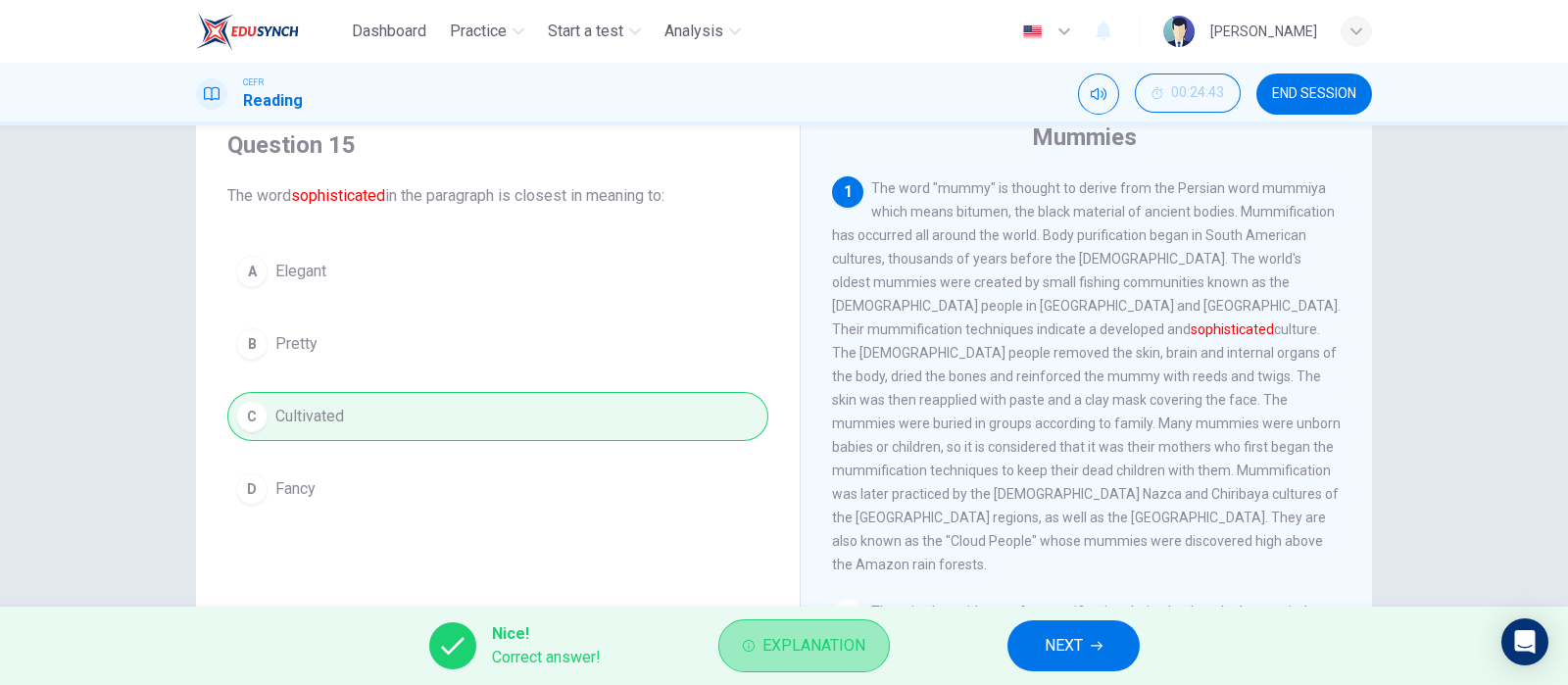 click on "Explanation" at bounding box center [813, 646] 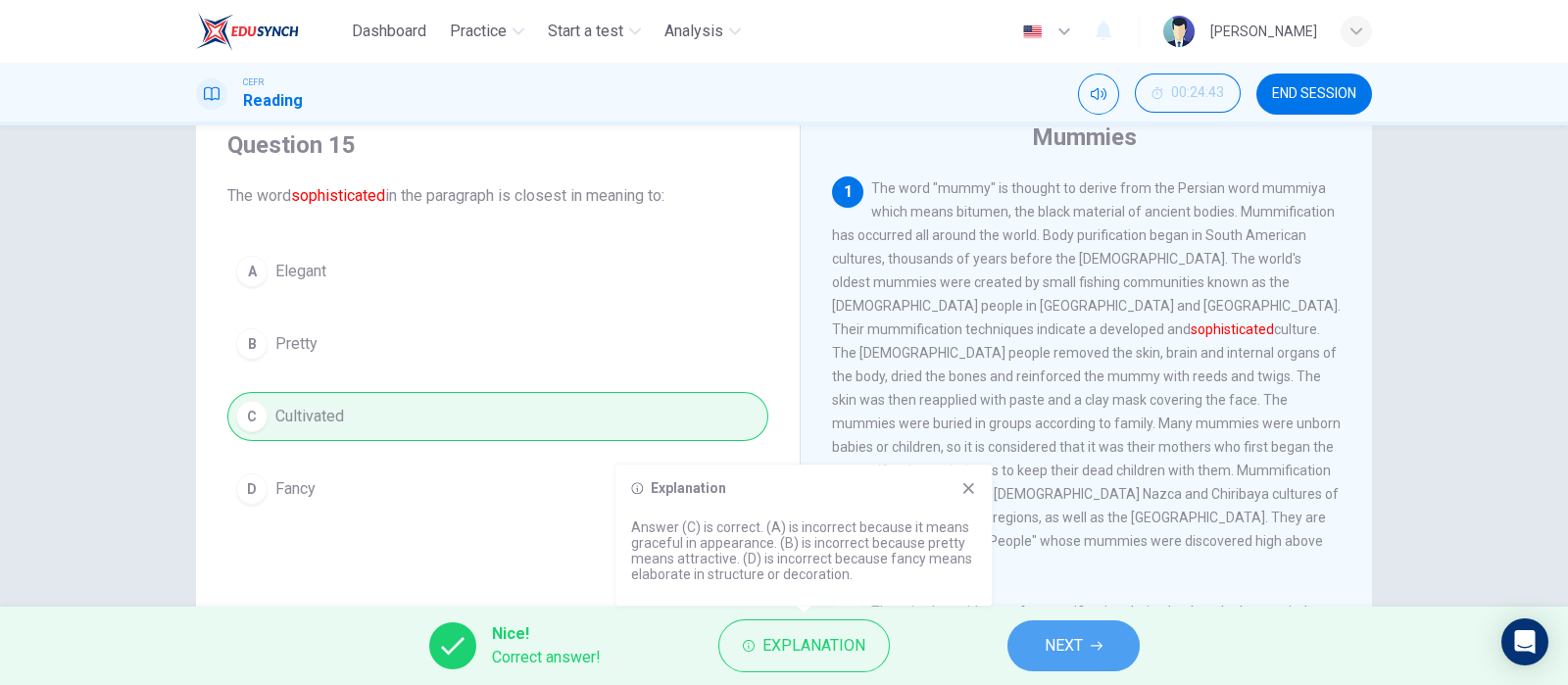 click on "NEXT" at bounding box center (1063, 646) 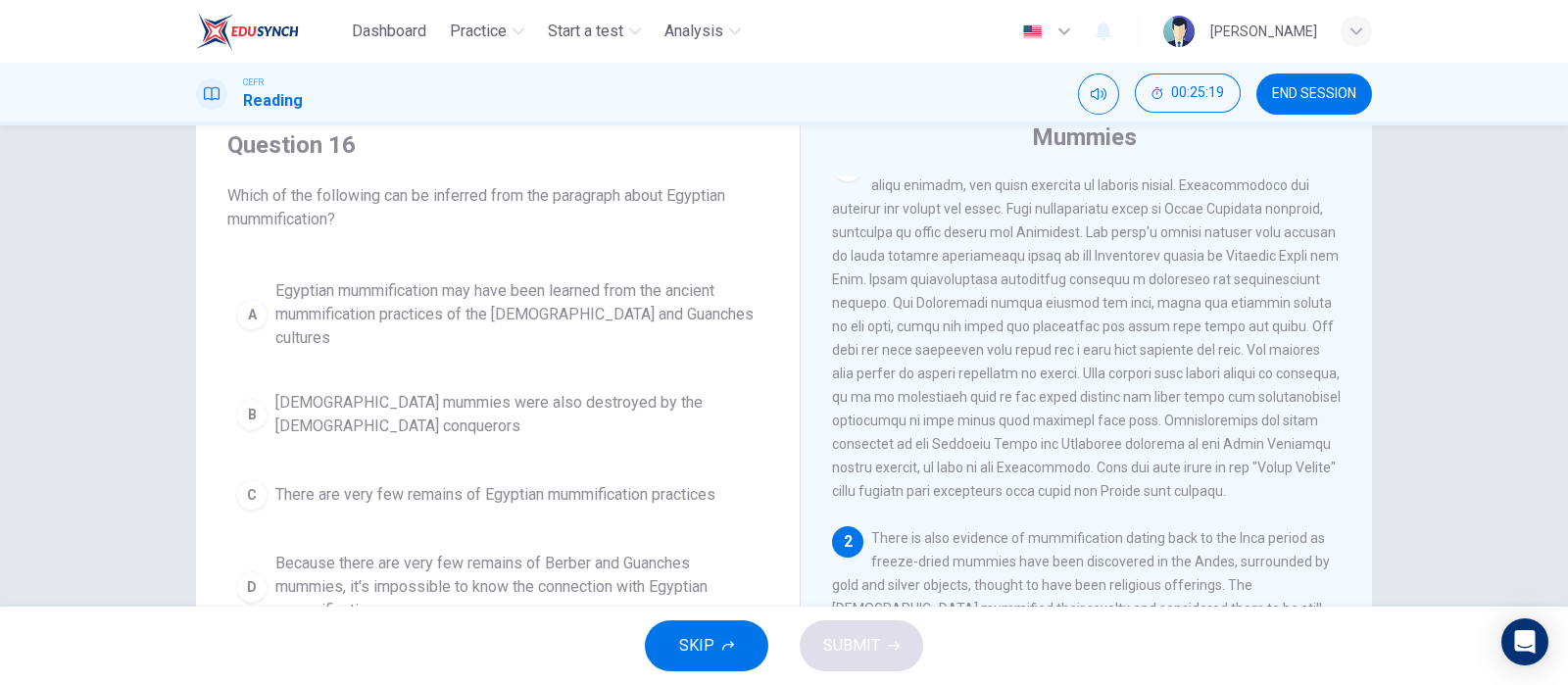 scroll, scrollTop: 0, scrollLeft: 0, axis: both 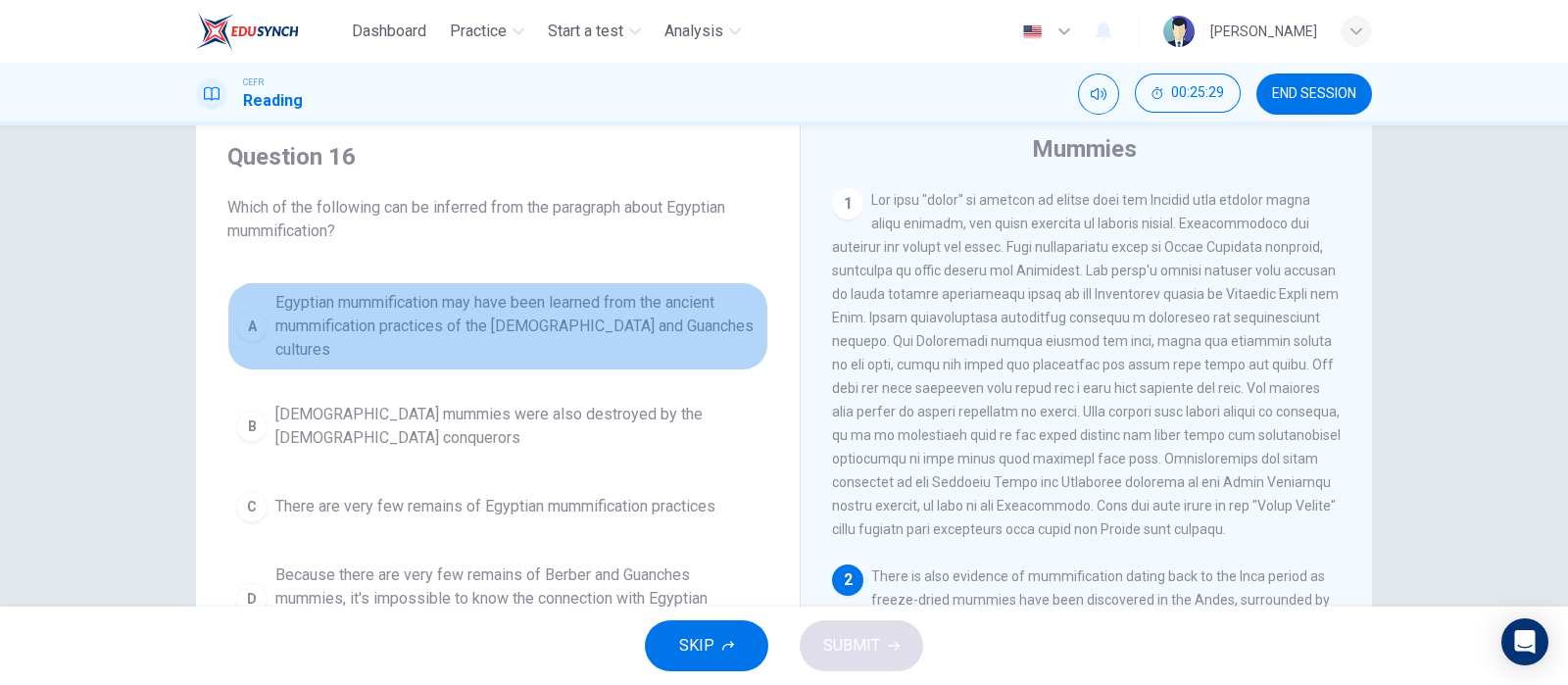 click on "Egyptian mummification may have been learned from the ancient mummification practices of the [DEMOGRAPHIC_DATA] and Guanches cultures" at bounding box center [517, 326] 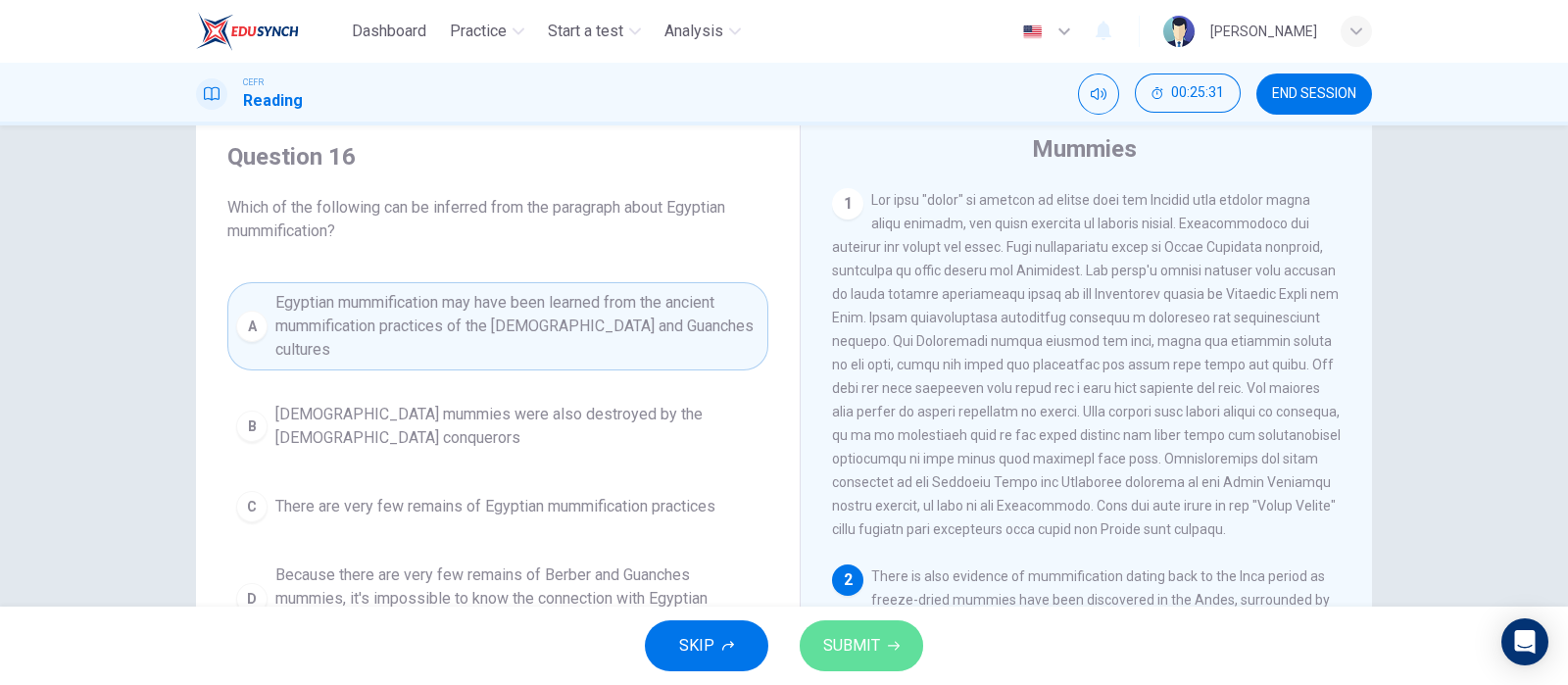 click on "SUBMIT" at bounding box center [852, 646] 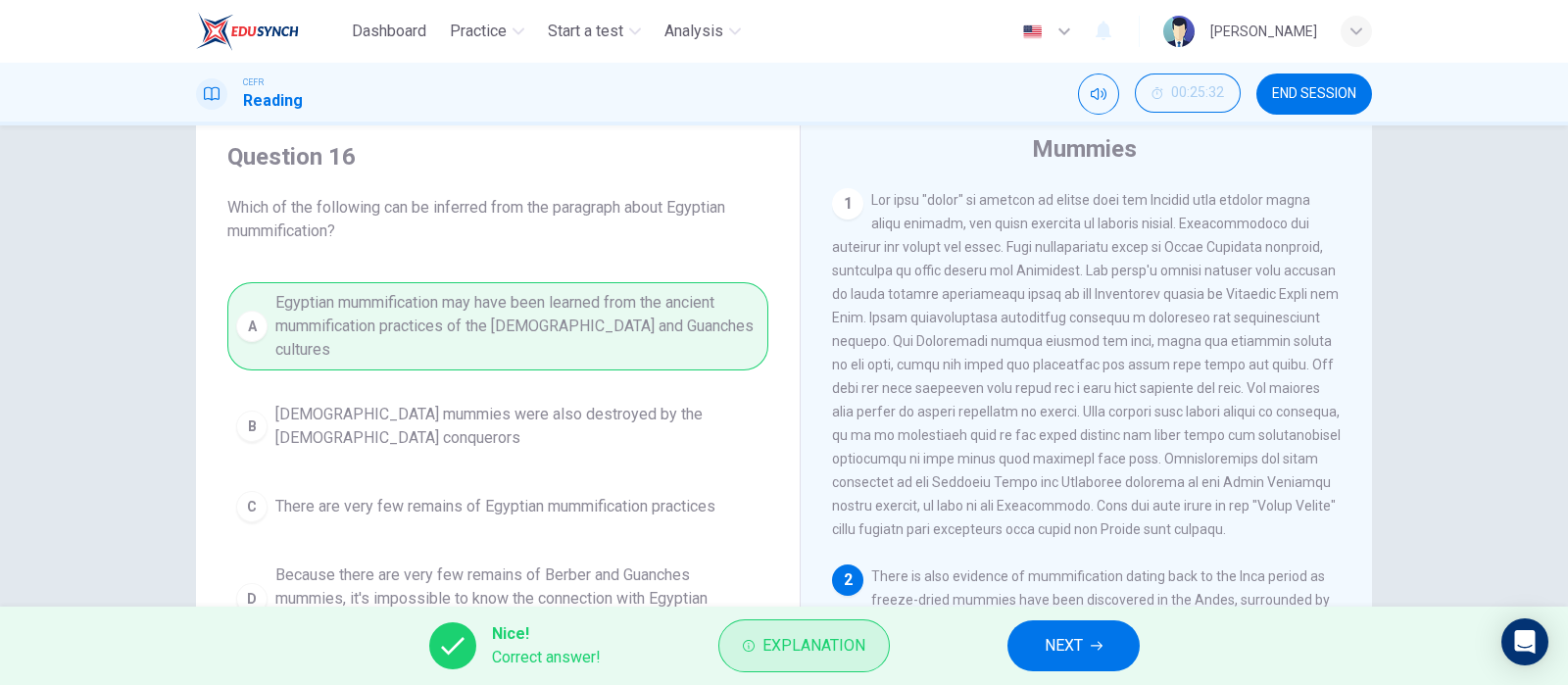 click on "Explanation" at bounding box center (813, 646) 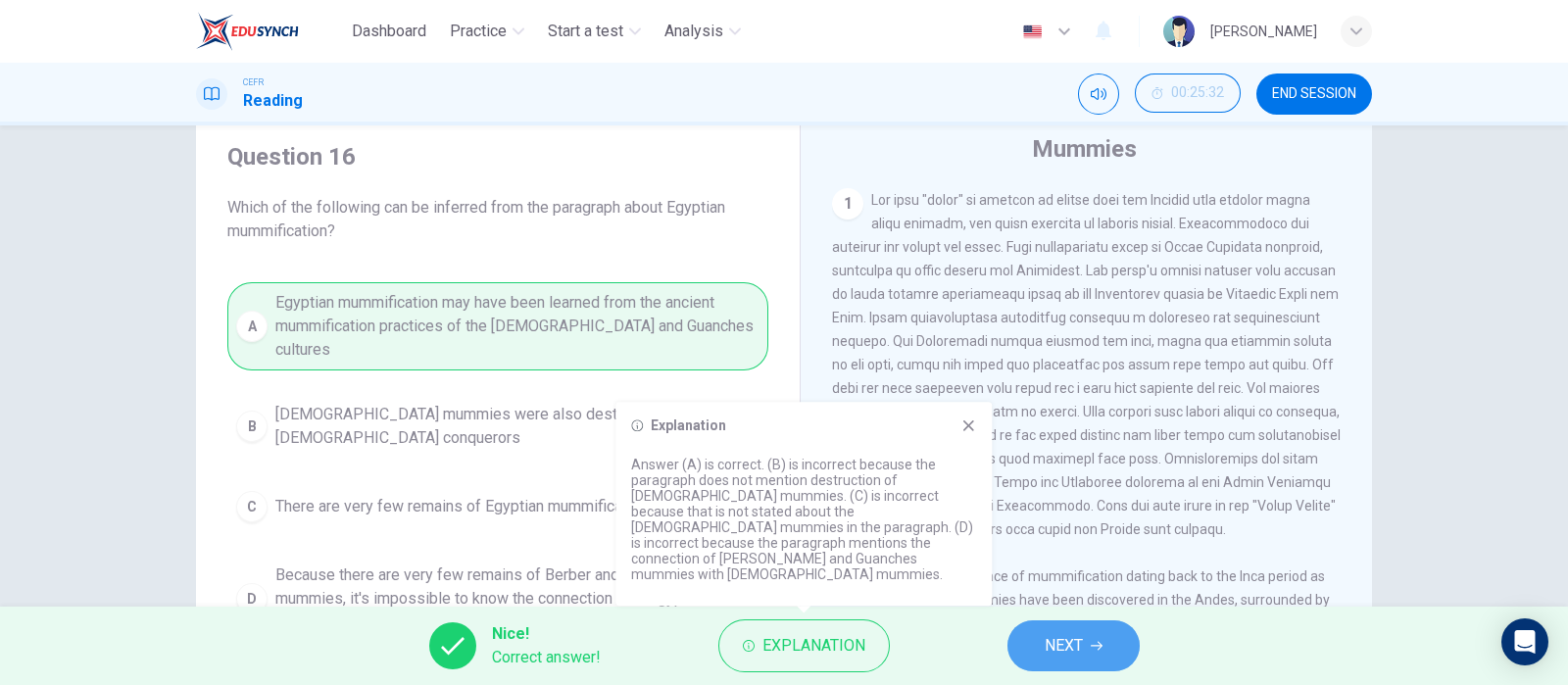 click on "NEXT" at bounding box center [1063, 646] 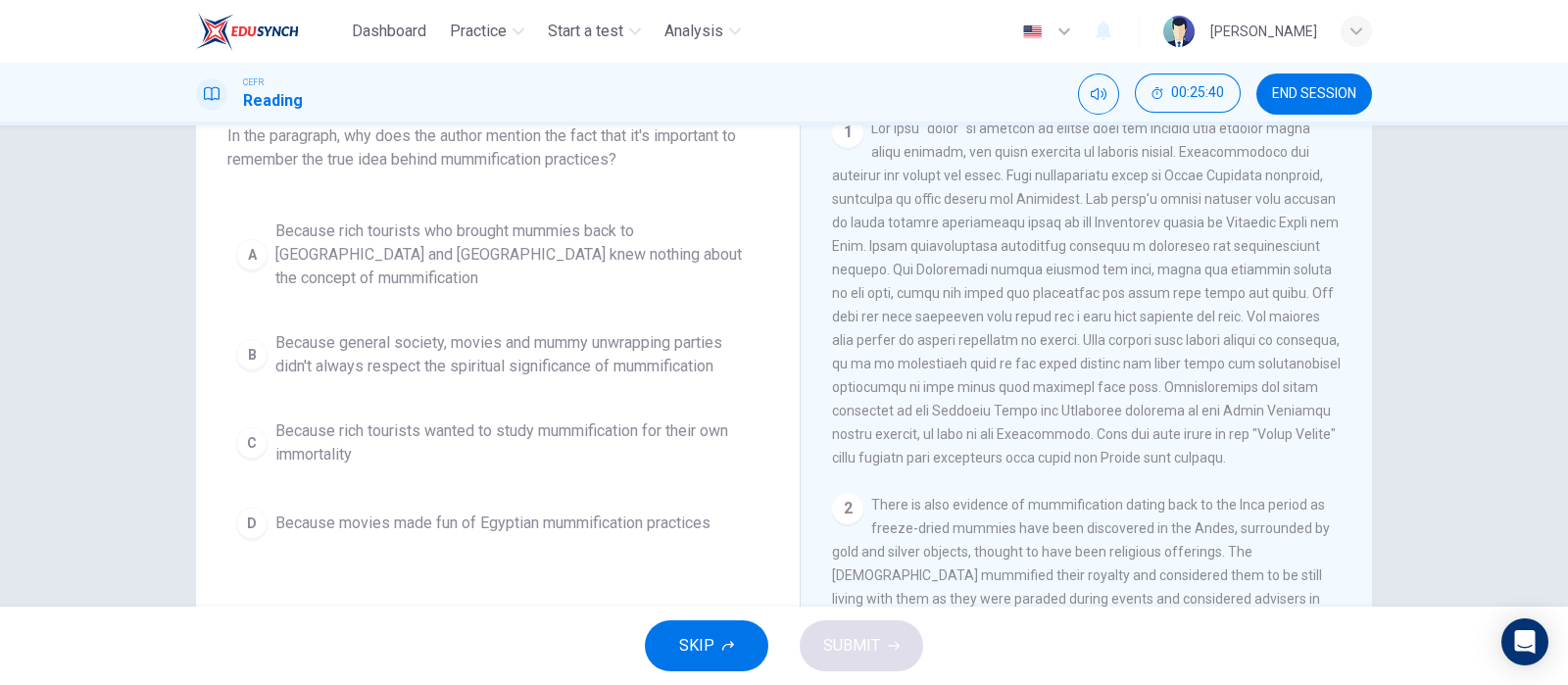 scroll, scrollTop: 133, scrollLeft: 0, axis: vertical 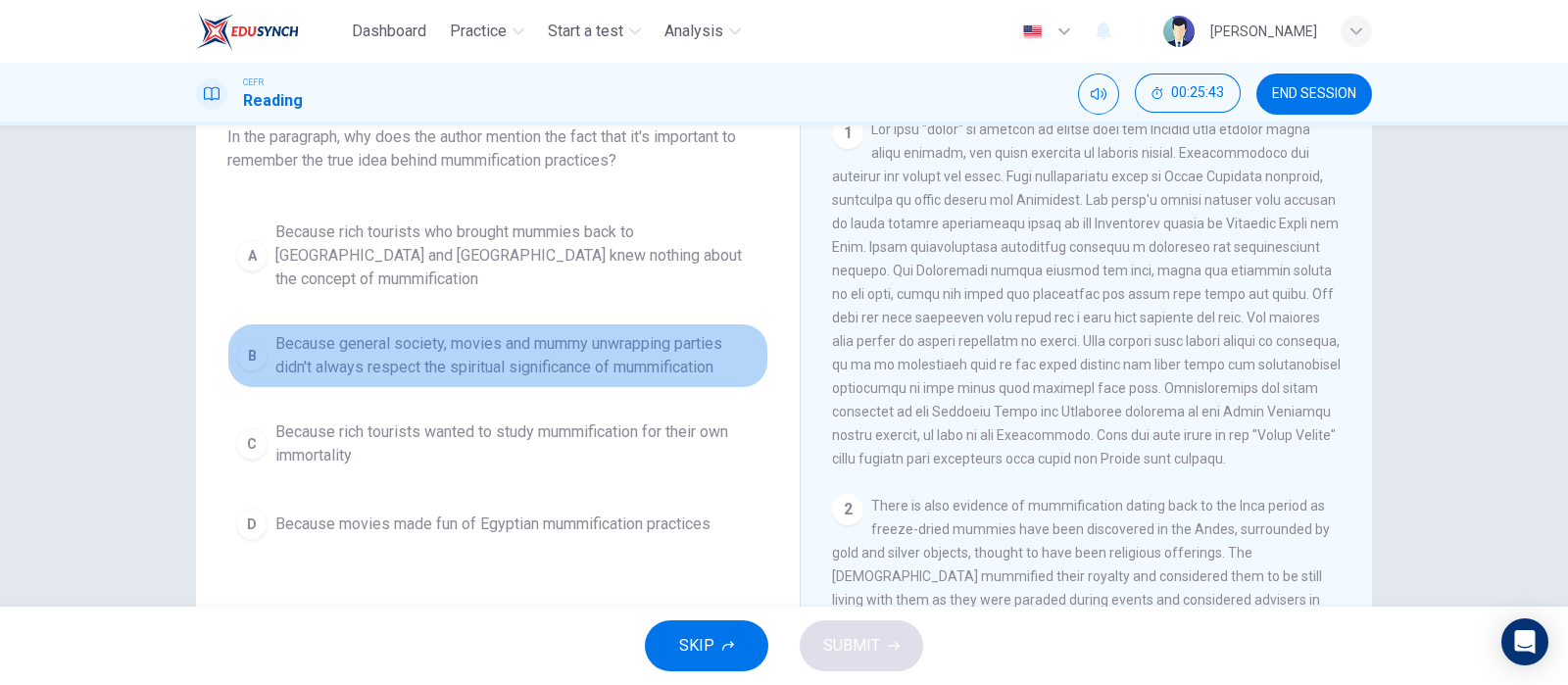 click on "Because general society, movies and mummy unwrapping parties didn't always respect the spiritual significance of mummification" at bounding box center (517, 356) 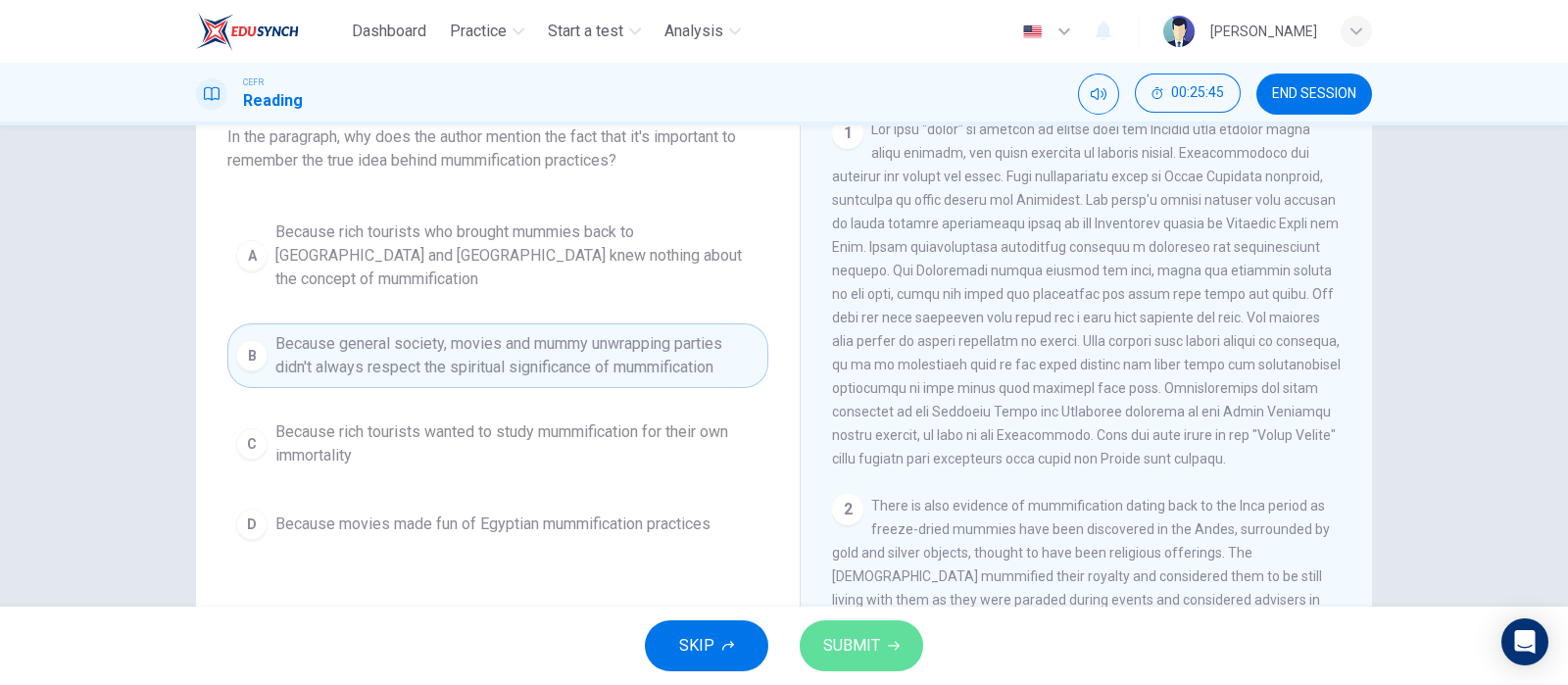 click on "SUBMIT" at bounding box center [852, 646] 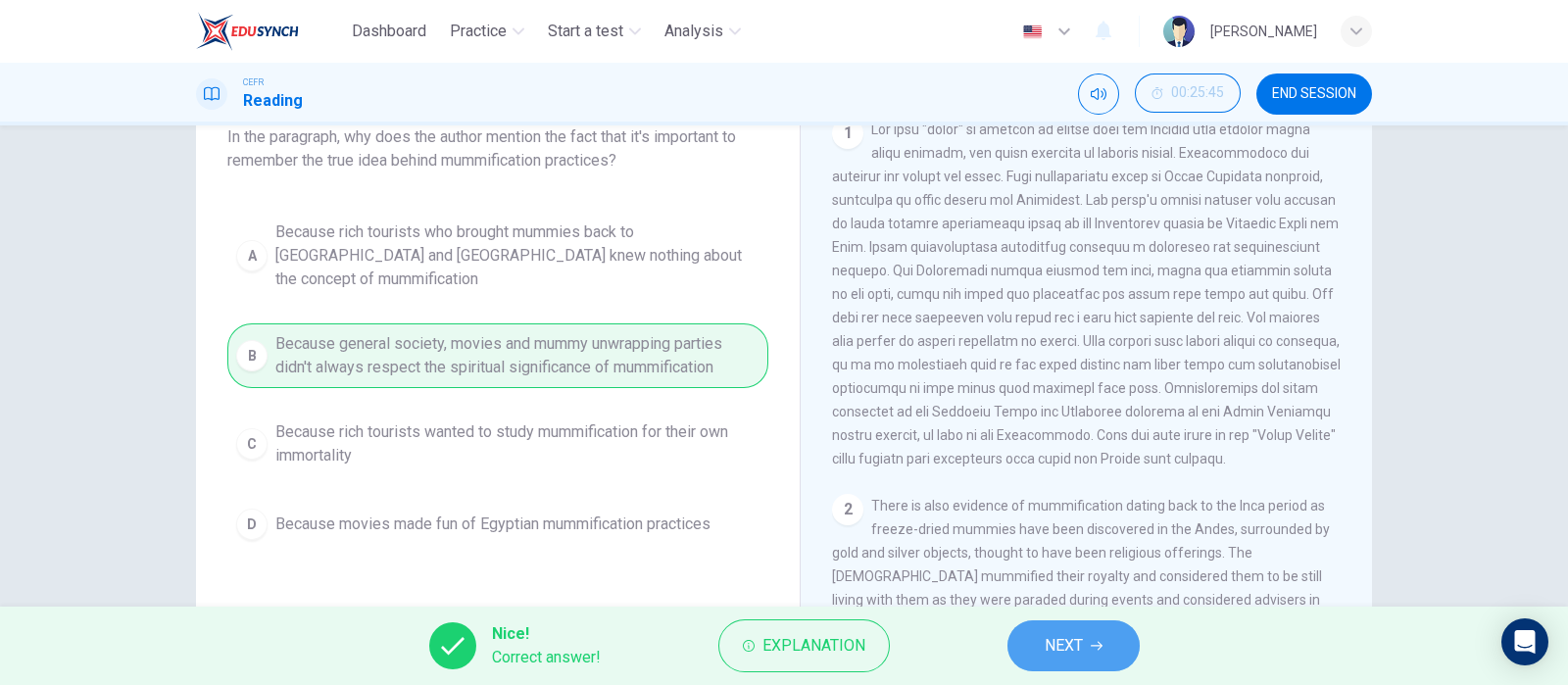 click 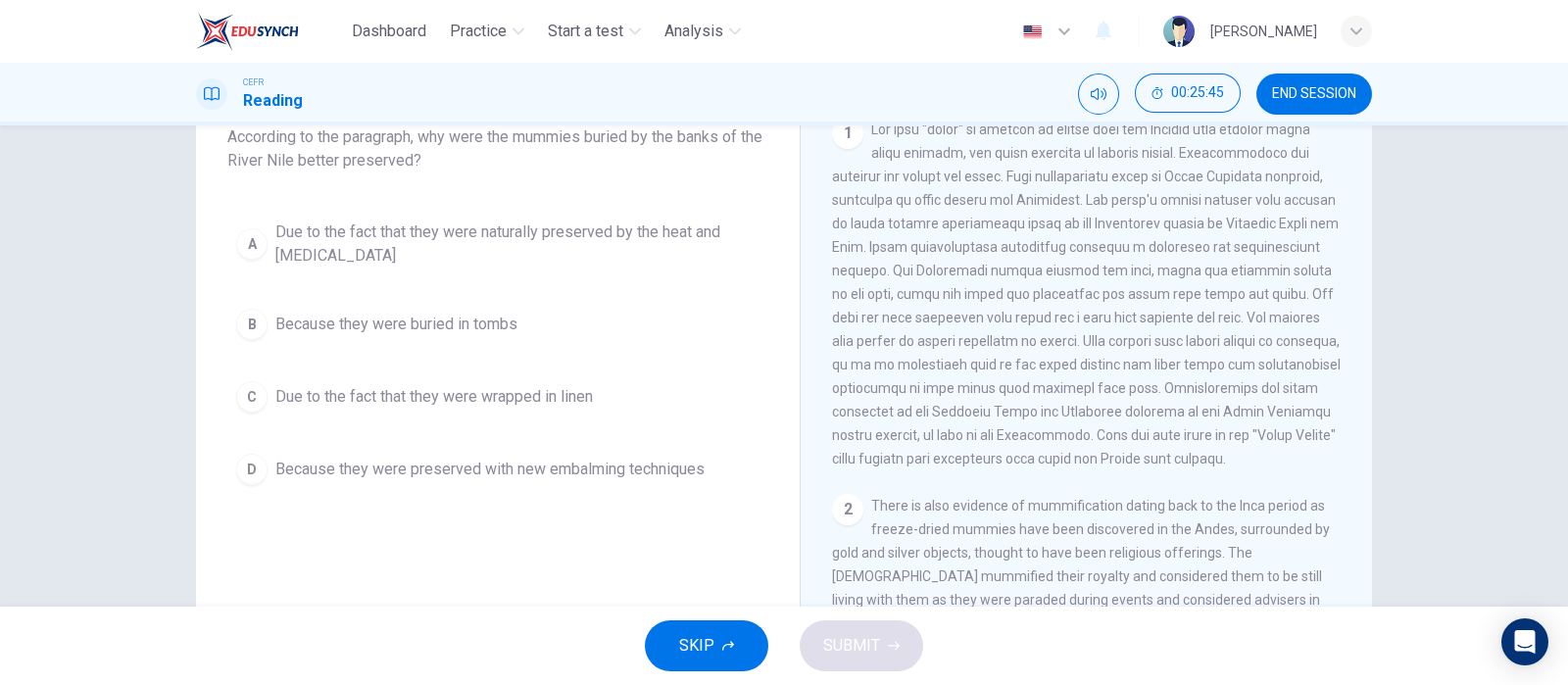 scroll, scrollTop: 93, scrollLeft: 0, axis: vertical 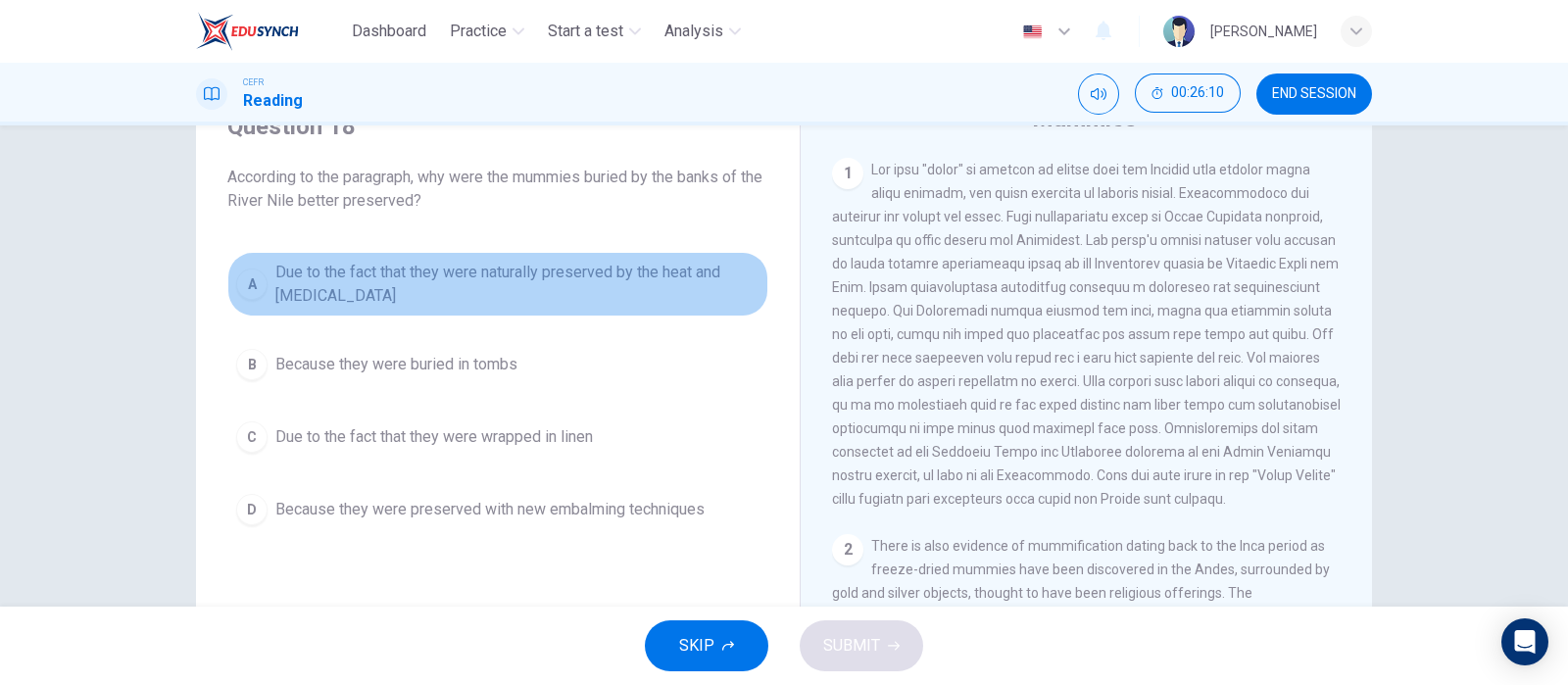 click on "Due to the fact that they were naturally preserved by the heat and [MEDICAL_DATA]" at bounding box center [517, 284] 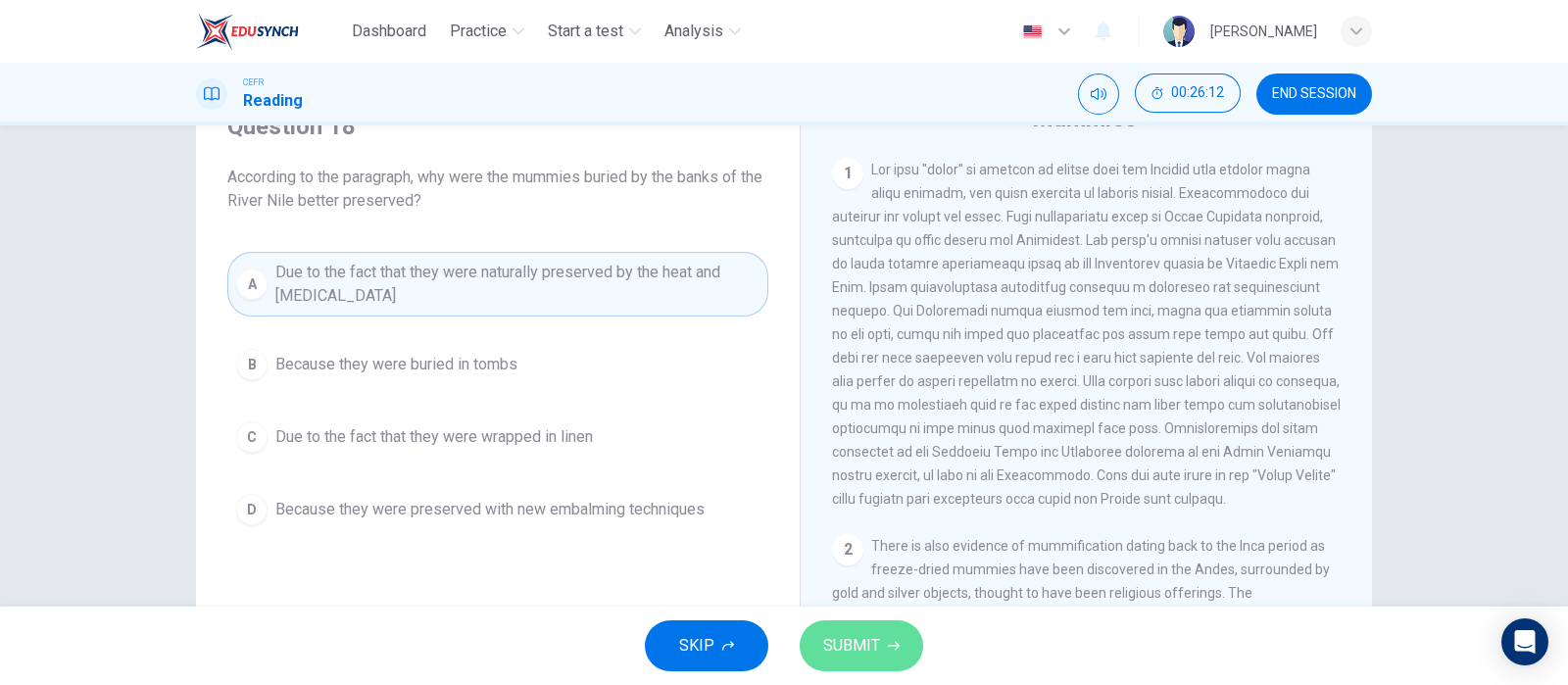 click on "SUBMIT" at bounding box center (852, 646) 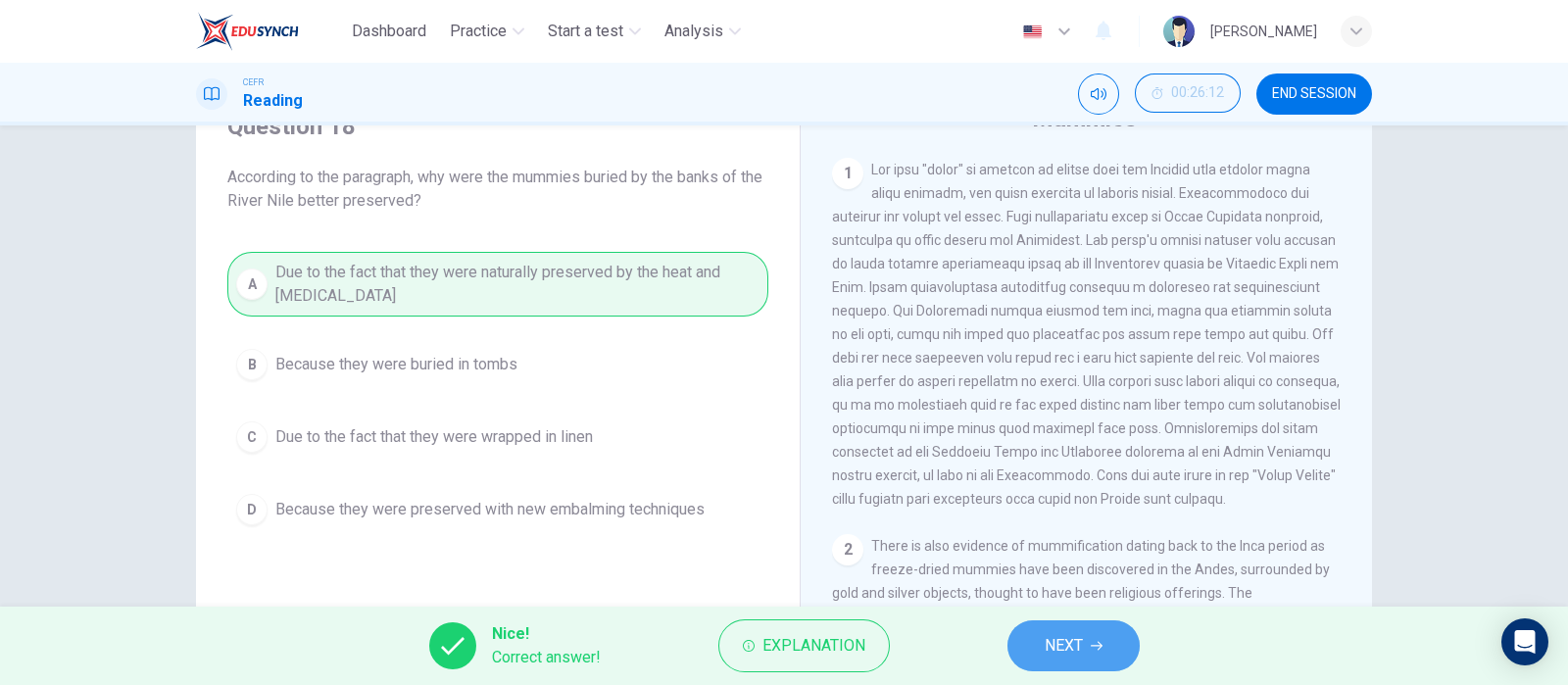 click on "NEXT" at bounding box center (1063, 646) 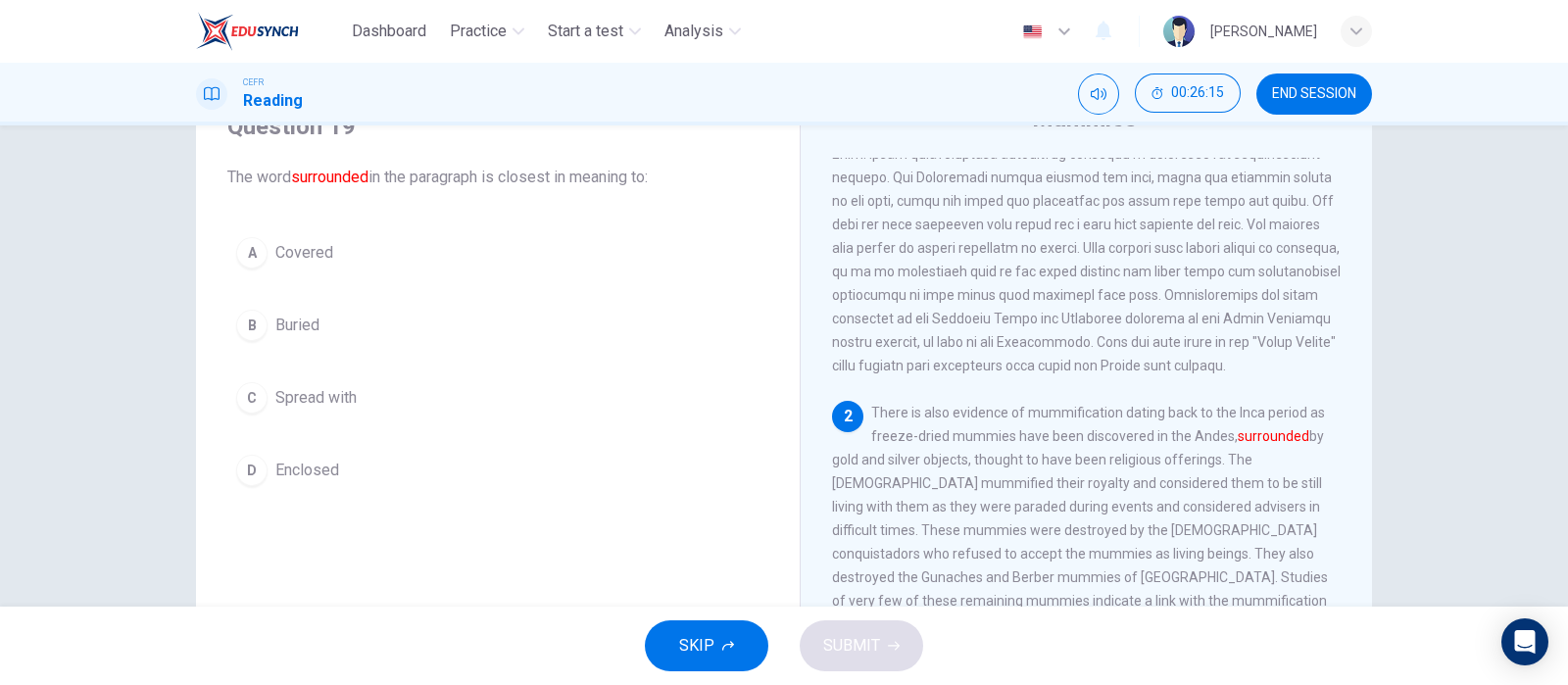 scroll, scrollTop: 134, scrollLeft: 0, axis: vertical 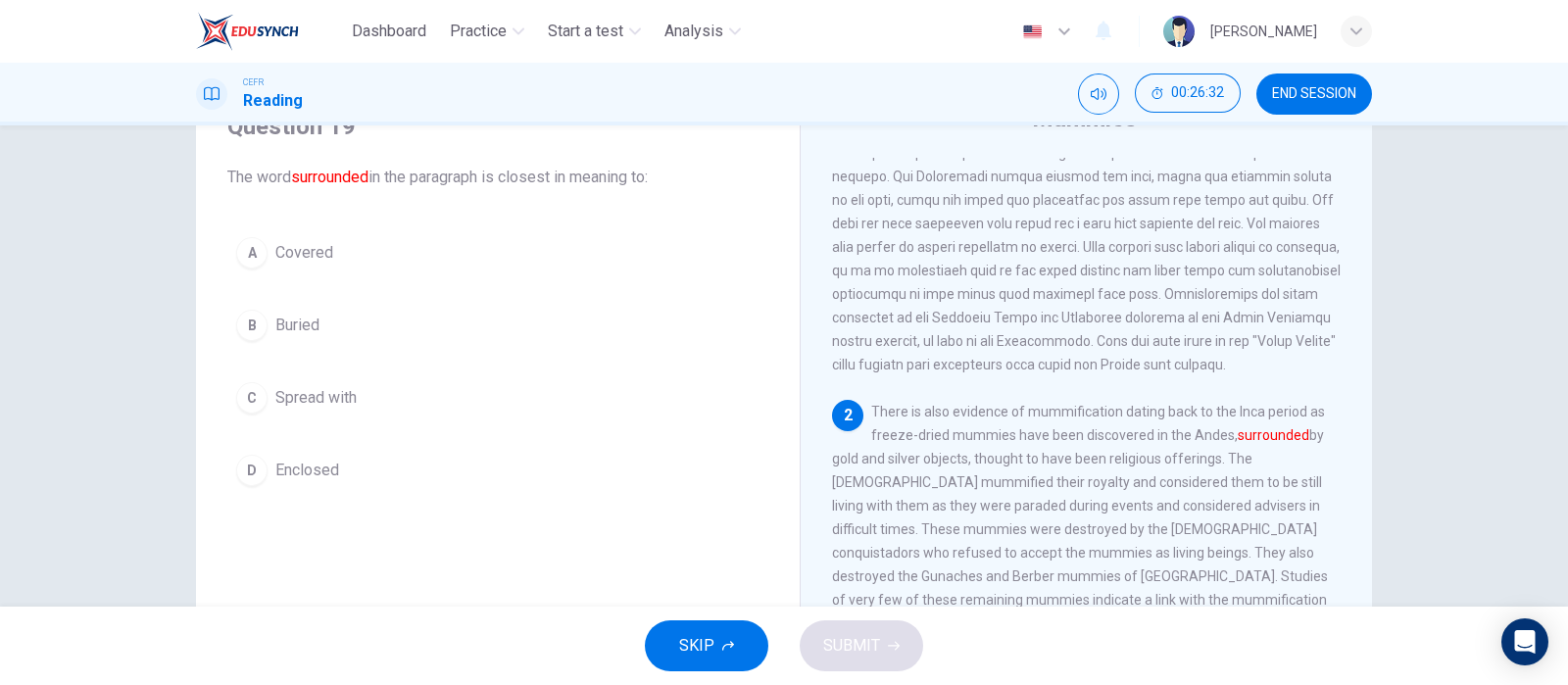 drag, startPoint x: 804, startPoint y: 360, endPoint x: 677, endPoint y: 371, distance: 127.47549 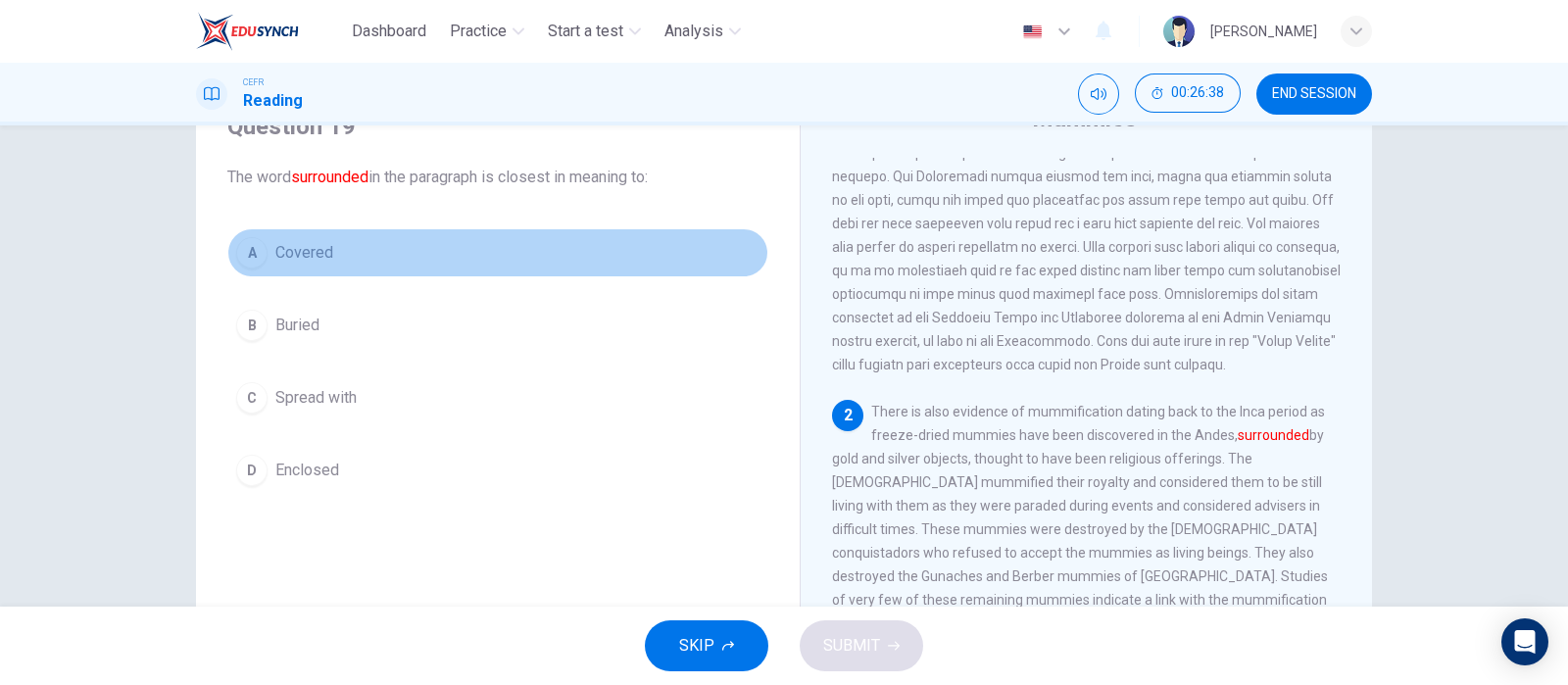 click on "A Covered" at bounding box center (498, 253) 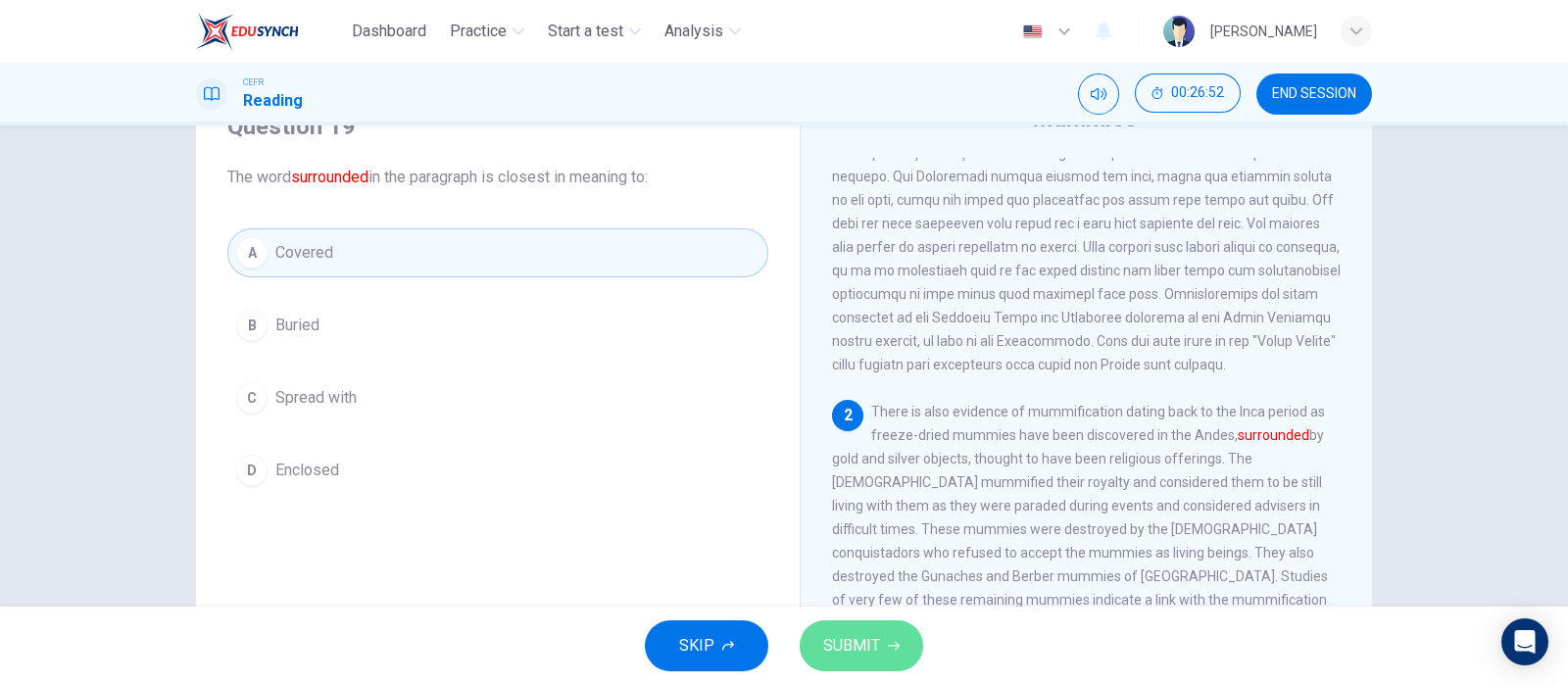click 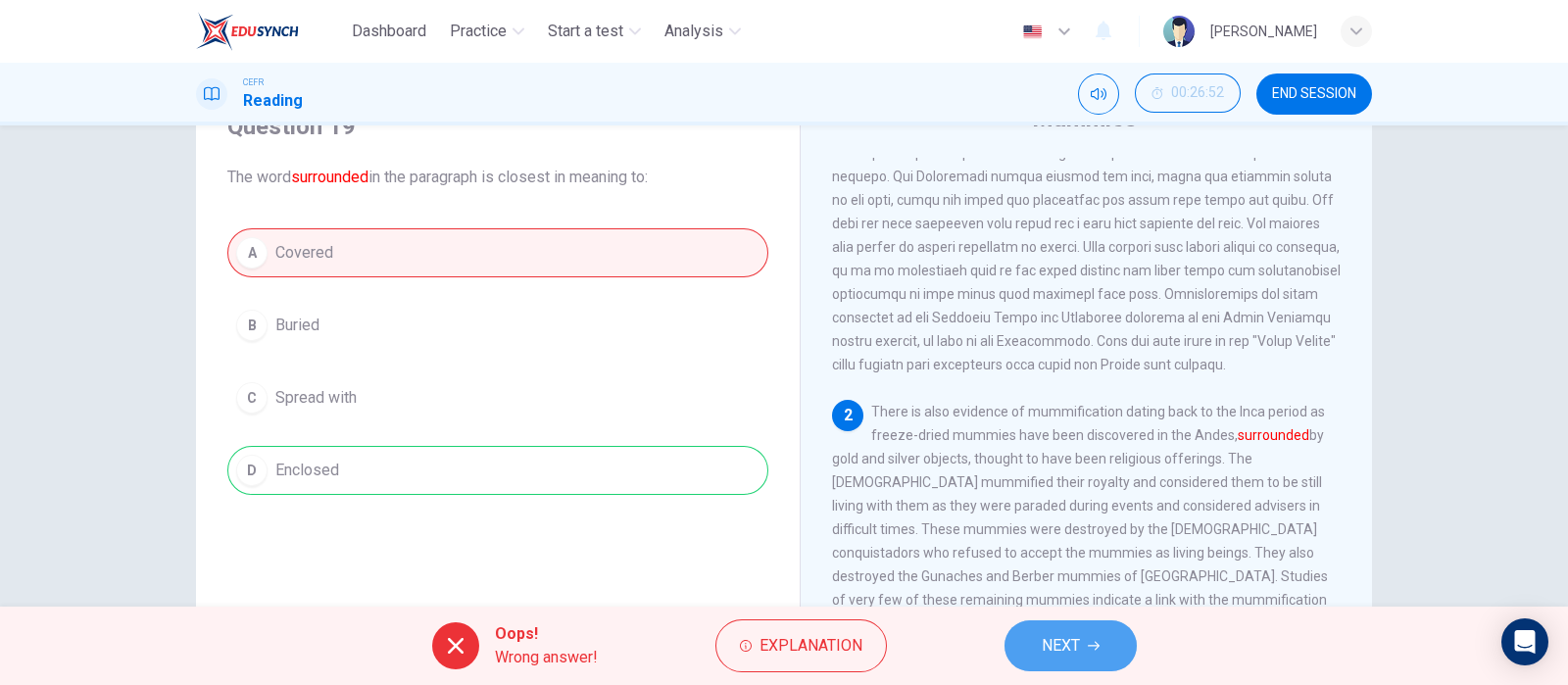 click on "NEXT" at bounding box center [1060, 646] 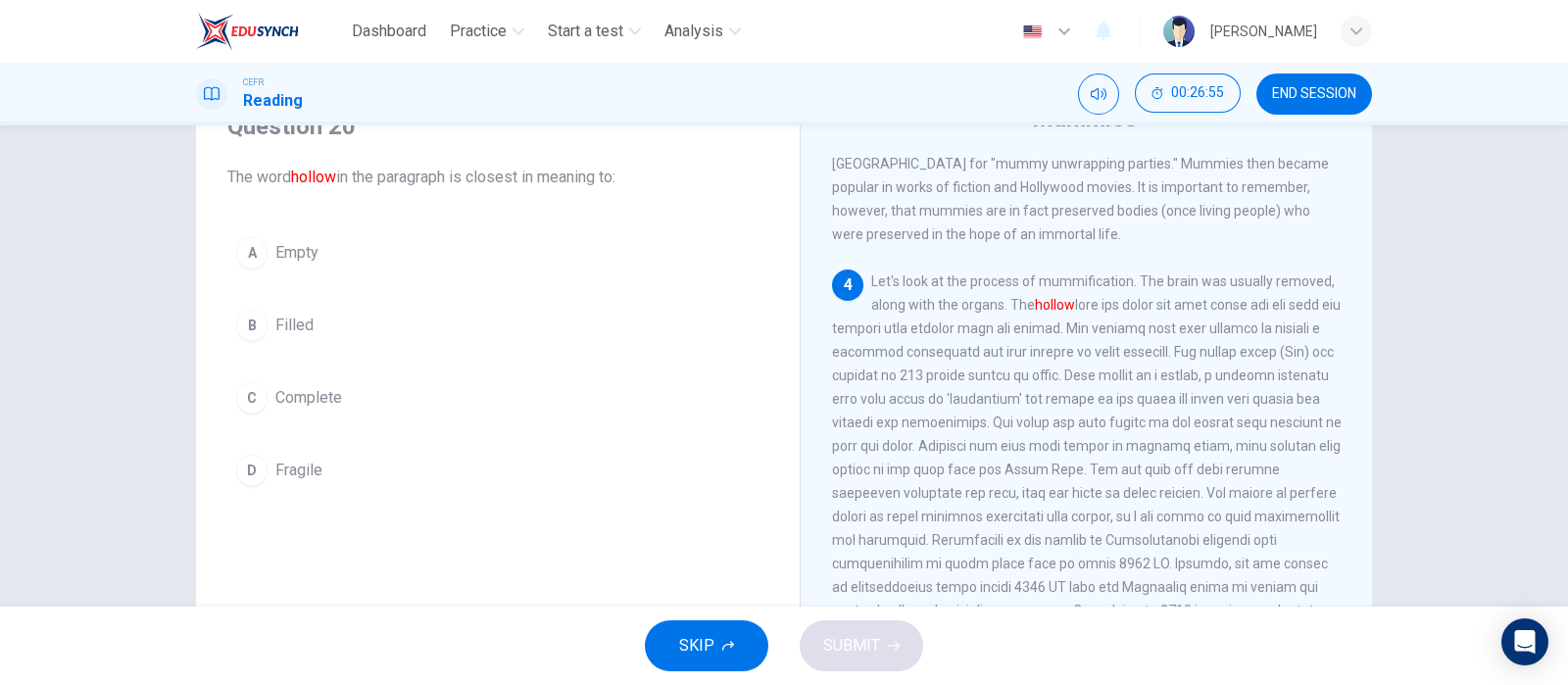 scroll, scrollTop: 727, scrollLeft: 0, axis: vertical 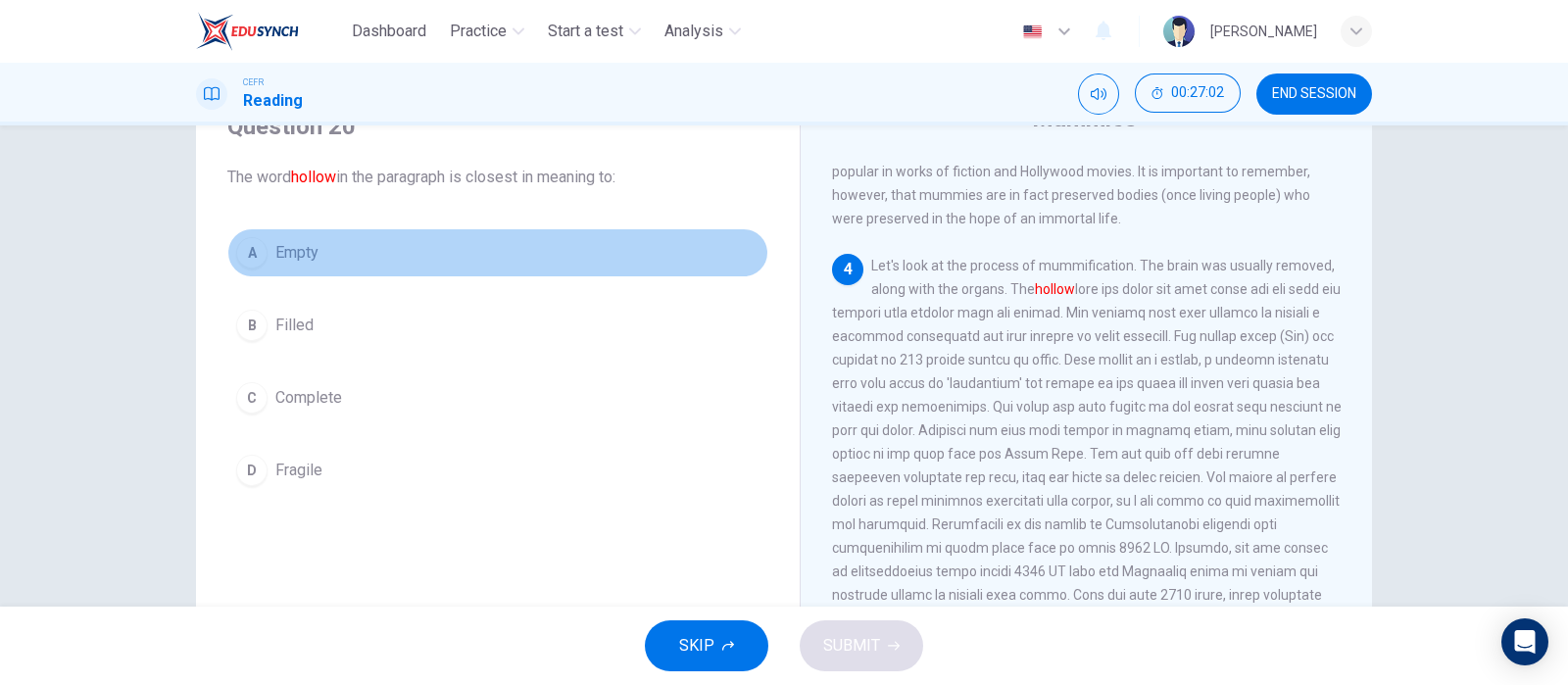 click on "Empty" at bounding box center [297, 253] 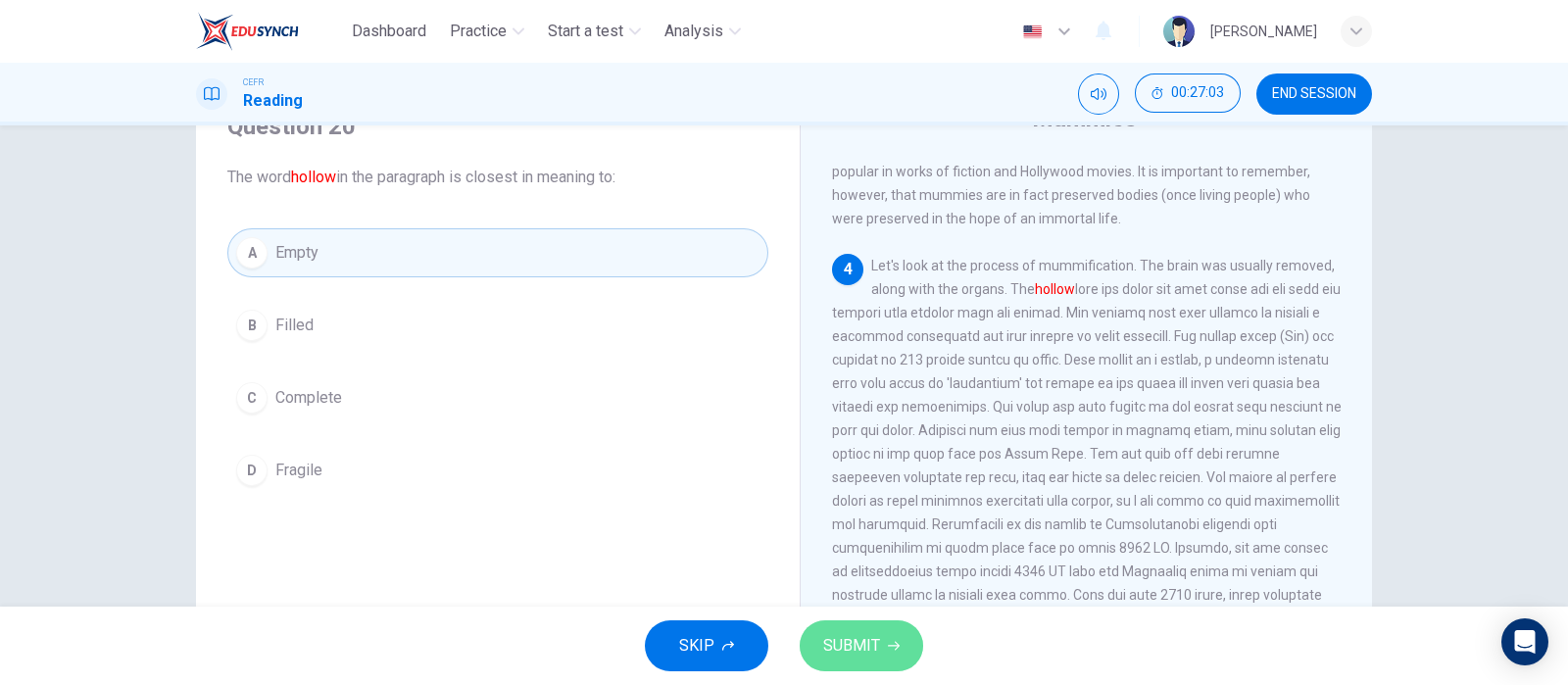 click on "SUBMIT" at bounding box center [852, 646] 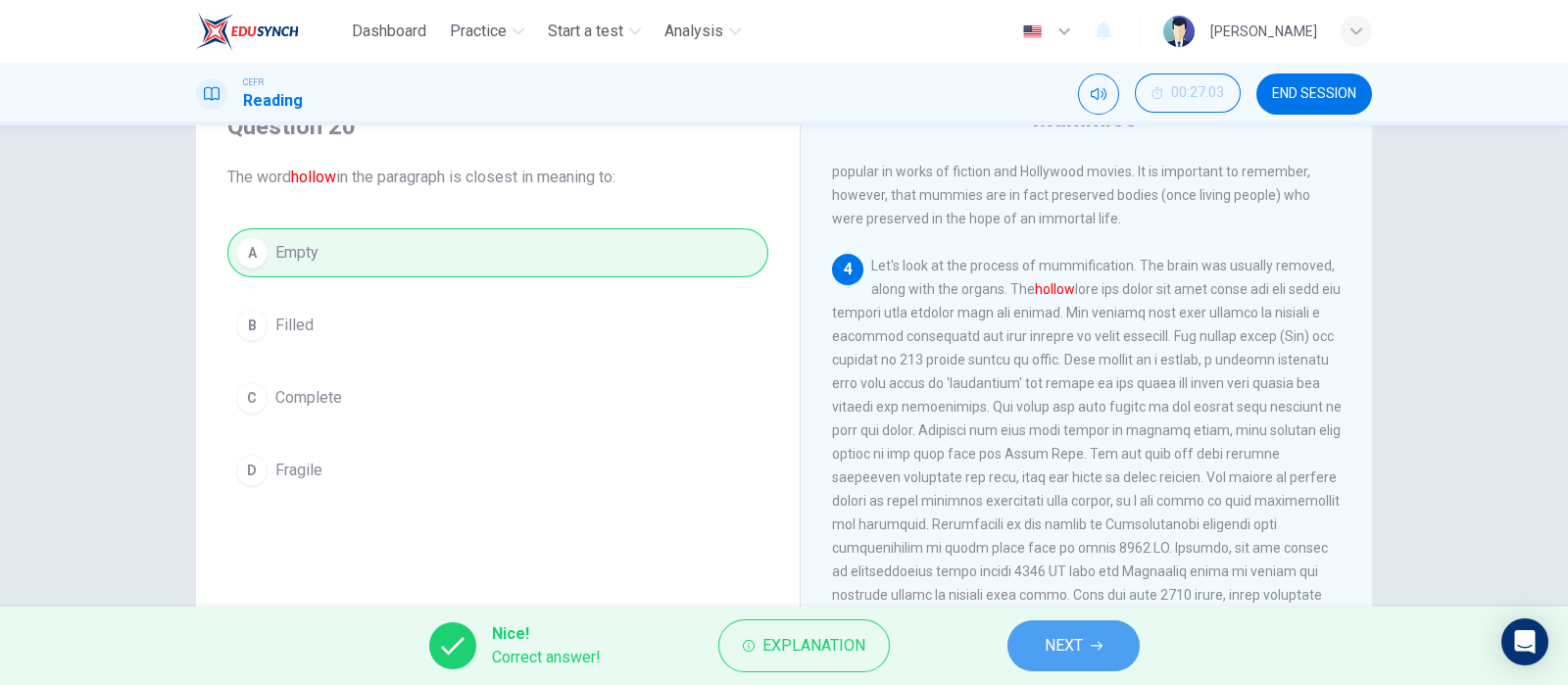 click on "NEXT" at bounding box center (1073, 646) 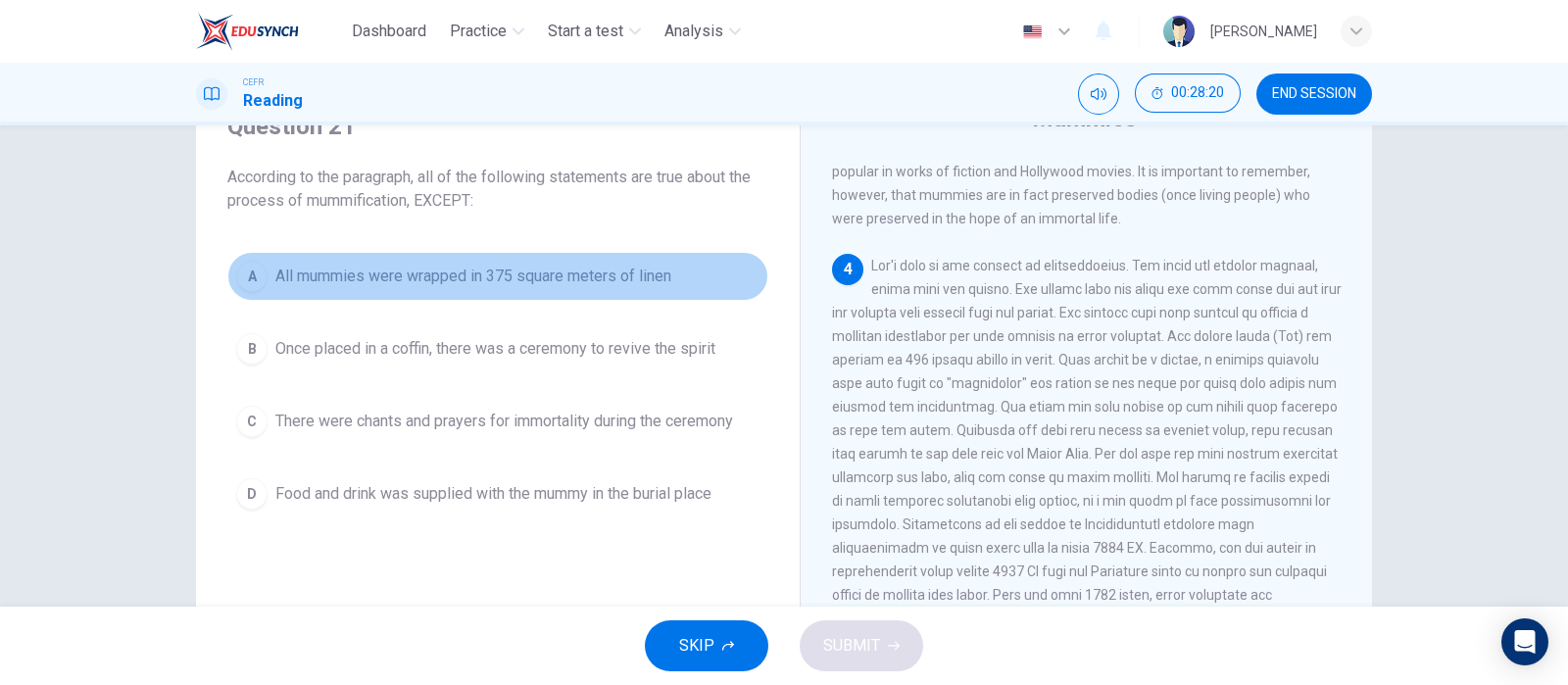 click on "All mummies were wrapped in 375 square meters of linen" at bounding box center (473, 276) 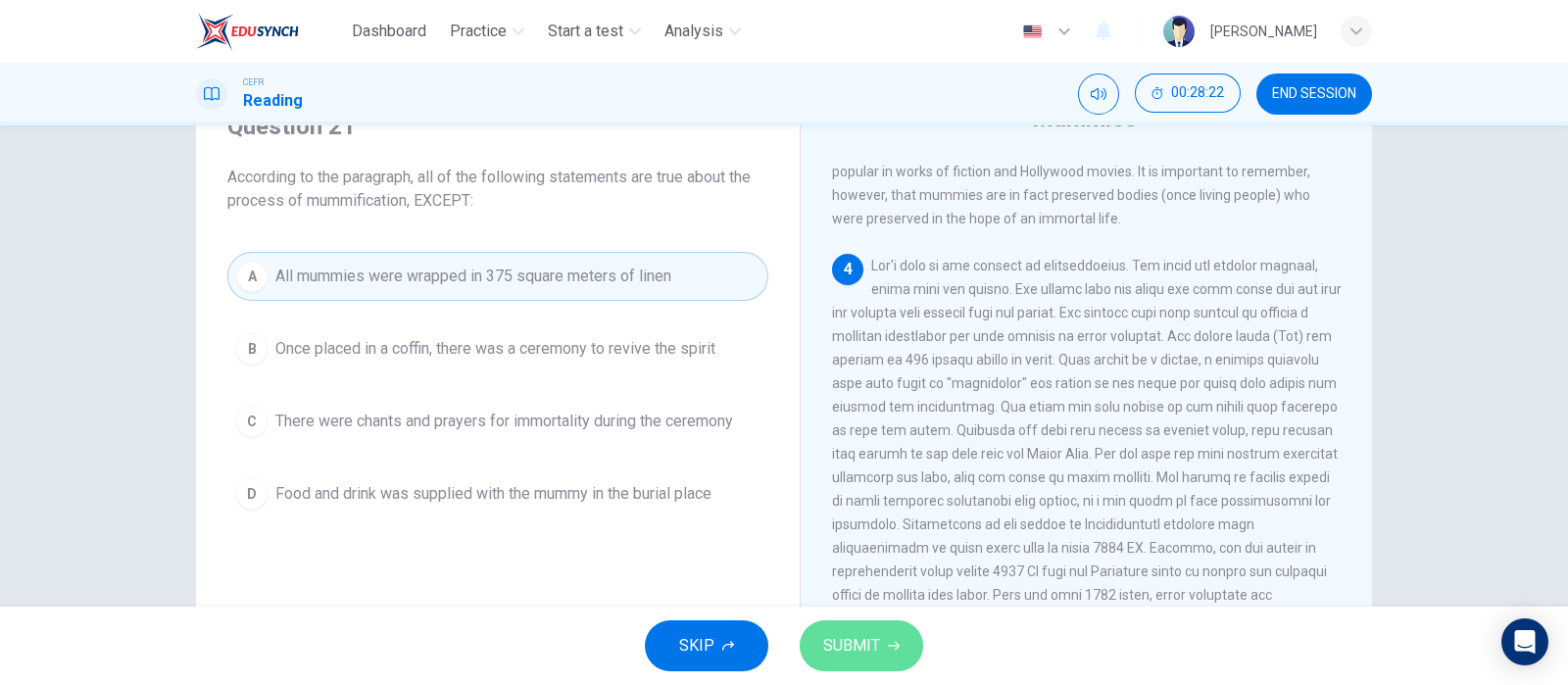 click on "SUBMIT" at bounding box center [861, 646] 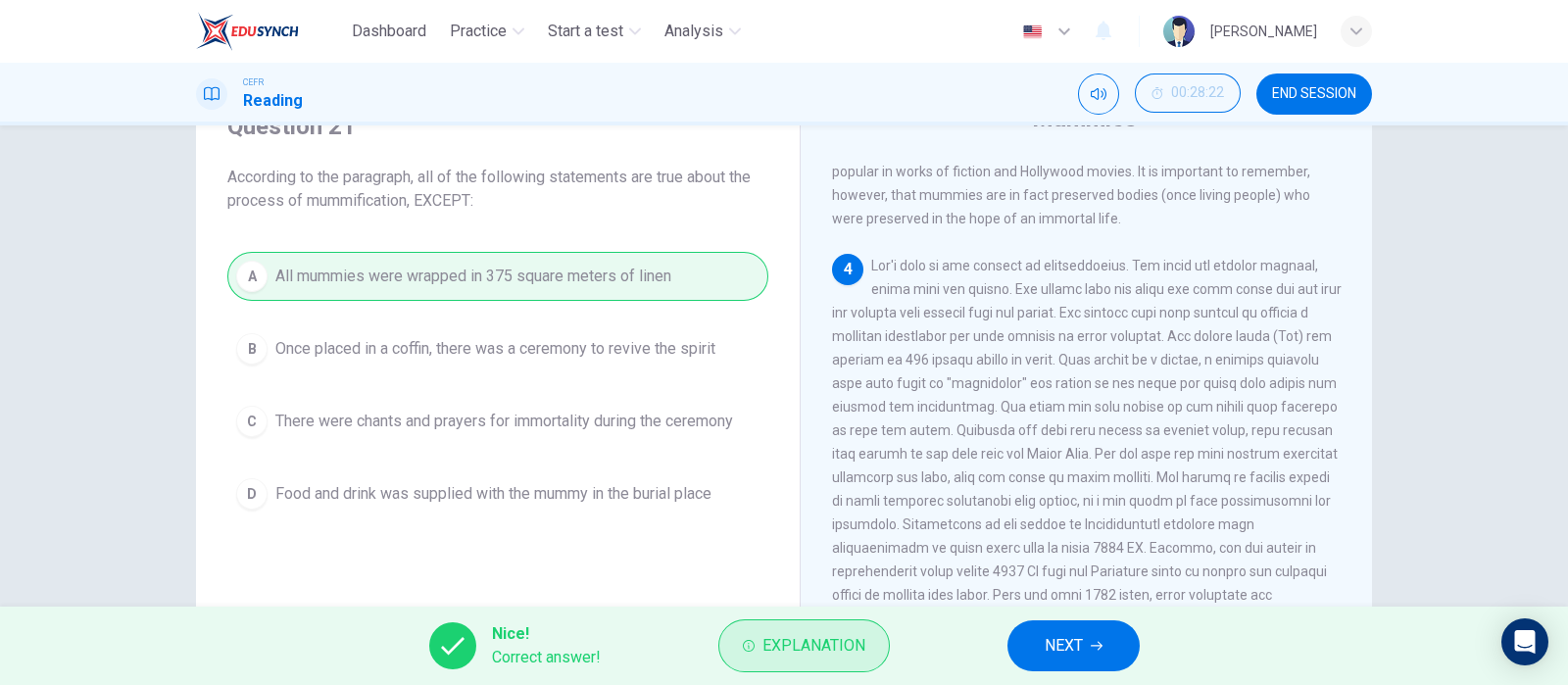 click on "Explanation" at bounding box center (804, 646) 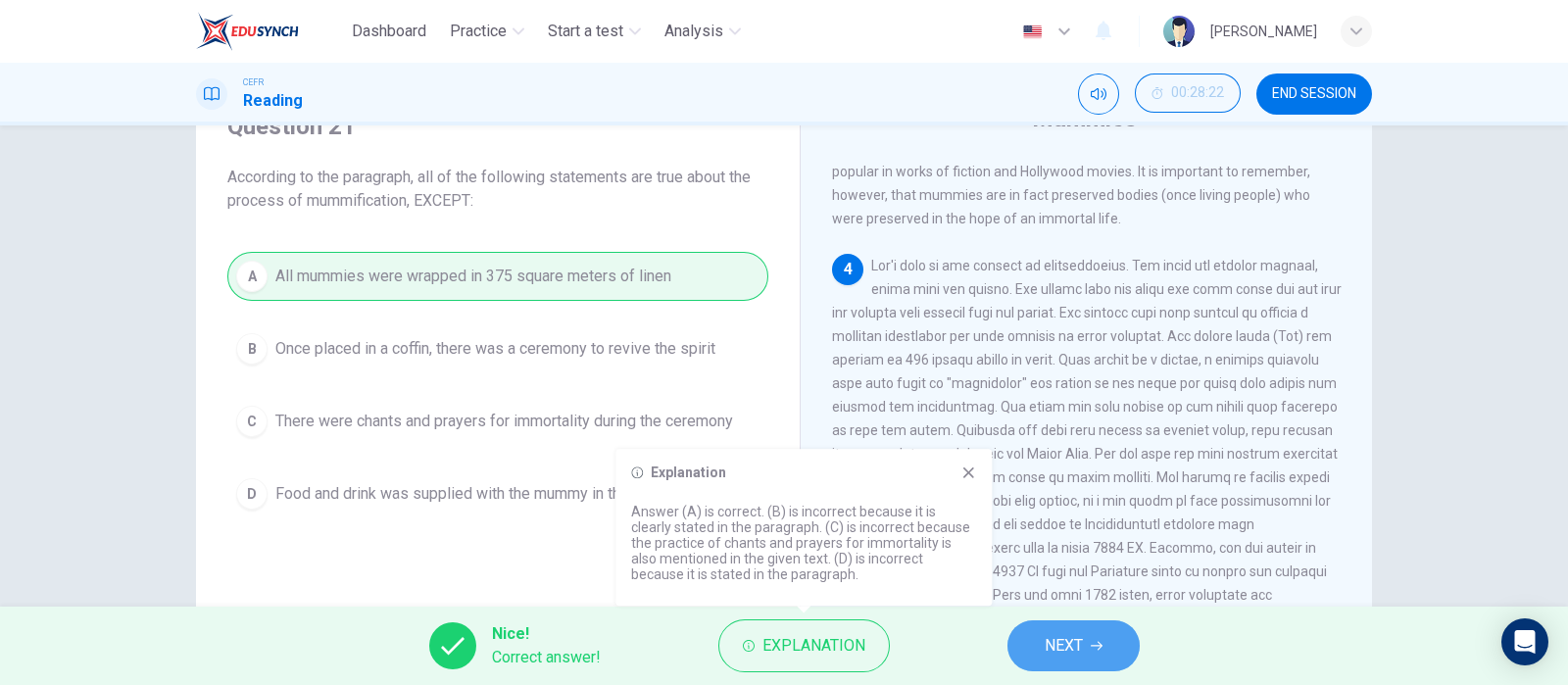 click on "NEXT" at bounding box center (1063, 646) 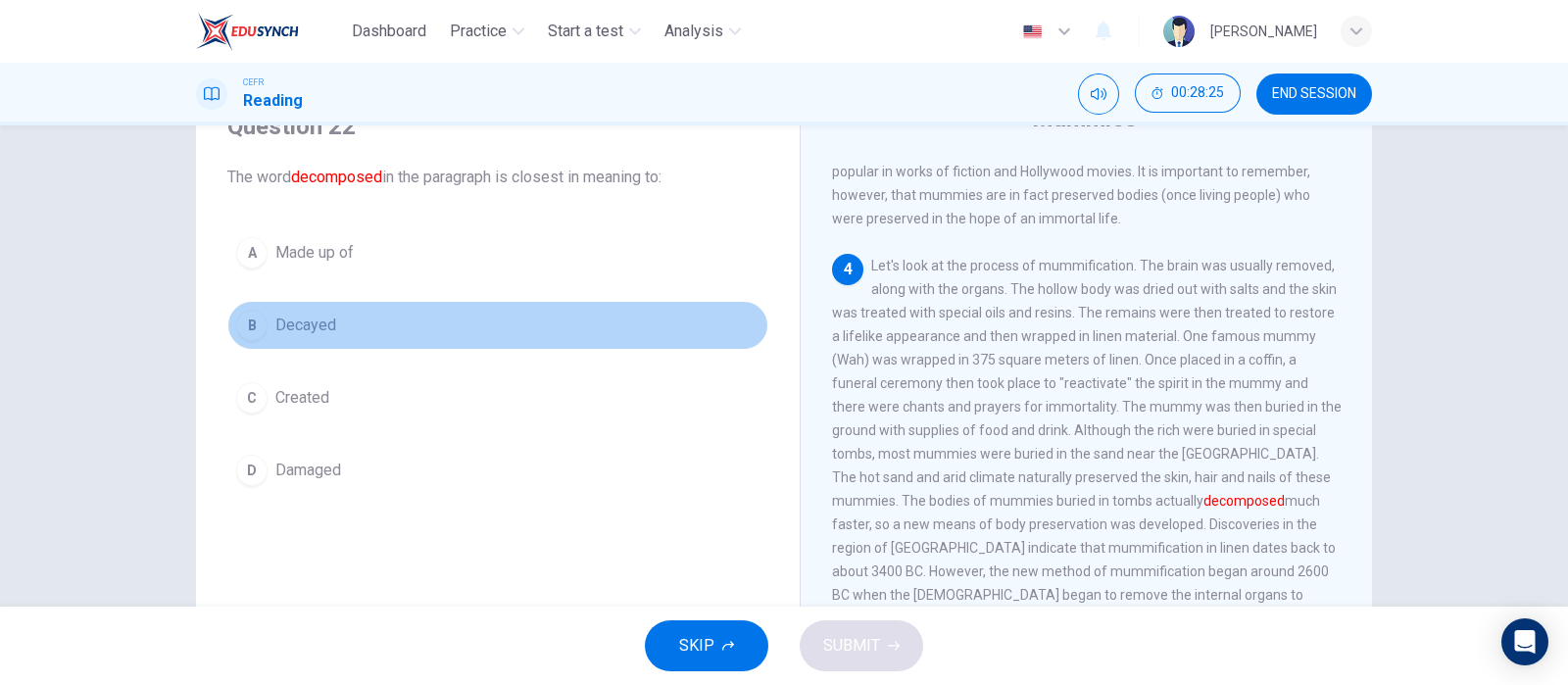 click on "Decayed" at bounding box center (306, 325) 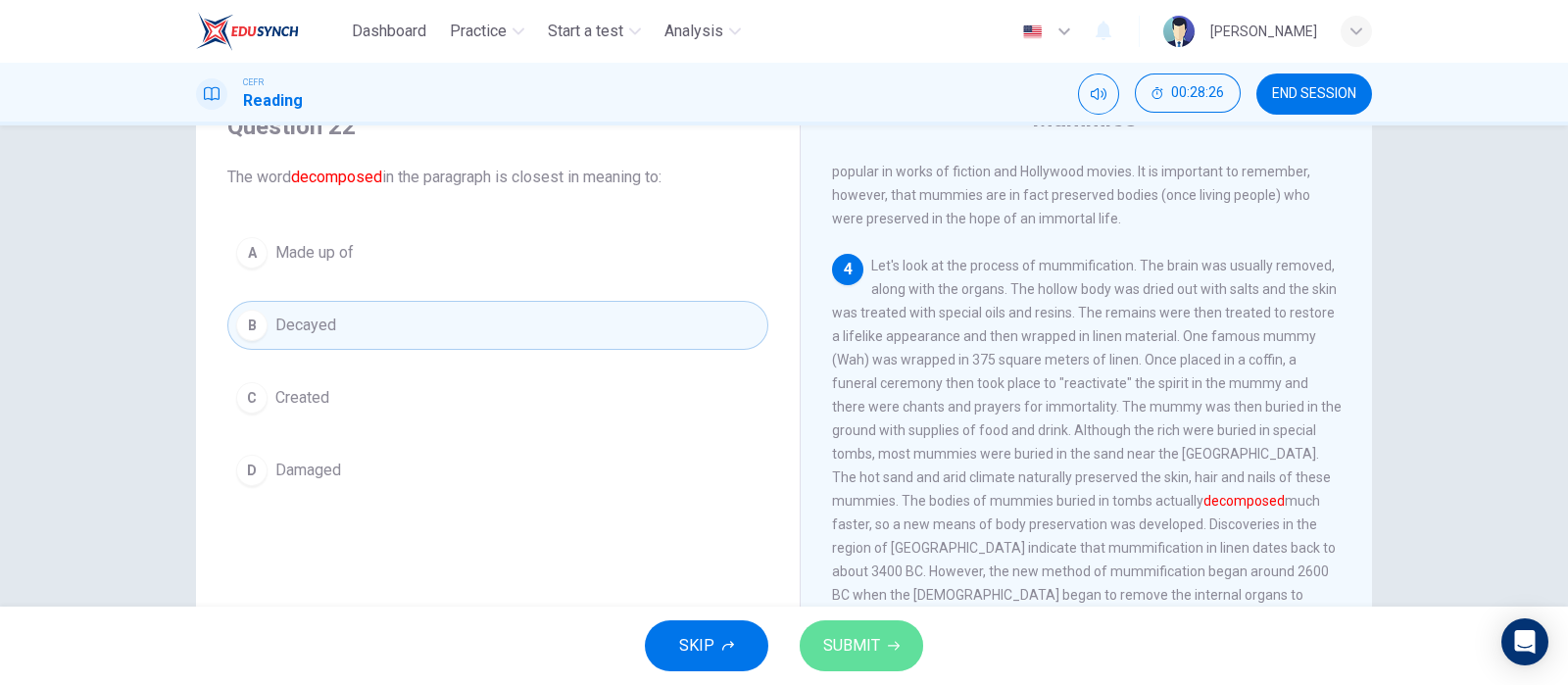 click on "SUBMIT" at bounding box center (861, 646) 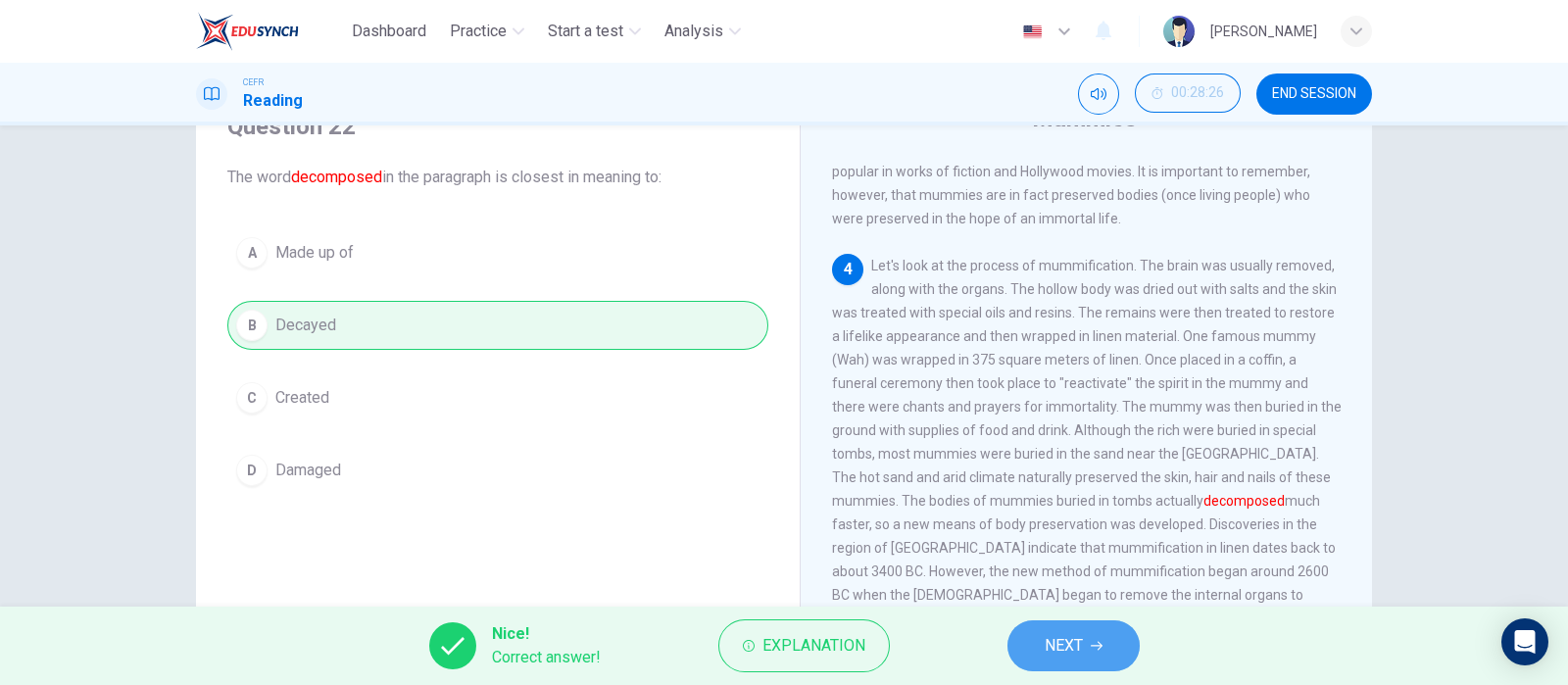 click on "NEXT" at bounding box center [1073, 646] 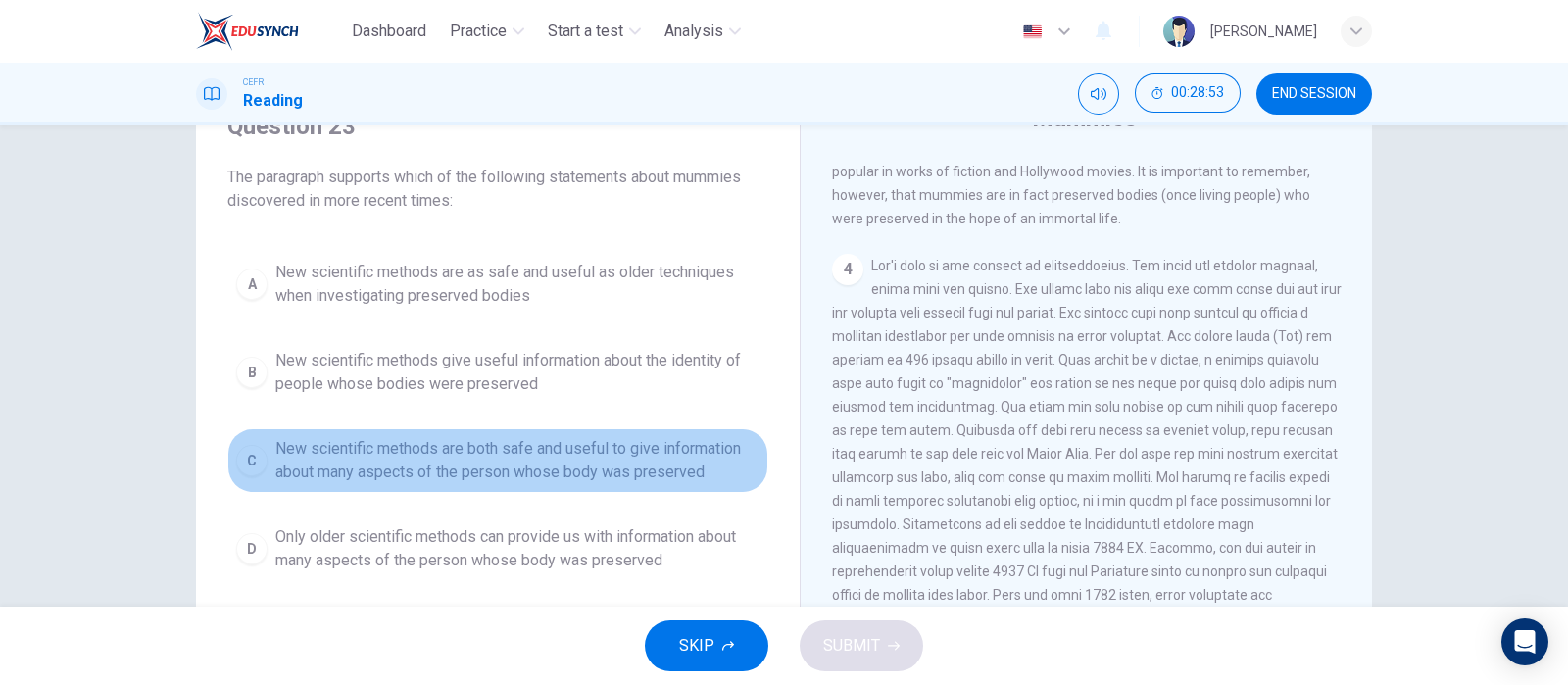 click on "New scientific methods are both safe and useful to give information about many aspects of the person whose body was preserved" at bounding box center [517, 461] 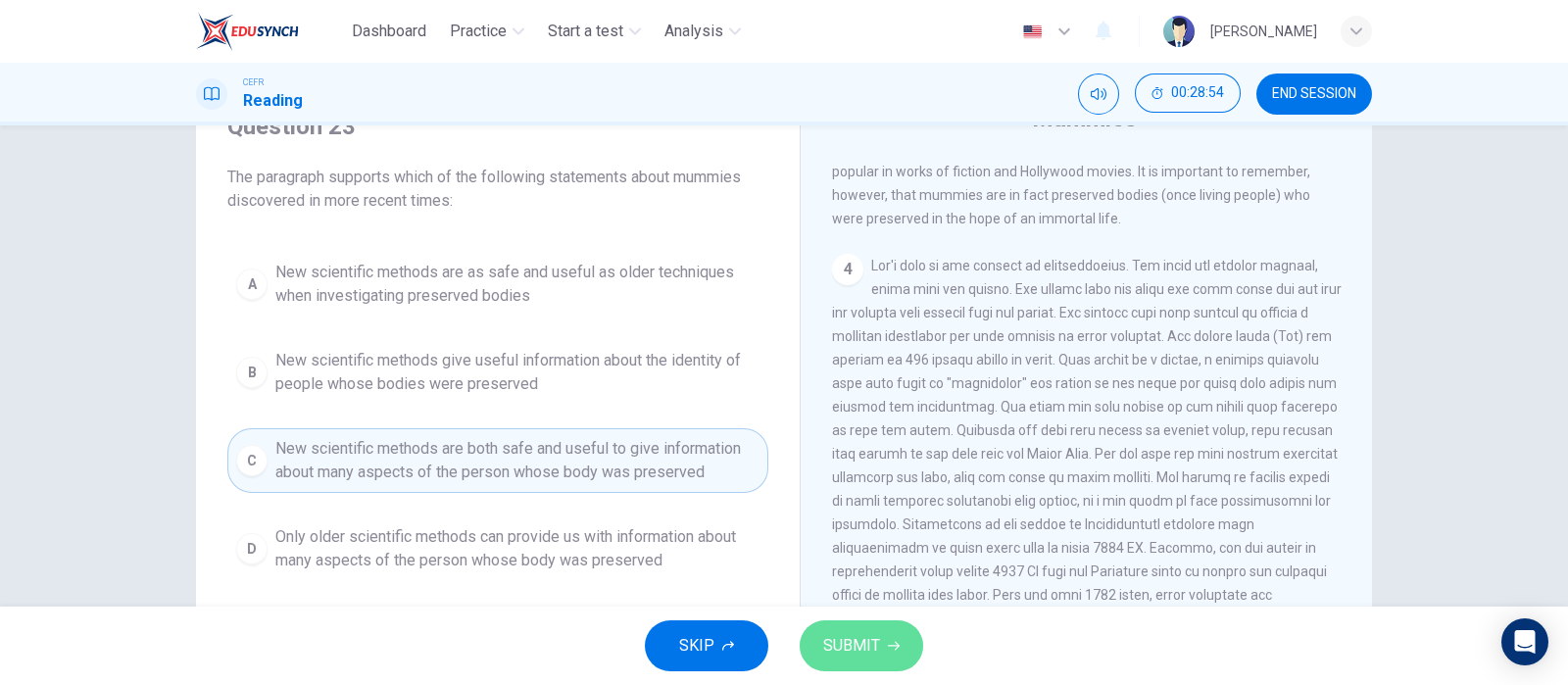 click on "SUBMIT" at bounding box center (852, 646) 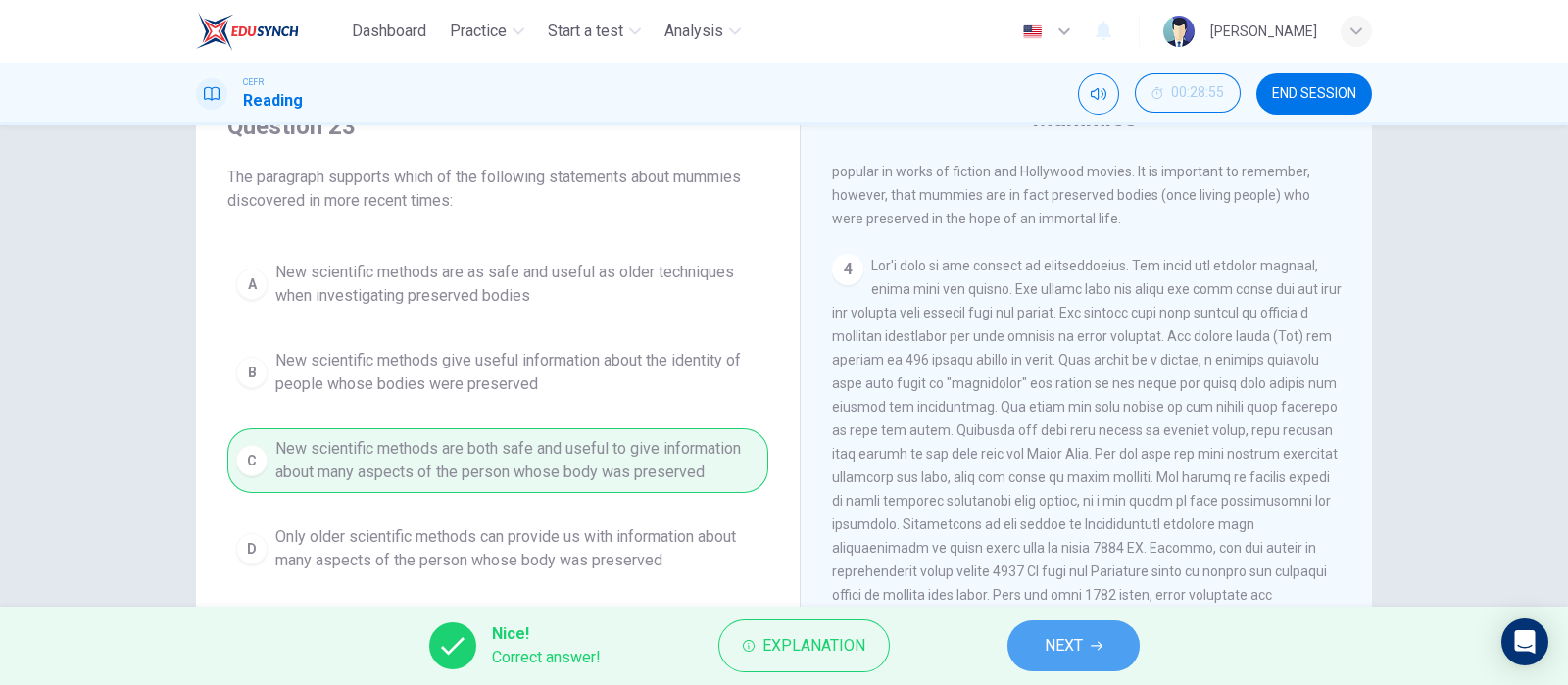 click on "NEXT" at bounding box center (1063, 646) 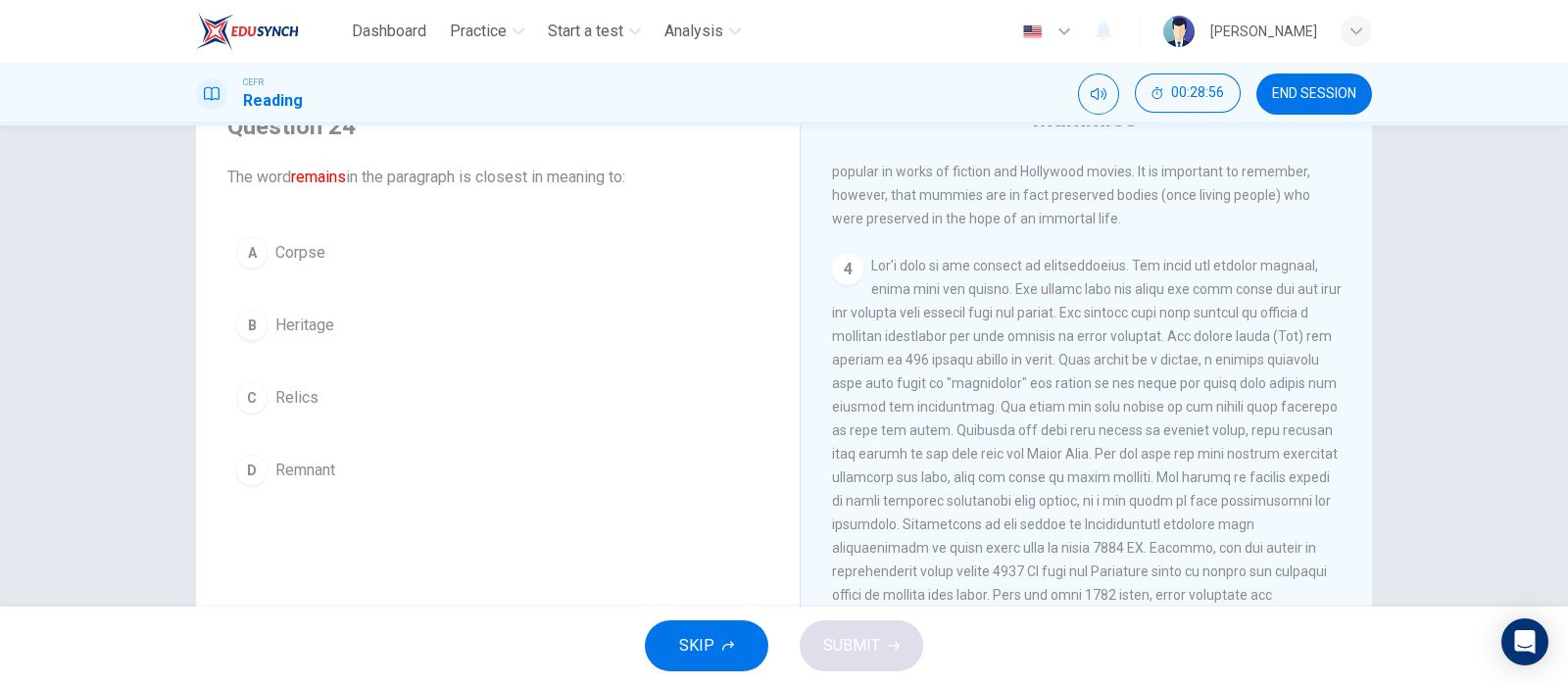 scroll, scrollTop: 956, scrollLeft: 0, axis: vertical 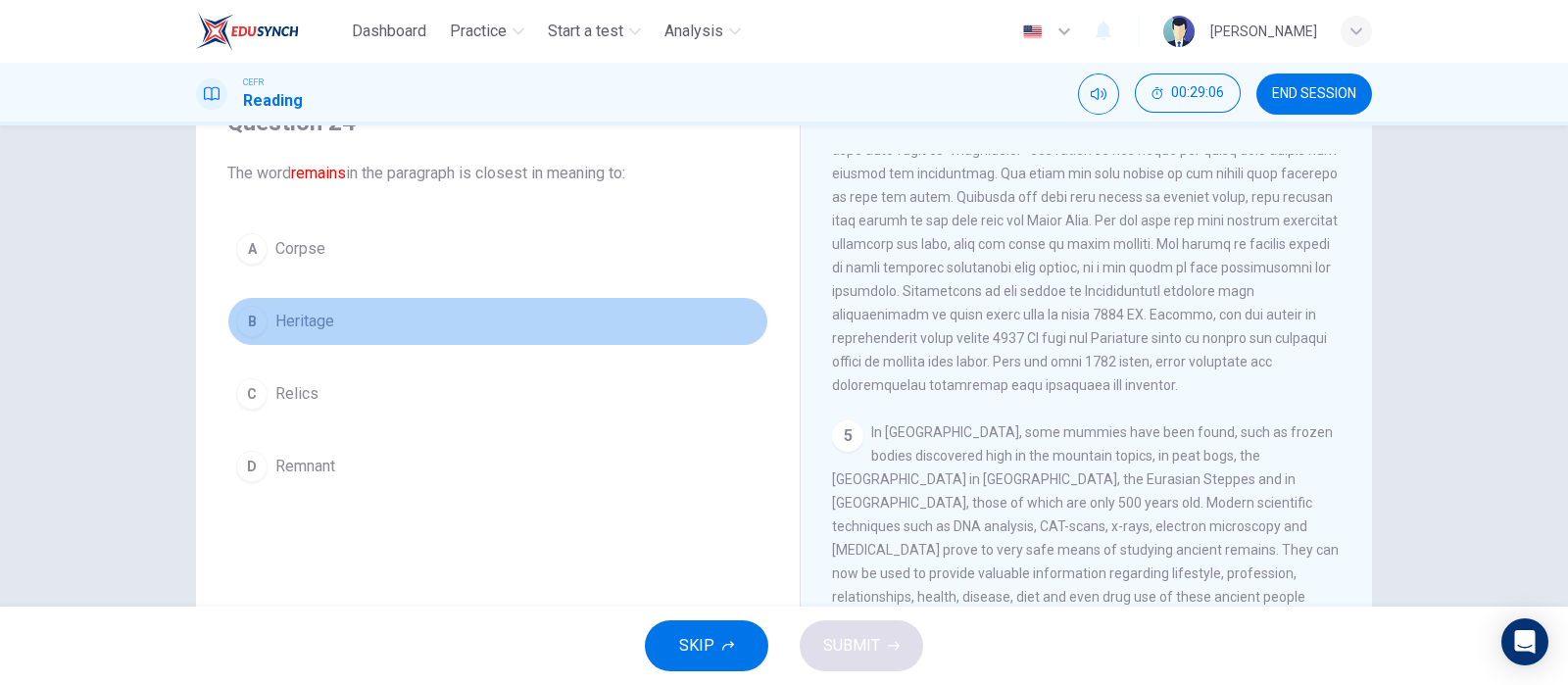 click on "Heritage" at bounding box center [305, 321] 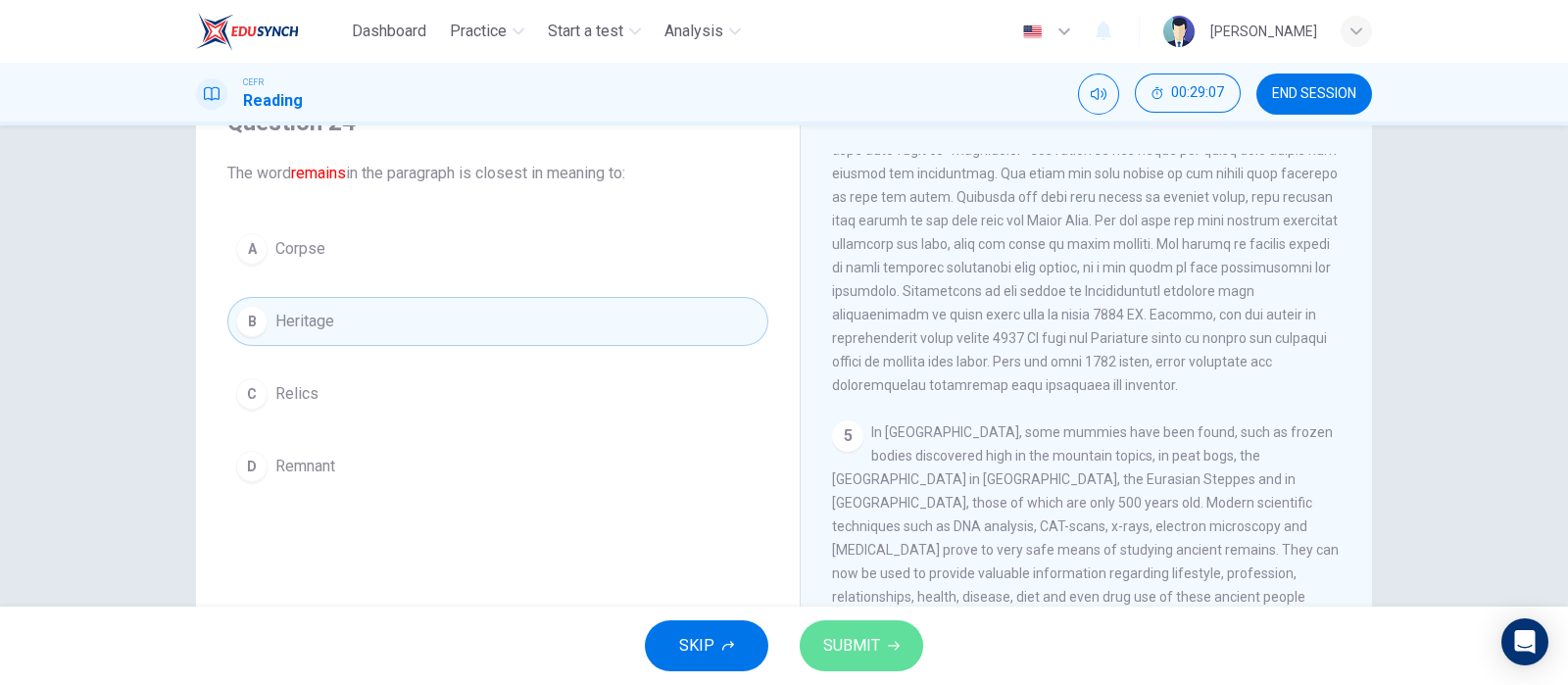 click on "SUBMIT" at bounding box center (861, 646) 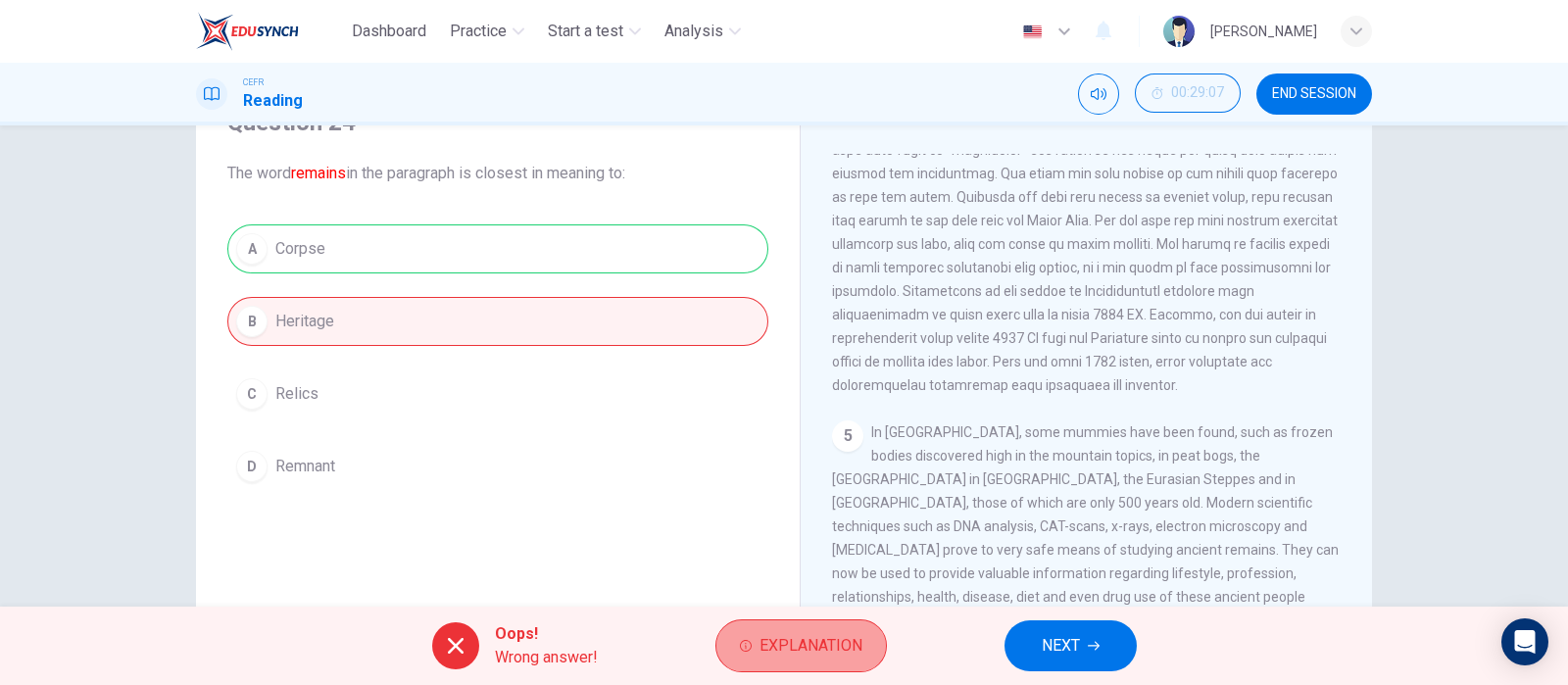click on "Explanation" at bounding box center [810, 646] 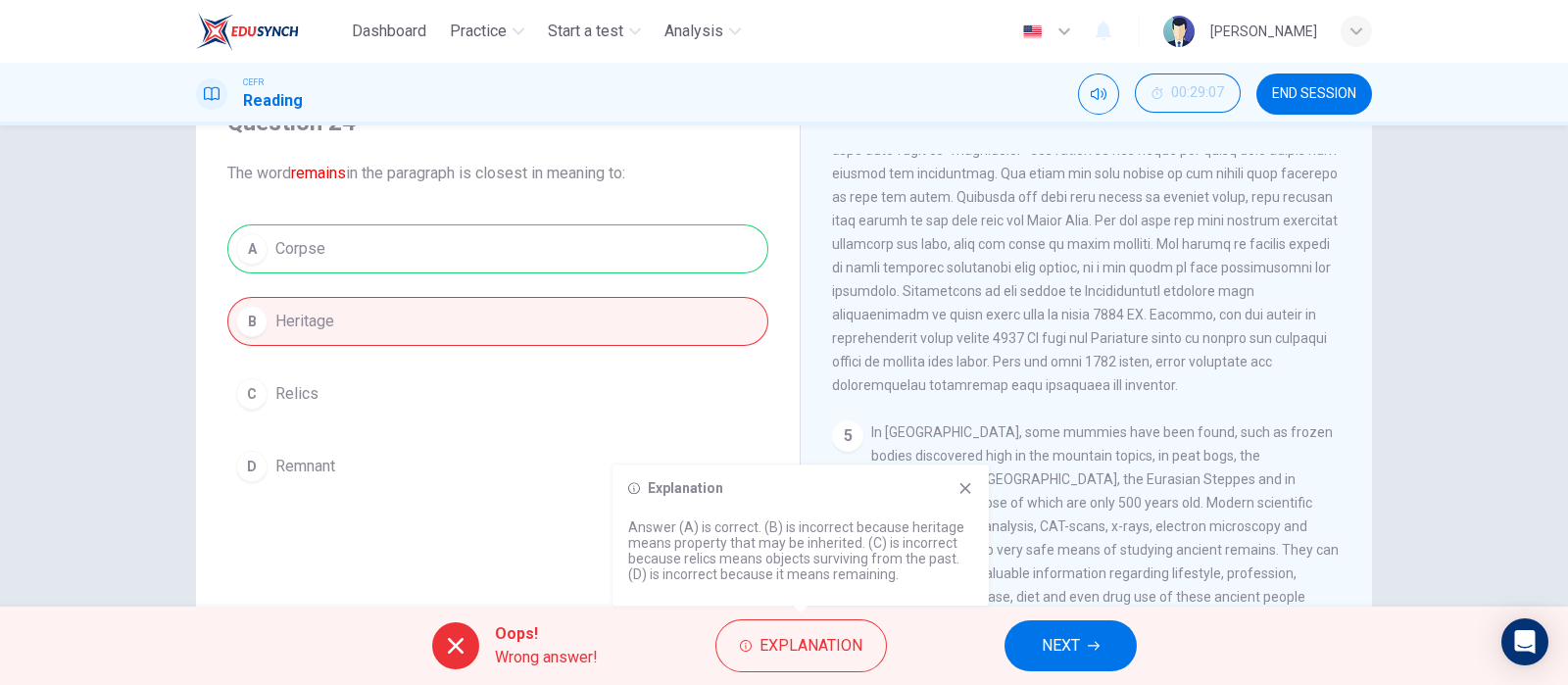 click on "NEXT" at bounding box center (1060, 646) 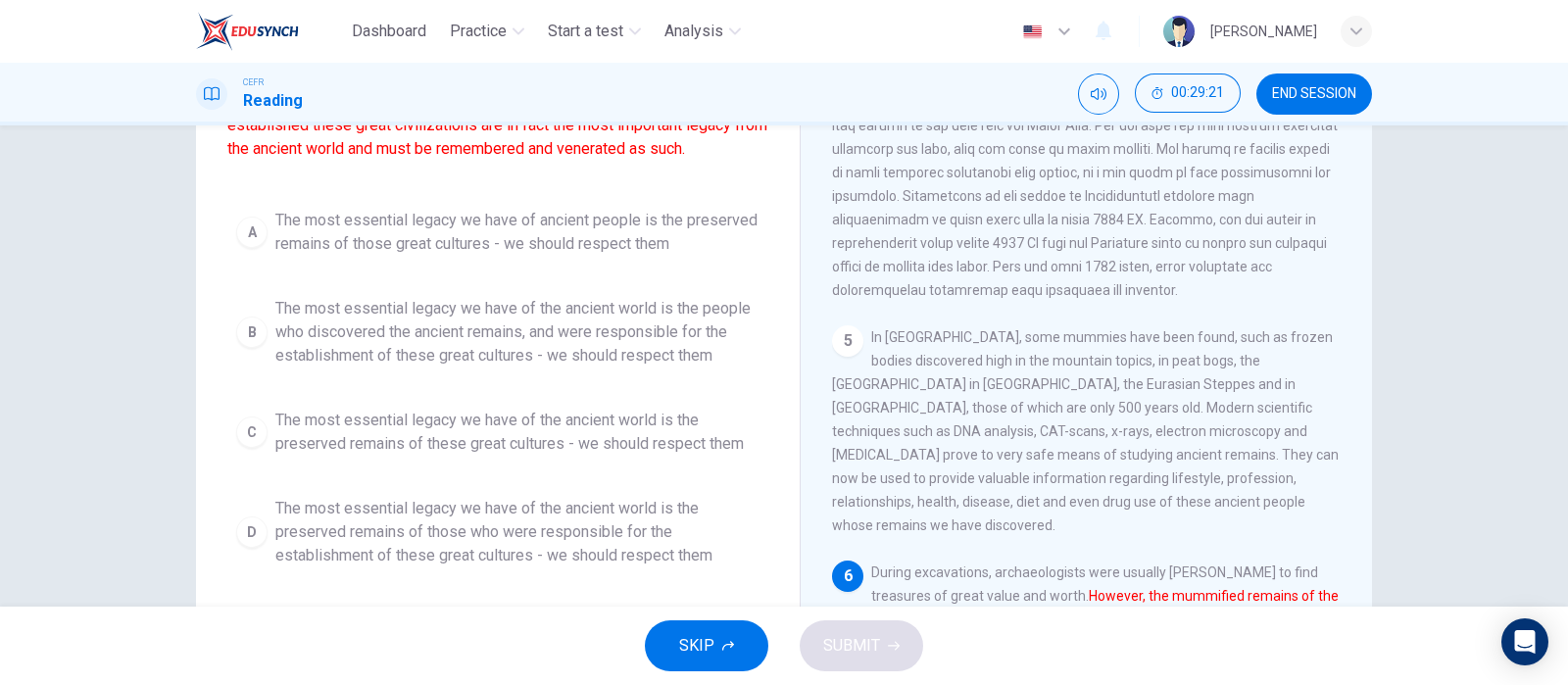 scroll, scrollTop: 196, scrollLeft: 0, axis: vertical 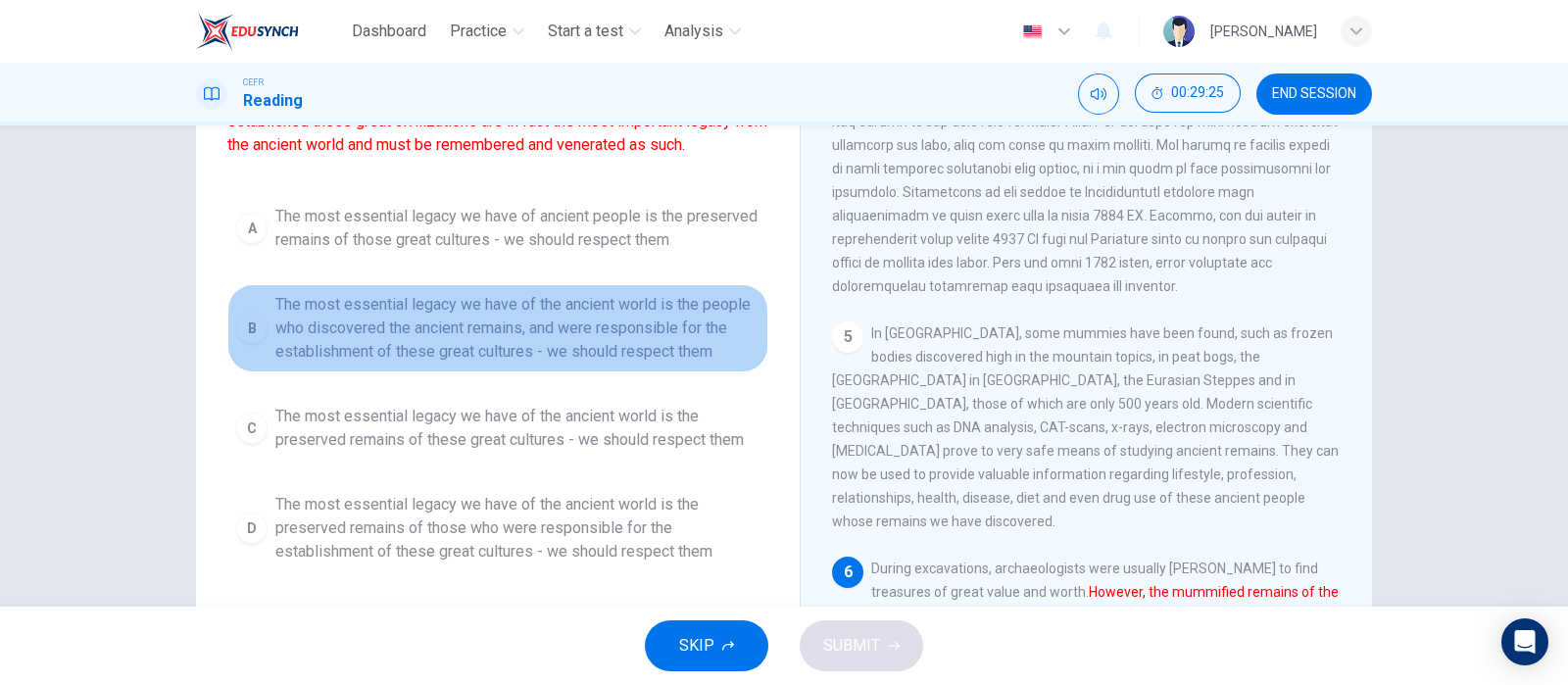 click on "The most essential legacy we have of the ancient world is the people who discovered the ancient remains, and were responsible for the establishment of these great cultures - we should respect them" at bounding box center (517, 328) 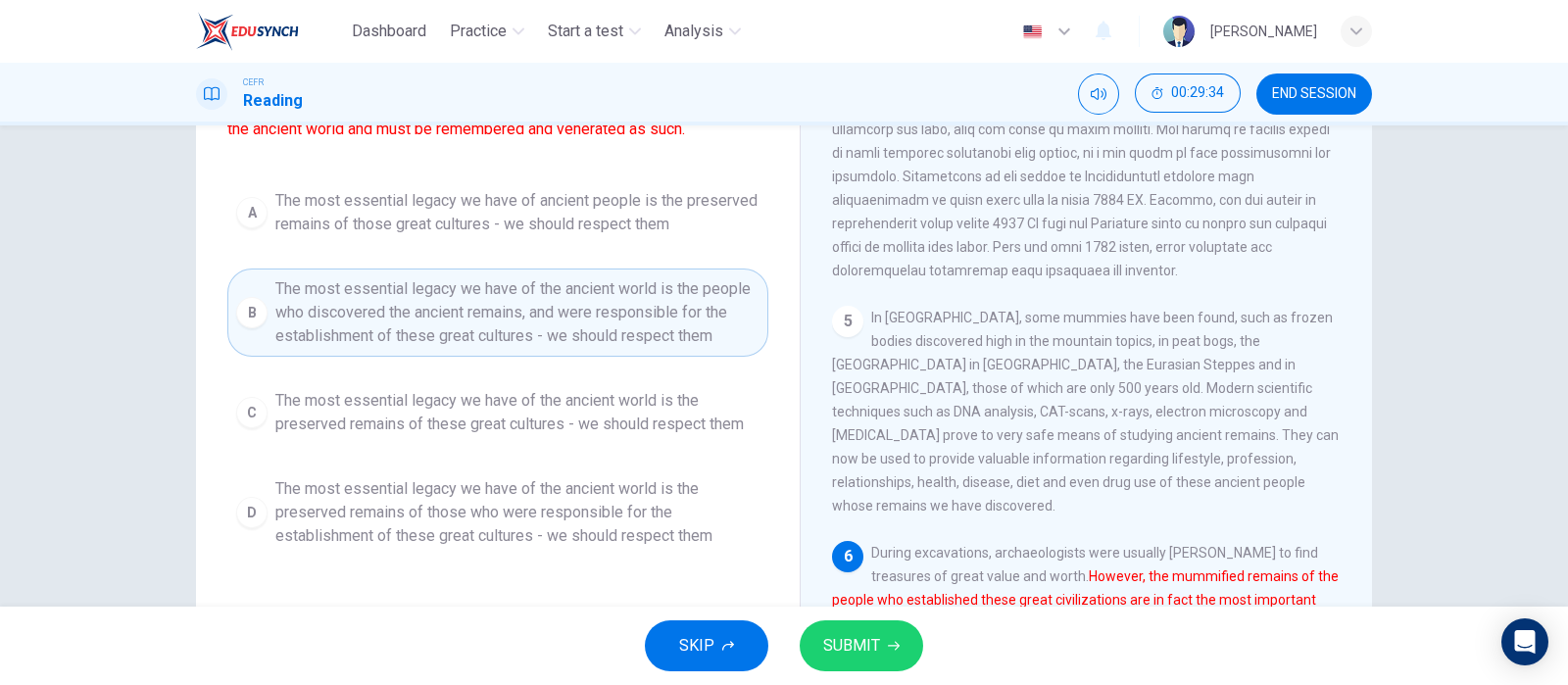 scroll, scrollTop: 215, scrollLeft: 0, axis: vertical 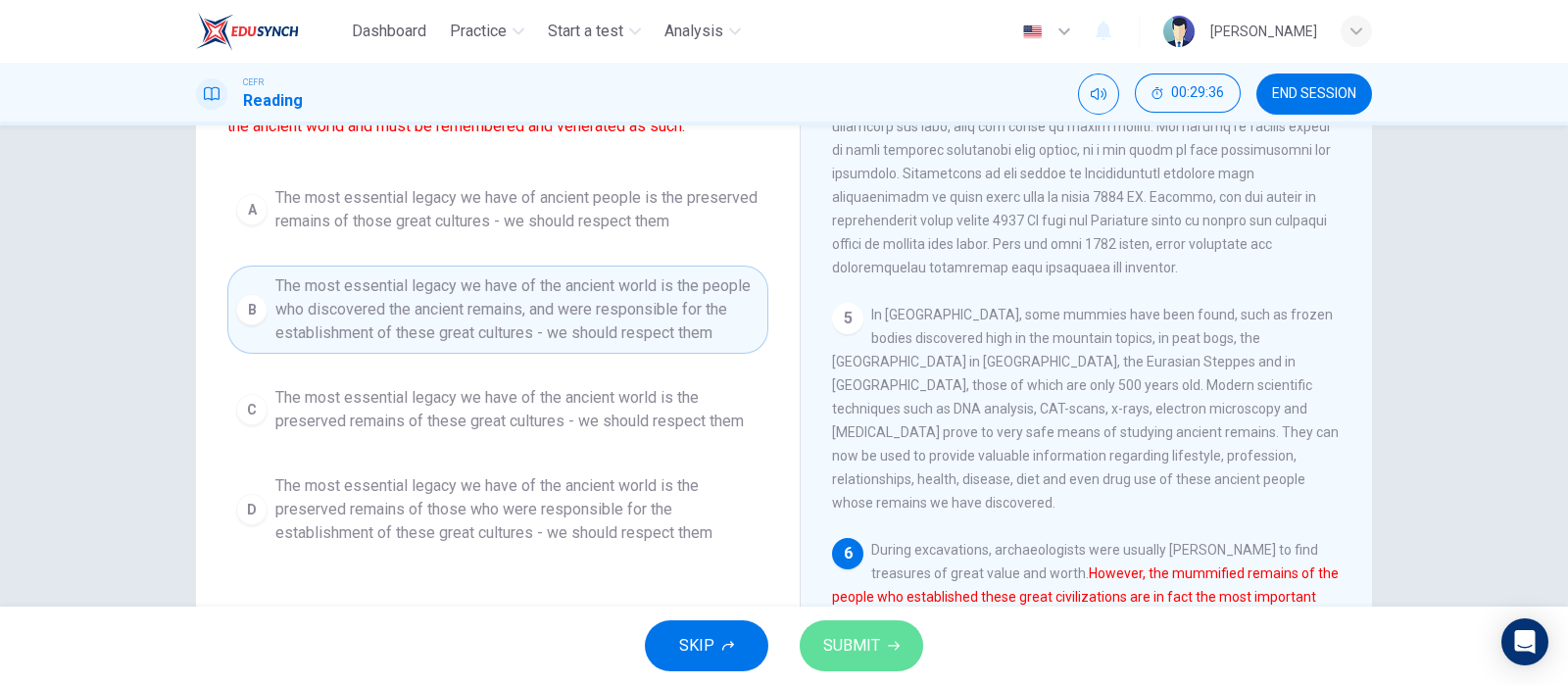 click on "SUBMIT" at bounding box center (852, 646) 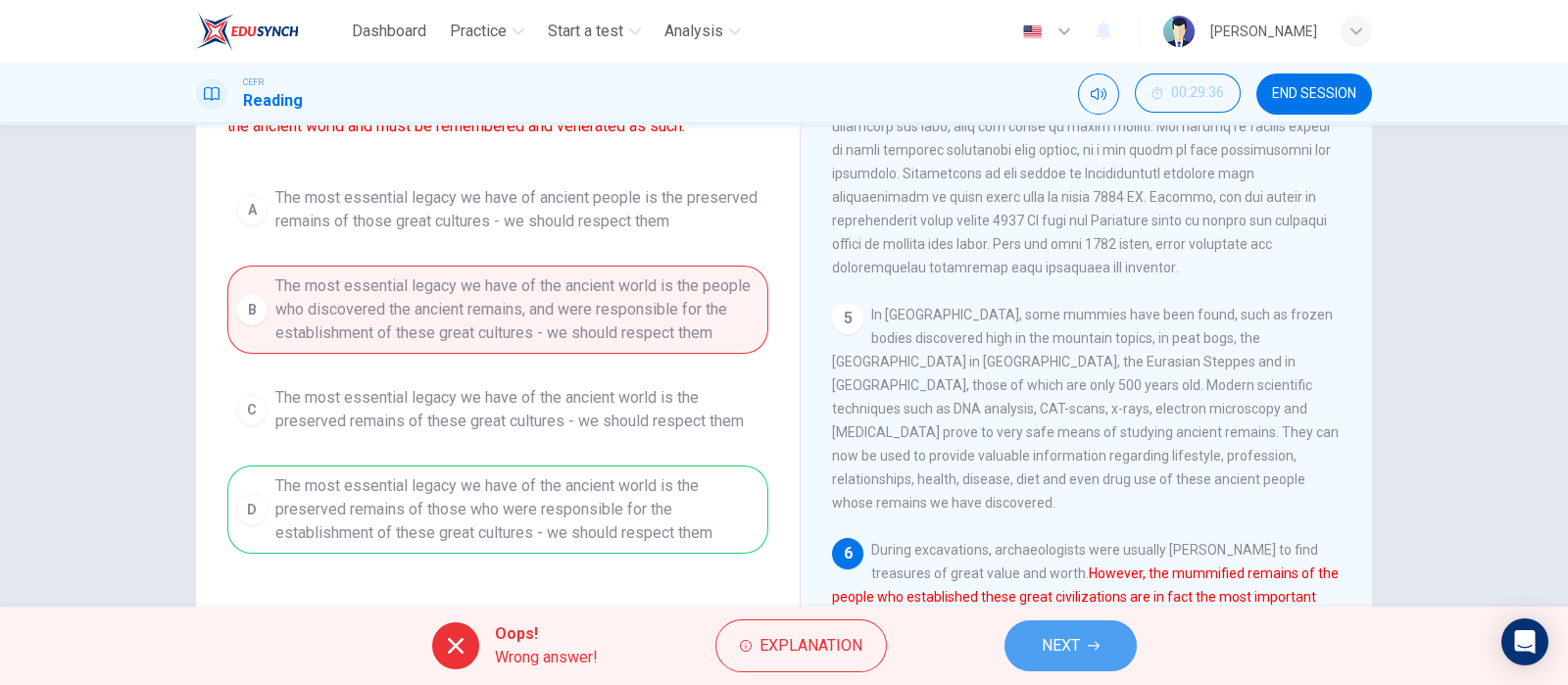 click on "NEXT" at bounding box center [1070, 646] 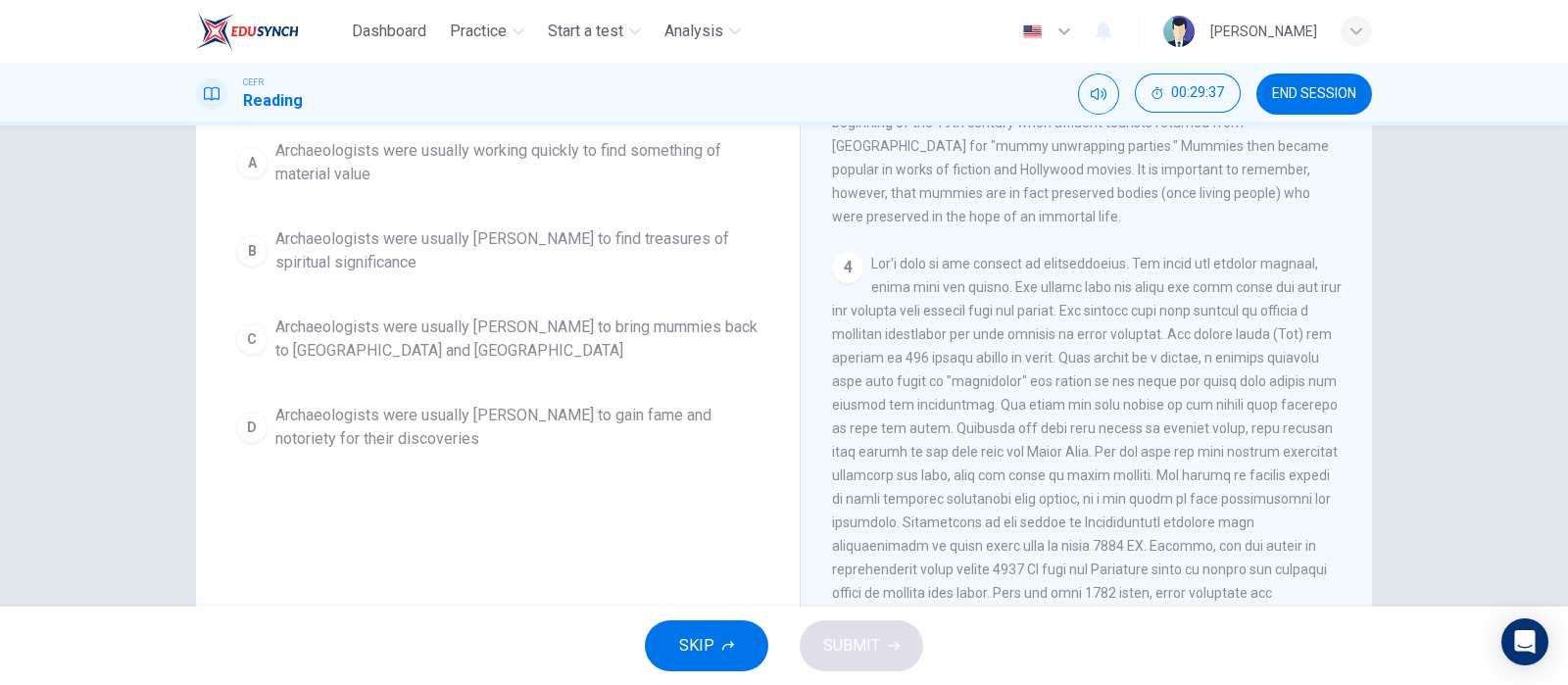scroll, scrollTop: 594, scrollLeft: 0, axis: vertical 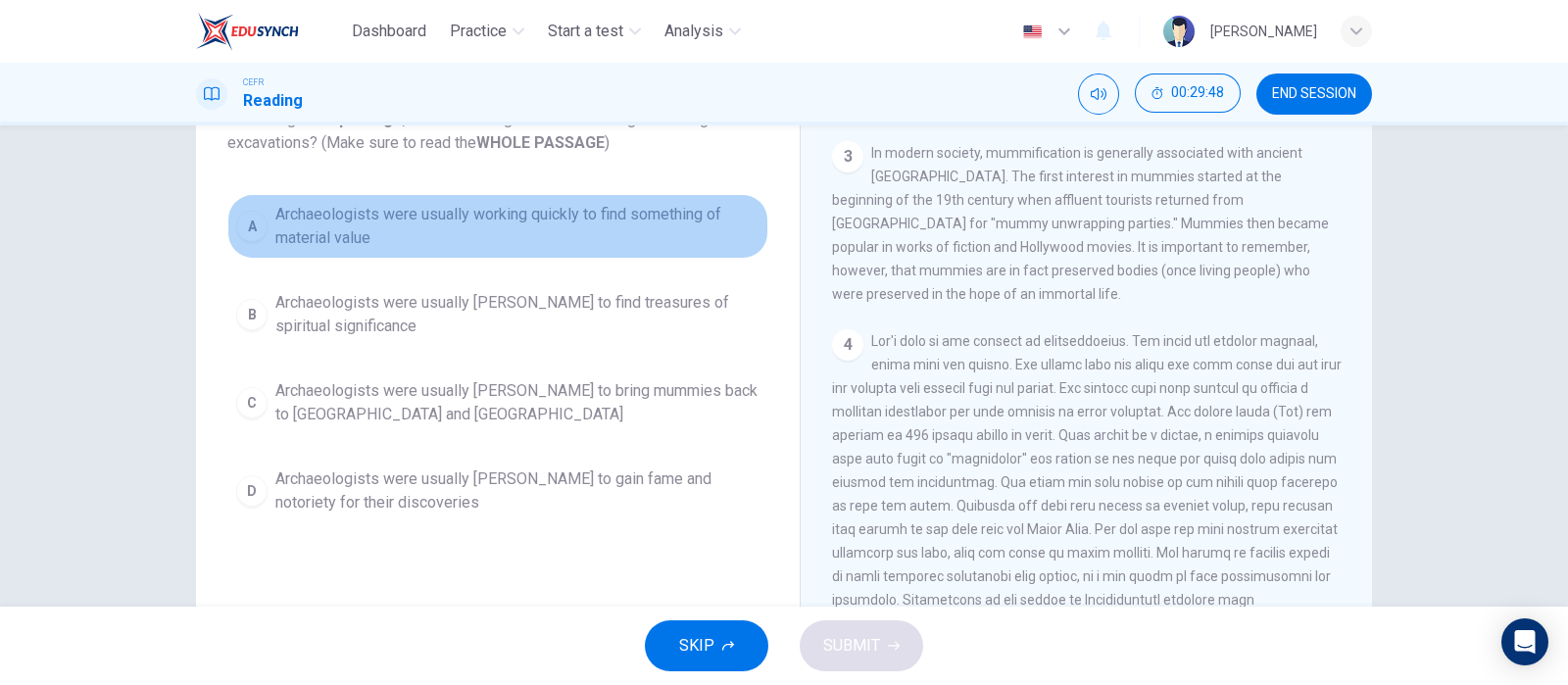 click on "Archaeologists were usually working quickly to find something of material value" at bounding box center (517, 226) 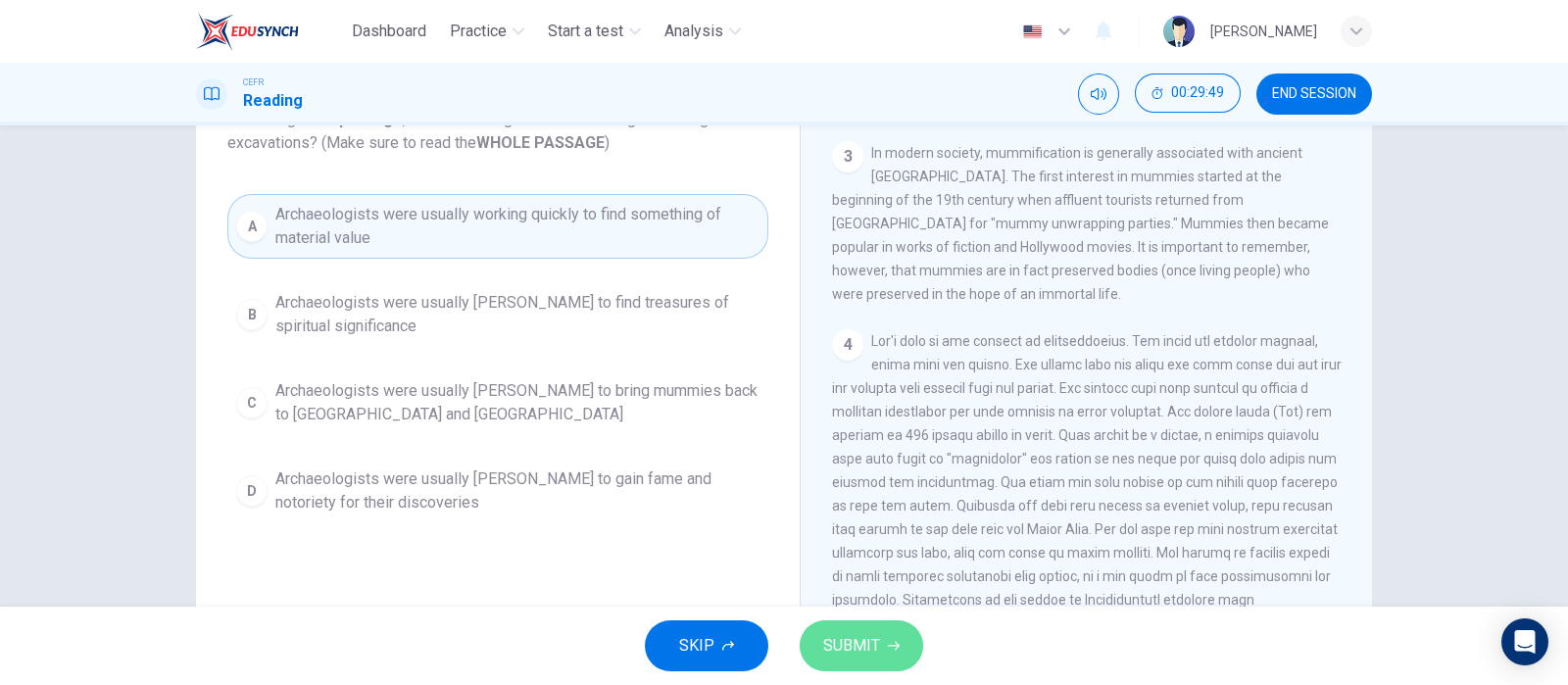 click on "SUBMIT" at bounding box center (852, 646) 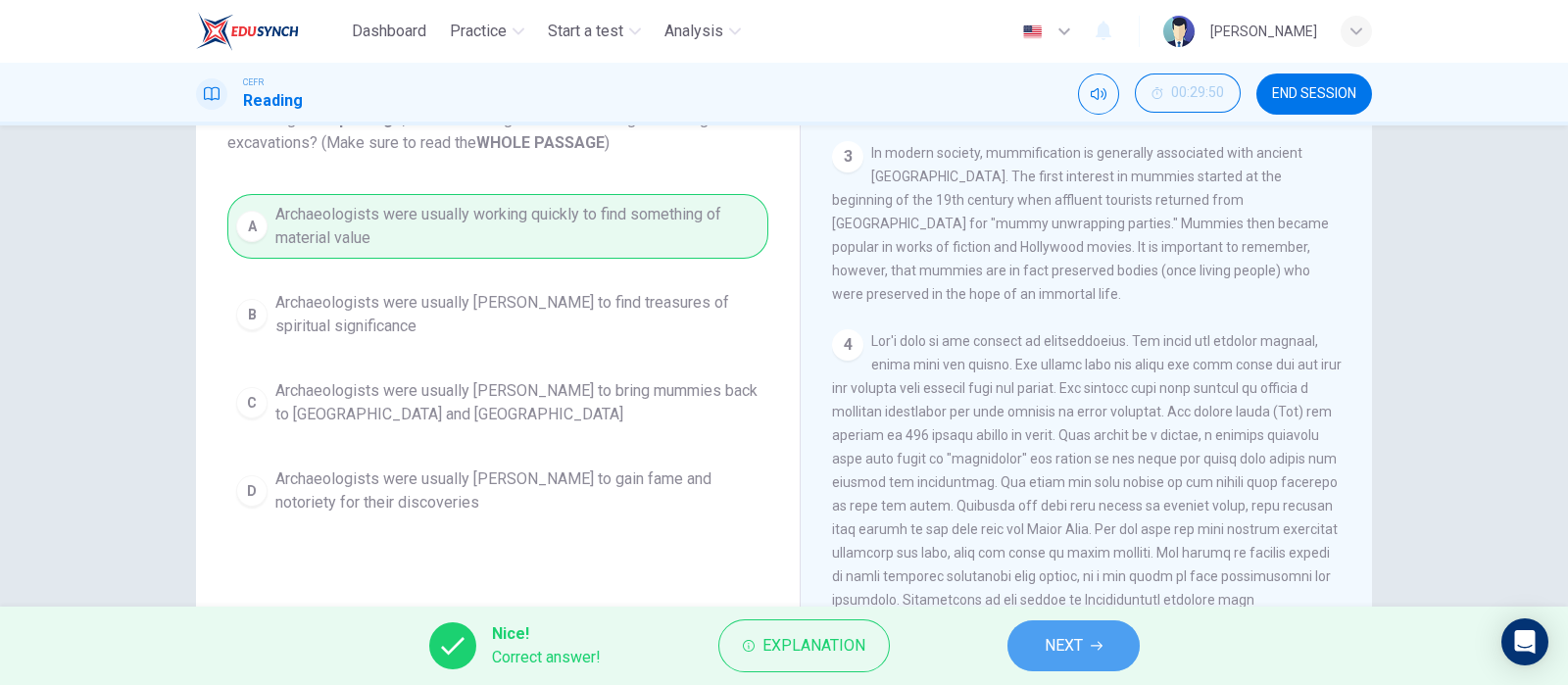 click on "NEXT" at bounding box center (1063, 646) 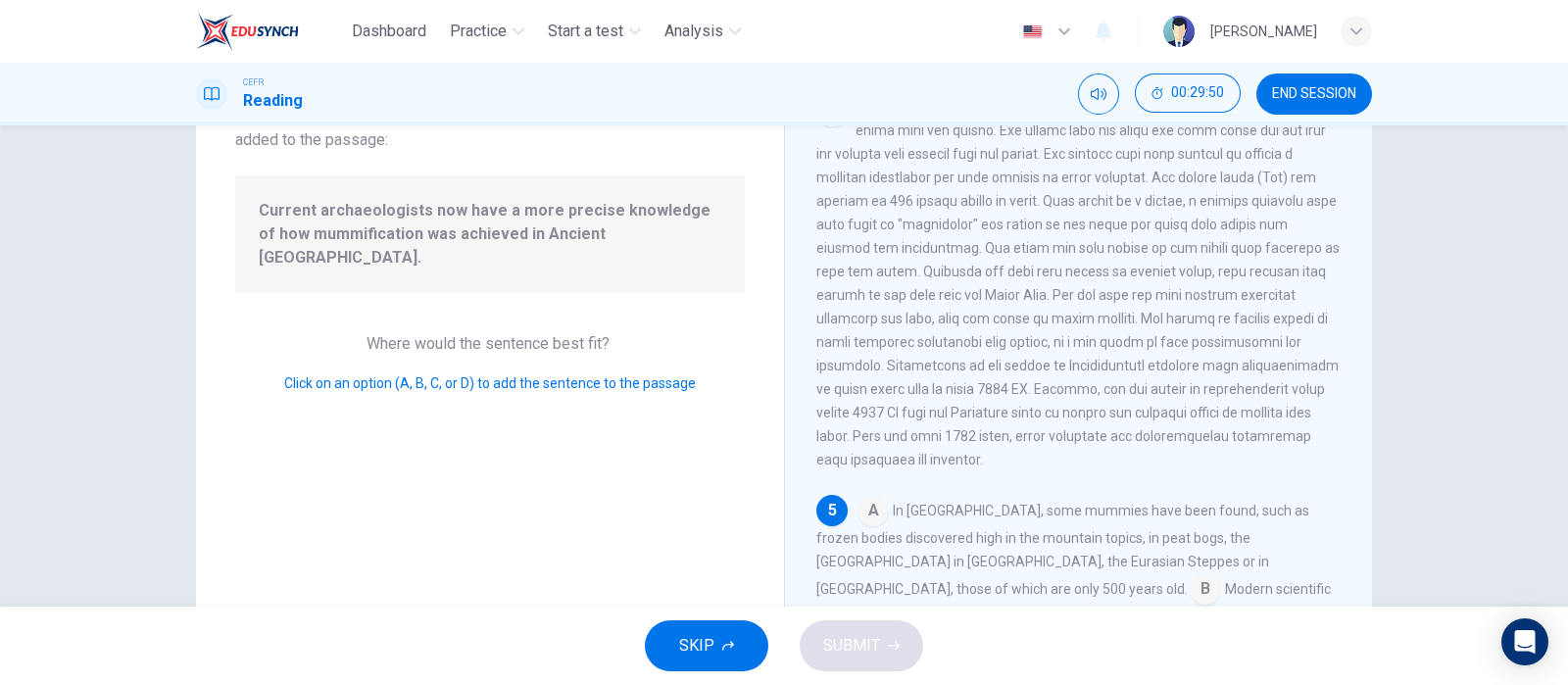 scroll, scrollTop: 996, scrollLeft: 0, axis: vertical 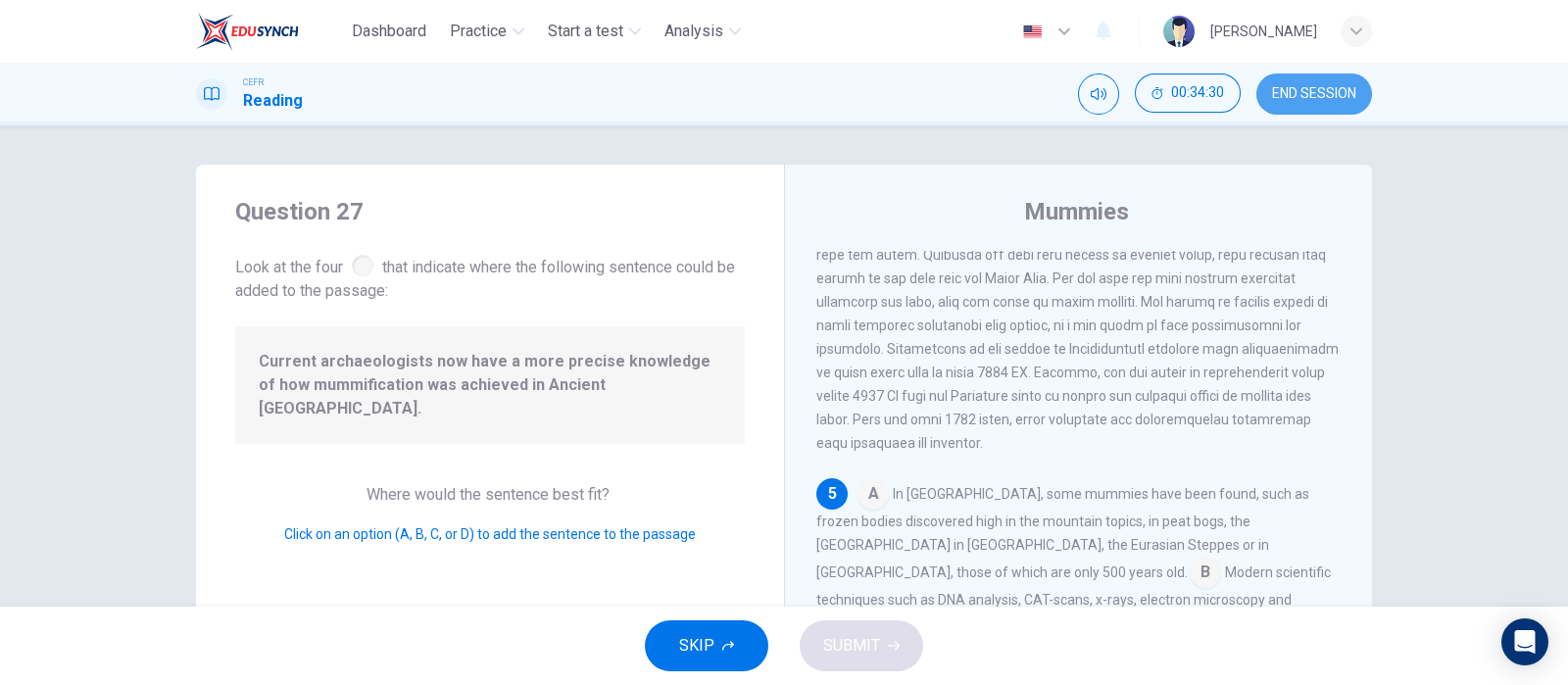 click on "END SESSION" at bounding box center [1314, 94] 